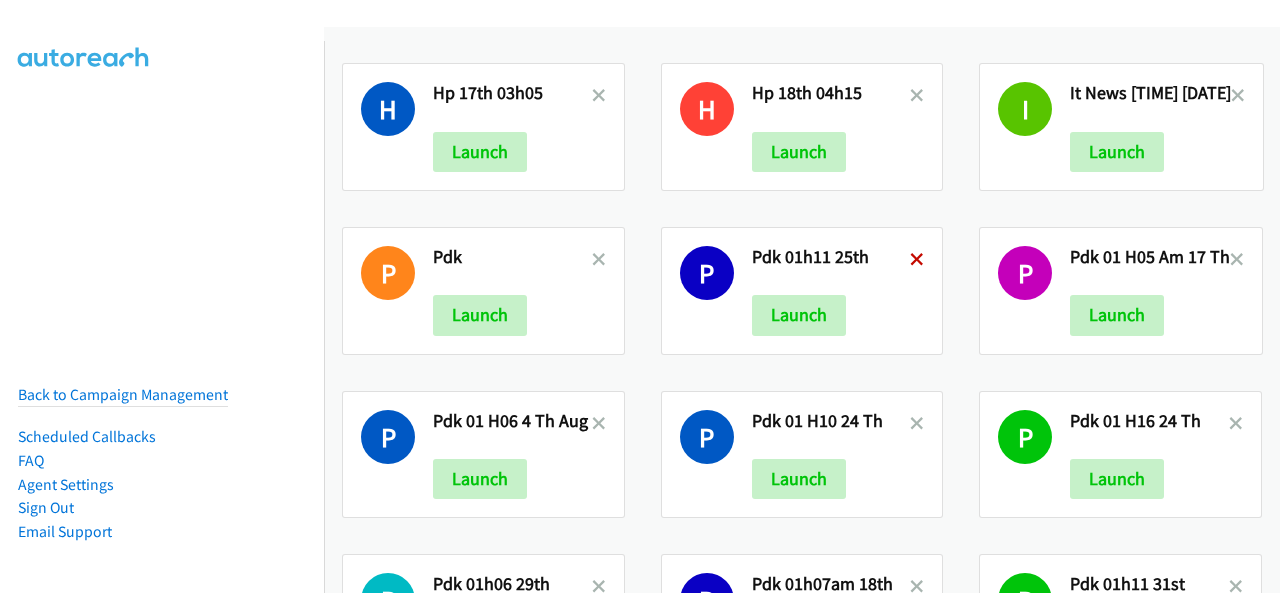 scroll, scrollTop: 0, scrollLeft: 0, axis: both 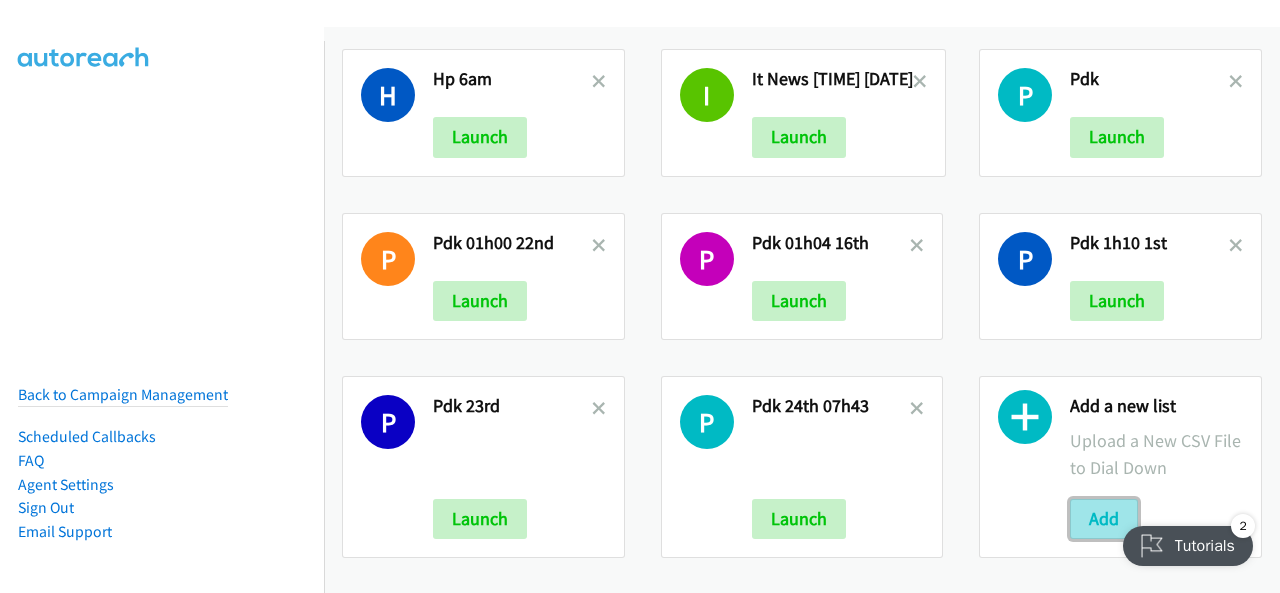 click on "Add" at bounding box center (1104, 519) 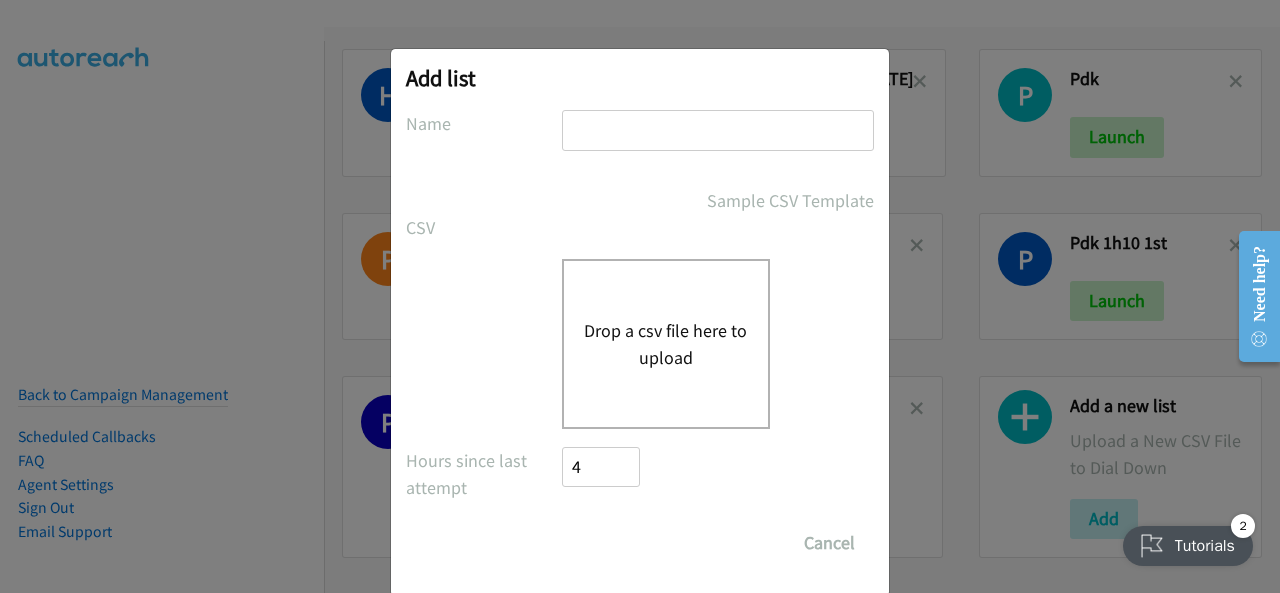 click at bounding box center (718, 130) 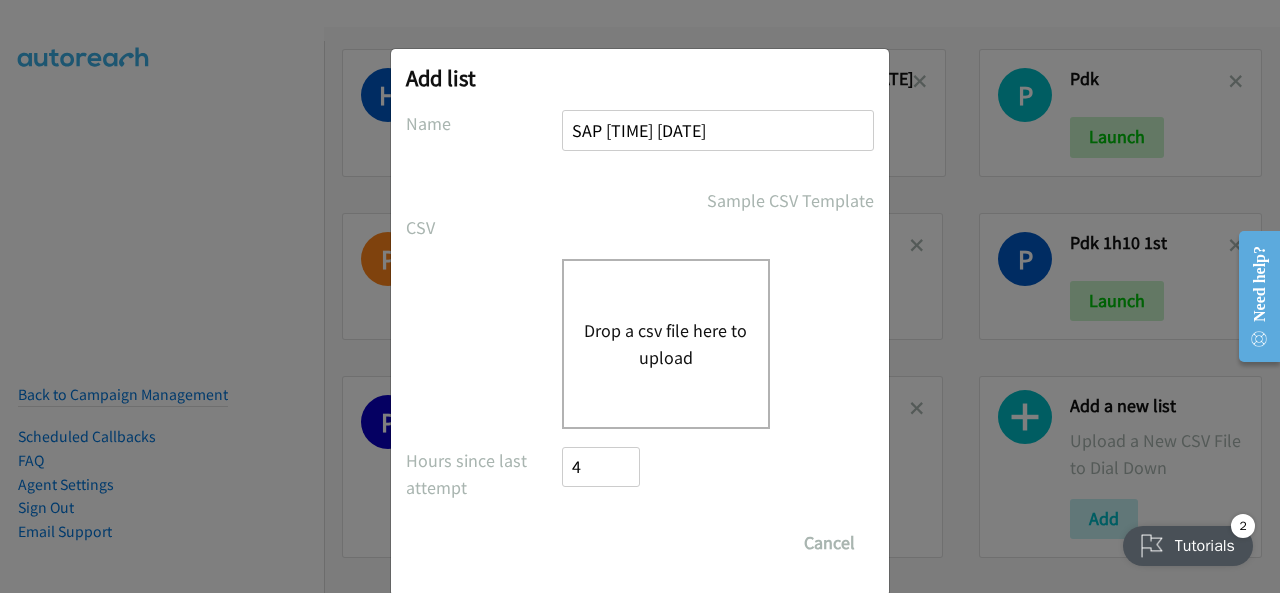 type on "SAP 01h05 6th Aug" 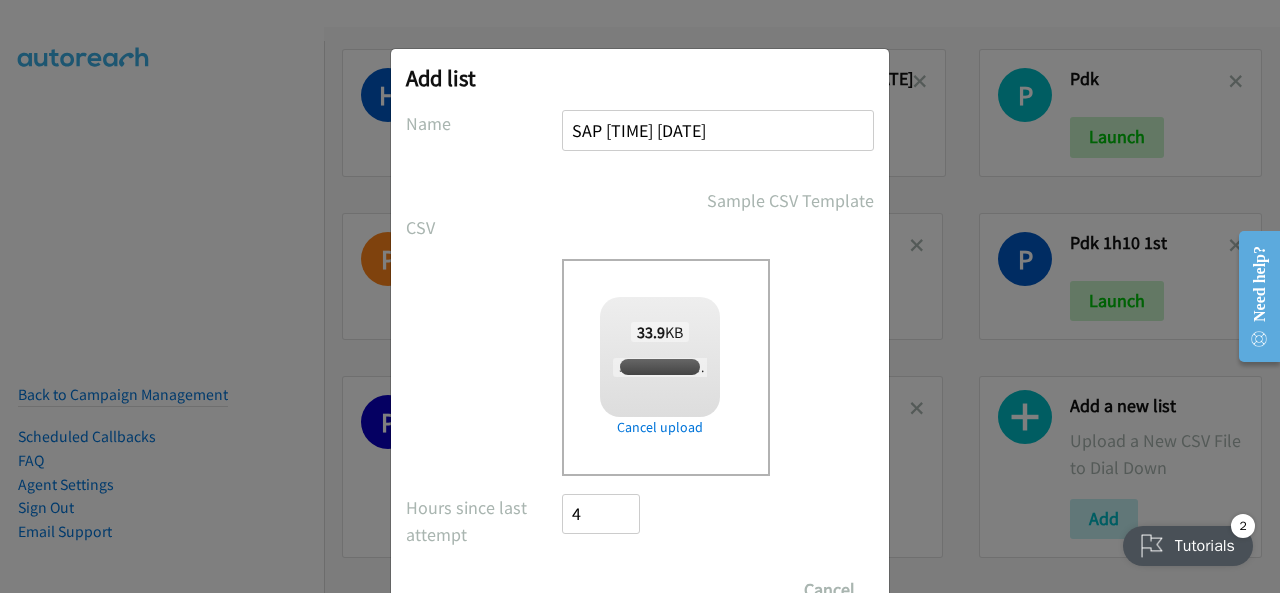 checkbox on "true" 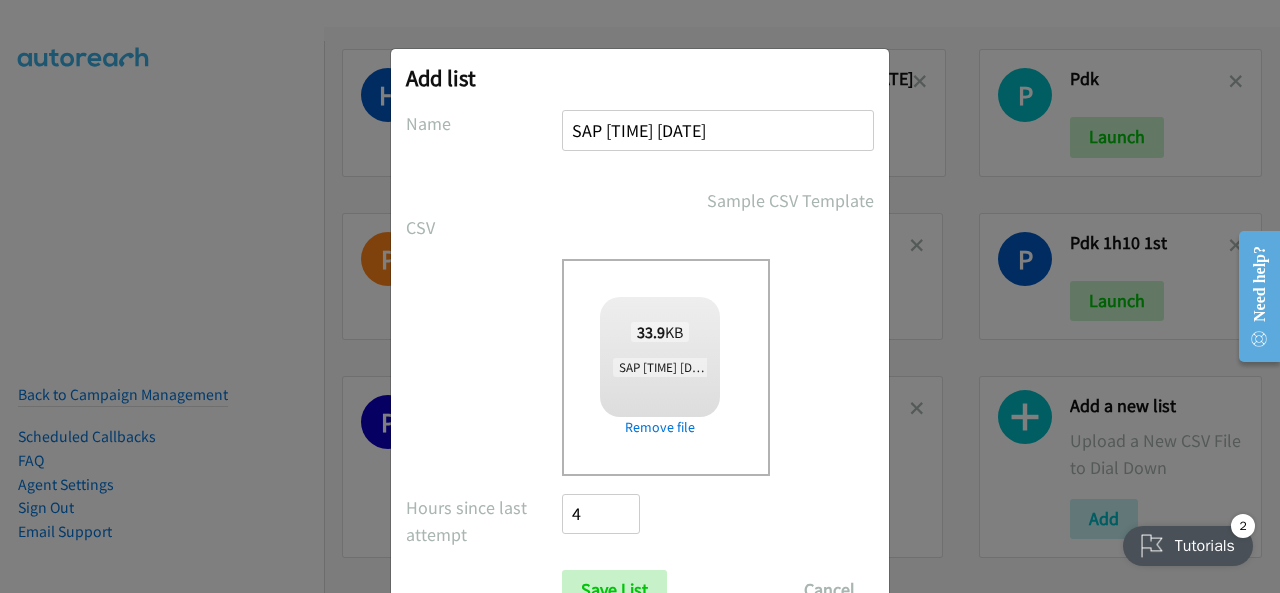 scroll, scrollTop: 80, scrollLeft: 0, axis: vertical 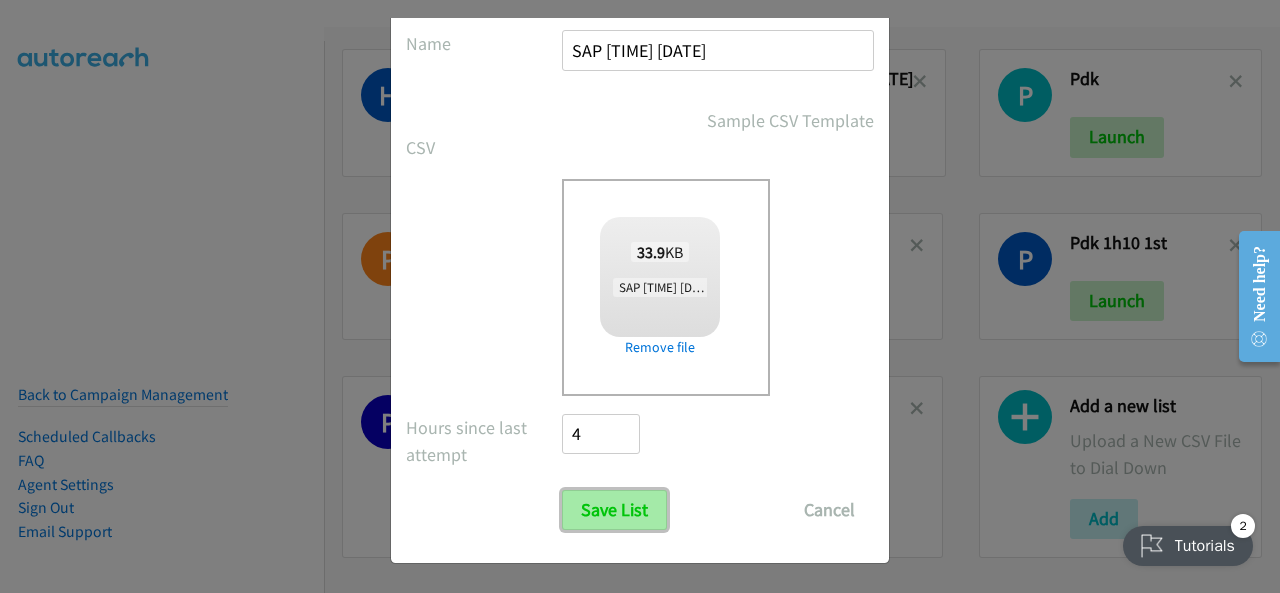 click on "Save List" at bounding box center [614, 510] 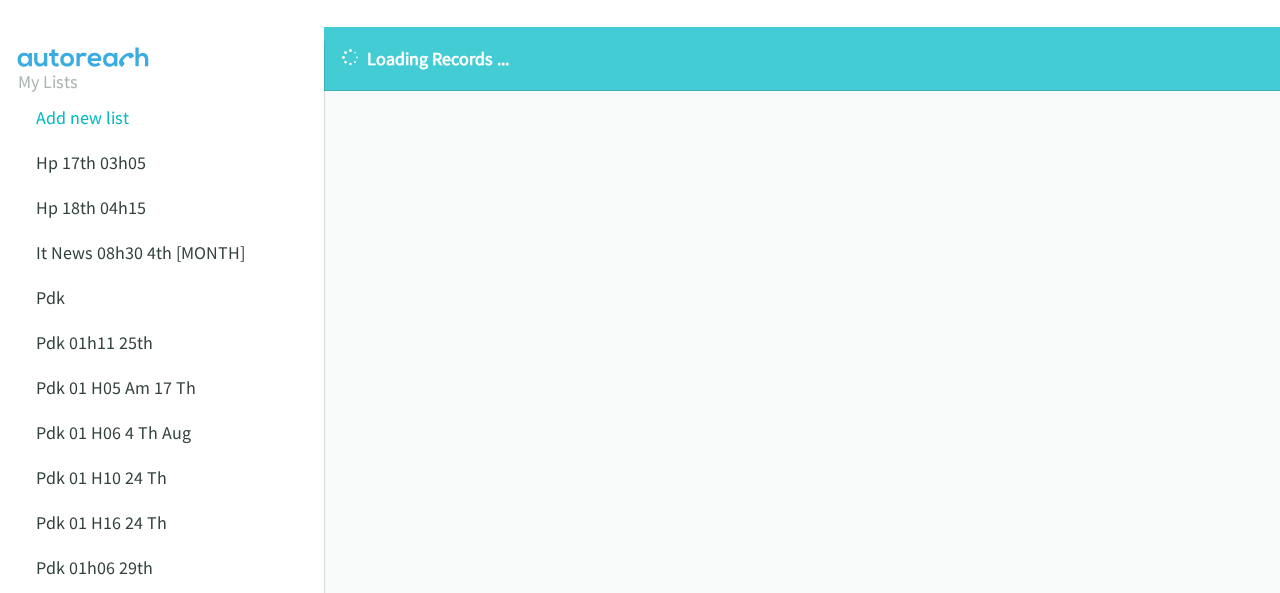 scroll, scrollTop: 0, scrollLeft: 0, axis: both 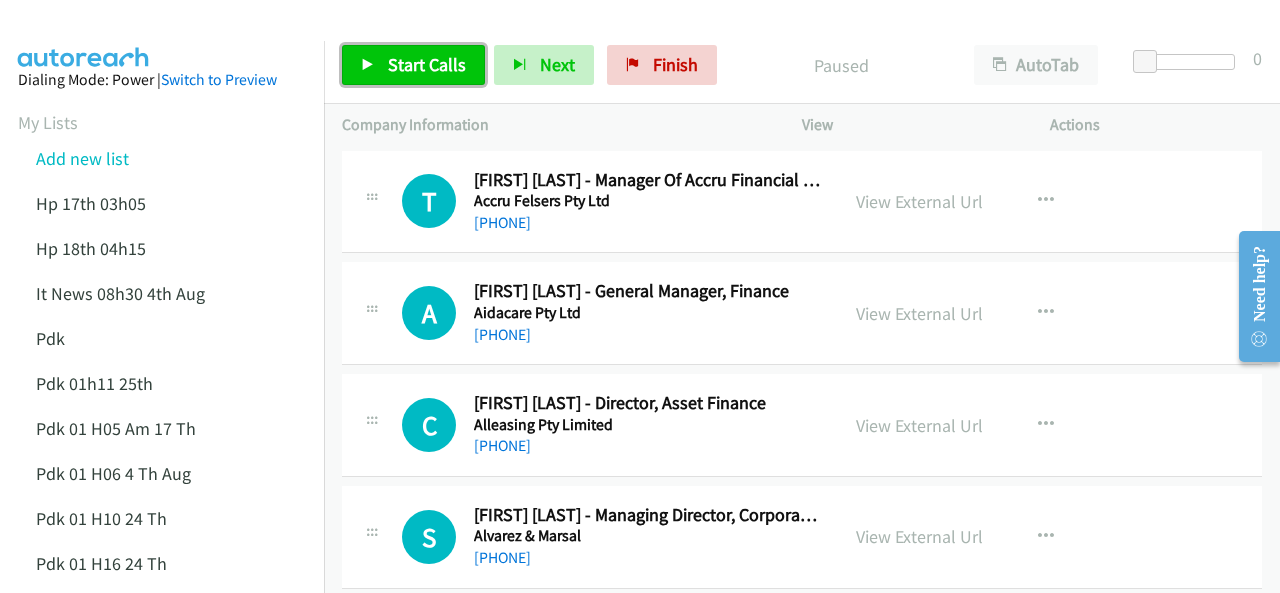 click on "Start Calls" at bounding box center (427, 64) 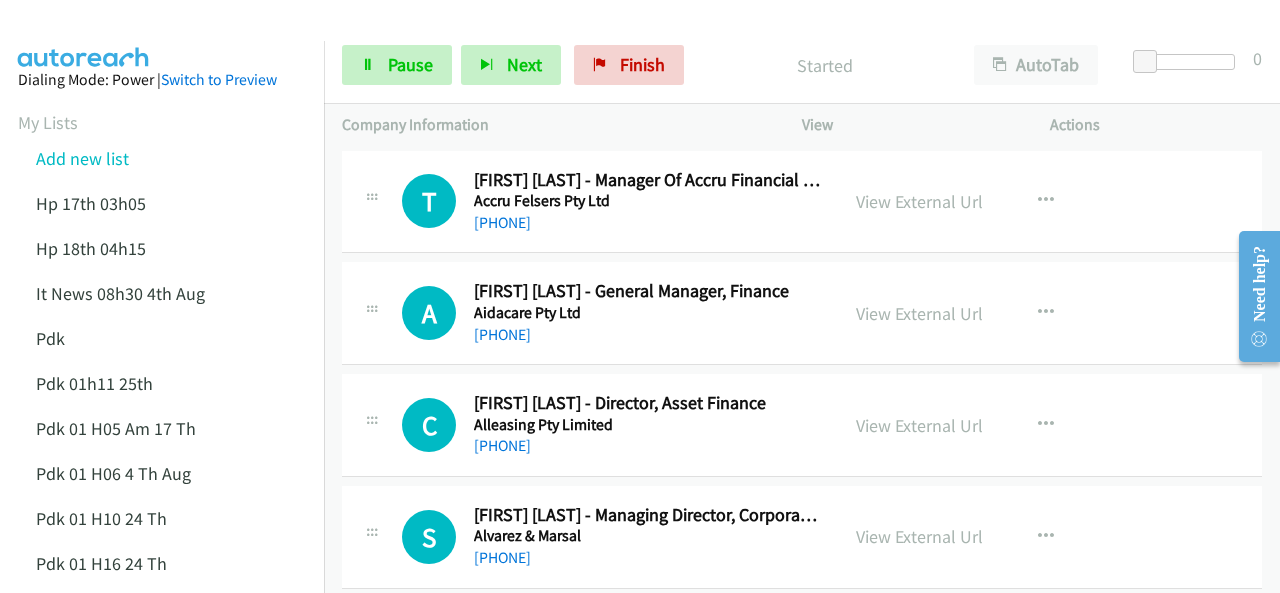 click at bounding box center (84, 35) 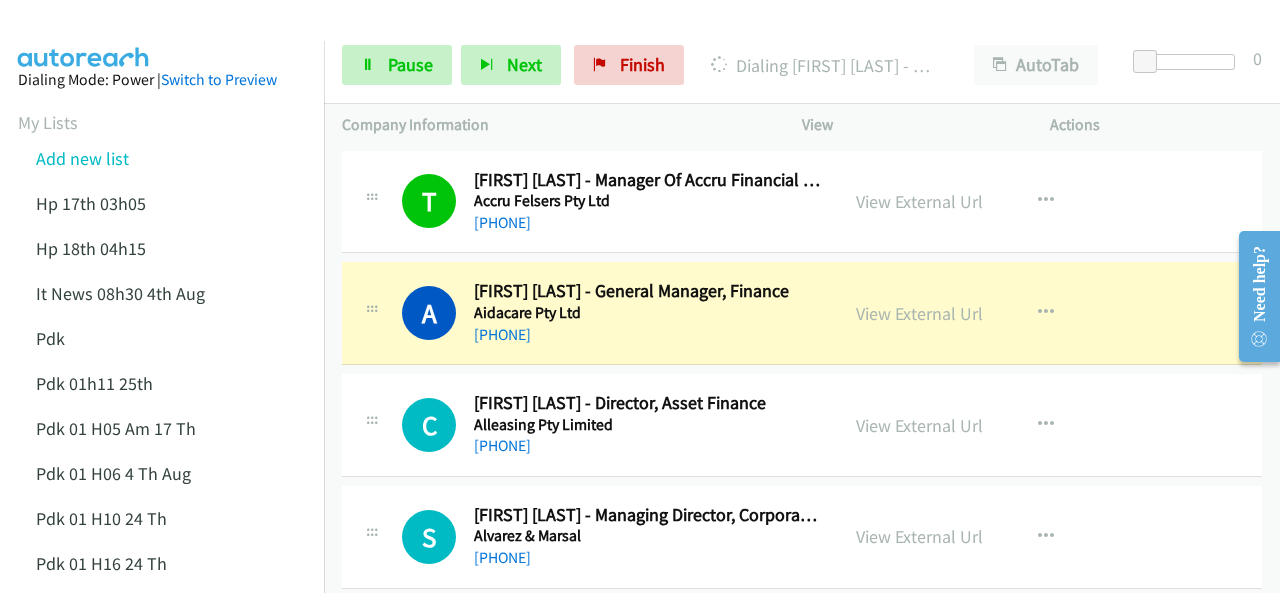 click on "Dialing Mode: Power
|
Switch to Preview
My Lists
Add new list
Hp 17th 03h05
Hp 18th 04h15
It News 08h30 4th Aug
Pdk
Pdk  01h11 25th
Pdk 01 H05 Am 17 Th
Pdk 01 H06 4 Th Aug
Pdk 01 H10 24 Th
Pdk 01 H16 24 Th
Pdk 01h06 29th
Pdk 01h07am 18th
Pdk 01h11 31st
Pdk 01h28 21st
Pdk 02h02am 18th
Pdk 03h42 29th
Pdk 05h56 4th Aug
Pdk 06h12 1st
Pdk 07h43 4th Aug
Pdk 08h03 1st
Pdk 23rd 05h47
Pdk 28th 3h00
Pdk 30th
Pdk 31st 05h31
Pdk 4h39 01st
Pdk 7h05 28th
Pdk 8h19 30 Th
Sap 01h05 6th Aug
Sap 05h36 5th Aug
Hp 6am
It News 7h00 5th Aug
Pdk
Pdk 01h00 22nd
Pdk 01h04 16th
Pdk 1h10 1st
Pdk 23rd
Pdk 24th 07h43
Back to Campaign Management
Scheduled Callbacks
FAQ
Agent Settings
Sign Out" at bounding box center [162, 1067] 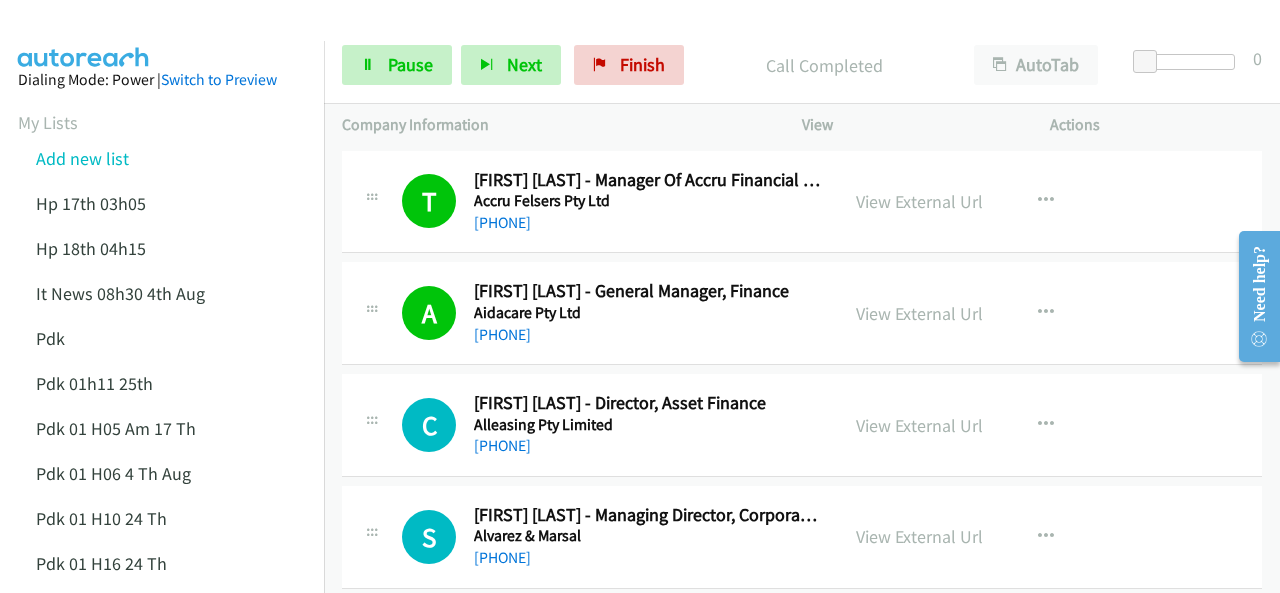 click at bounding box center (84, 35) 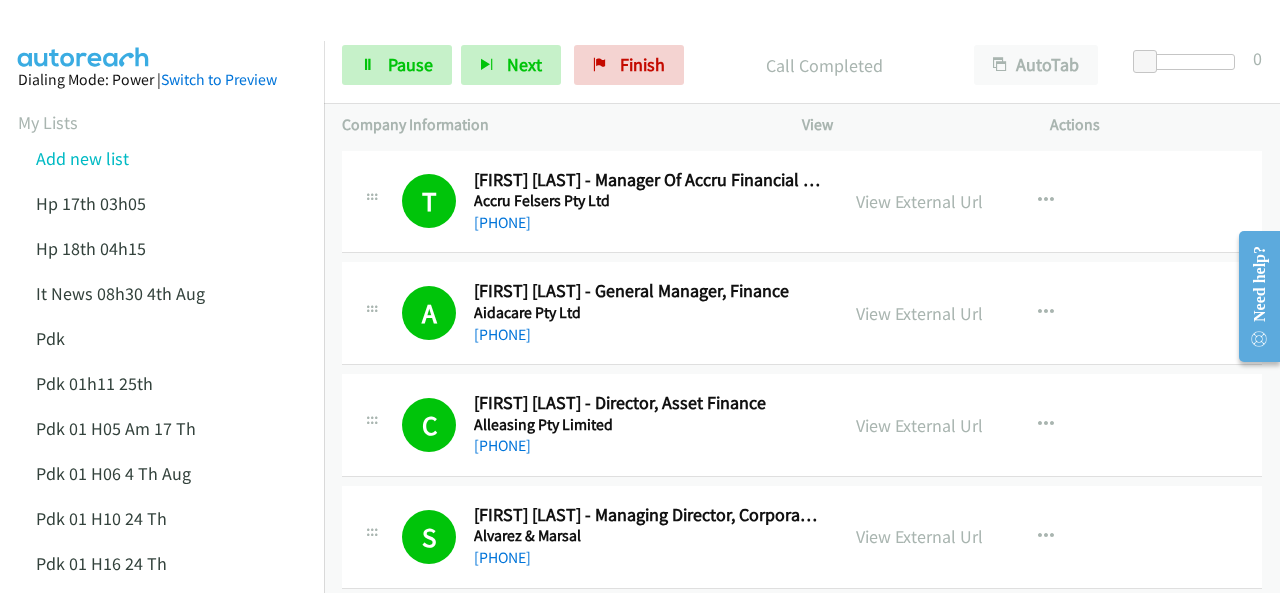 click at bounding box center [84, 35] 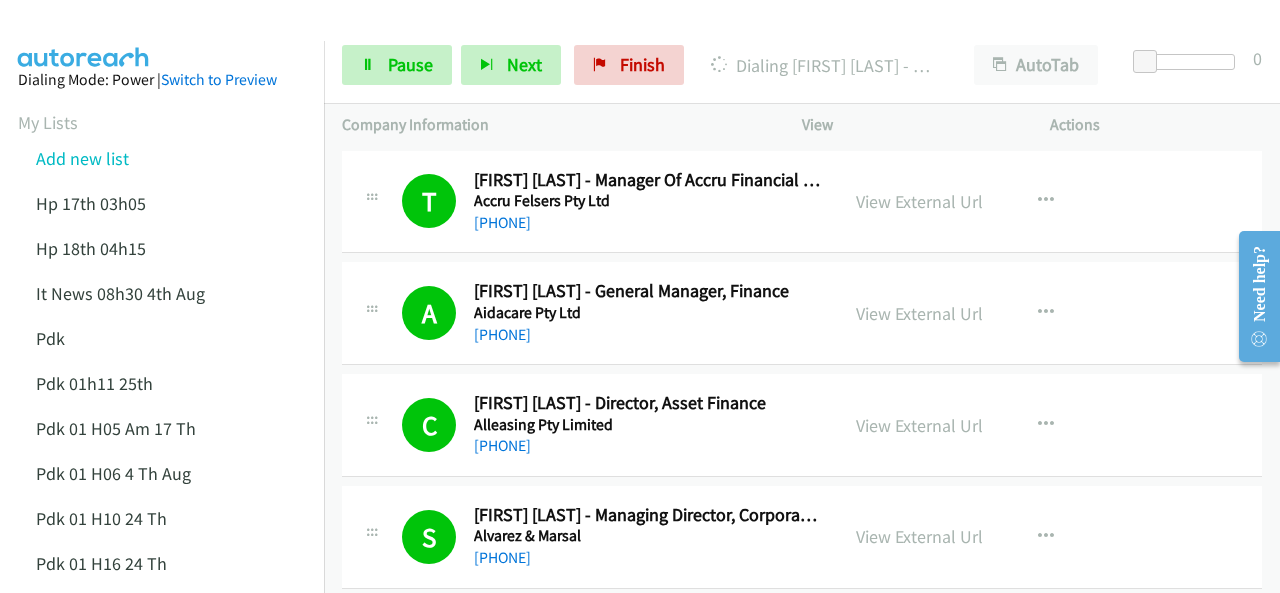 click at bounding box center (84, 35) 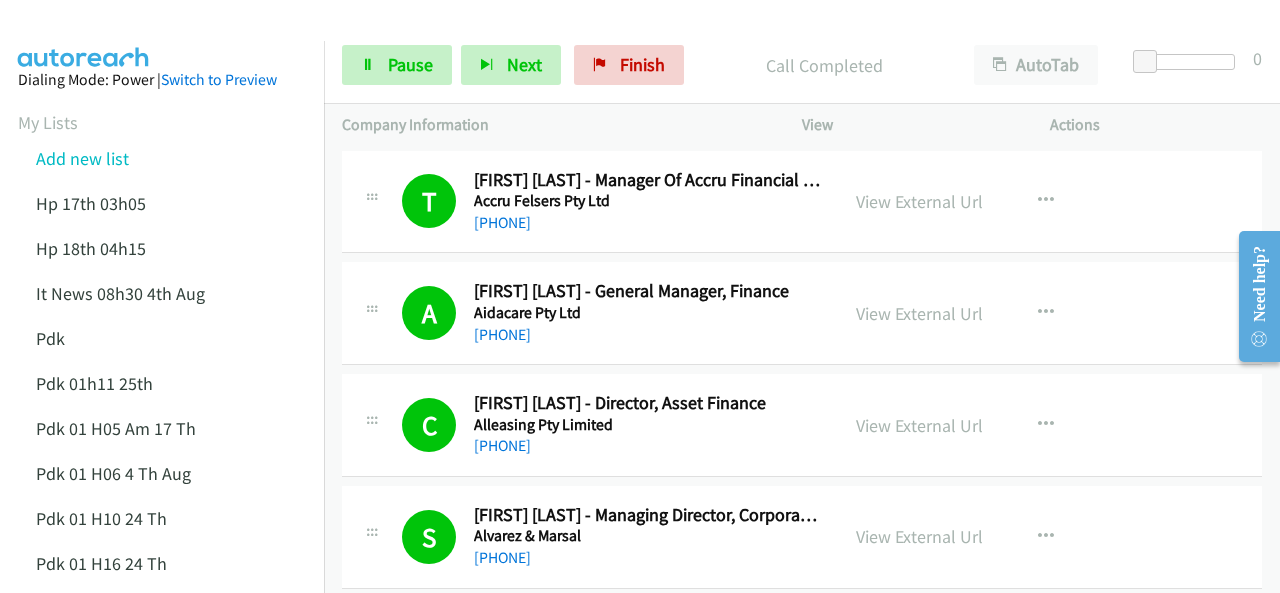 click at bounding box center [84, 35] 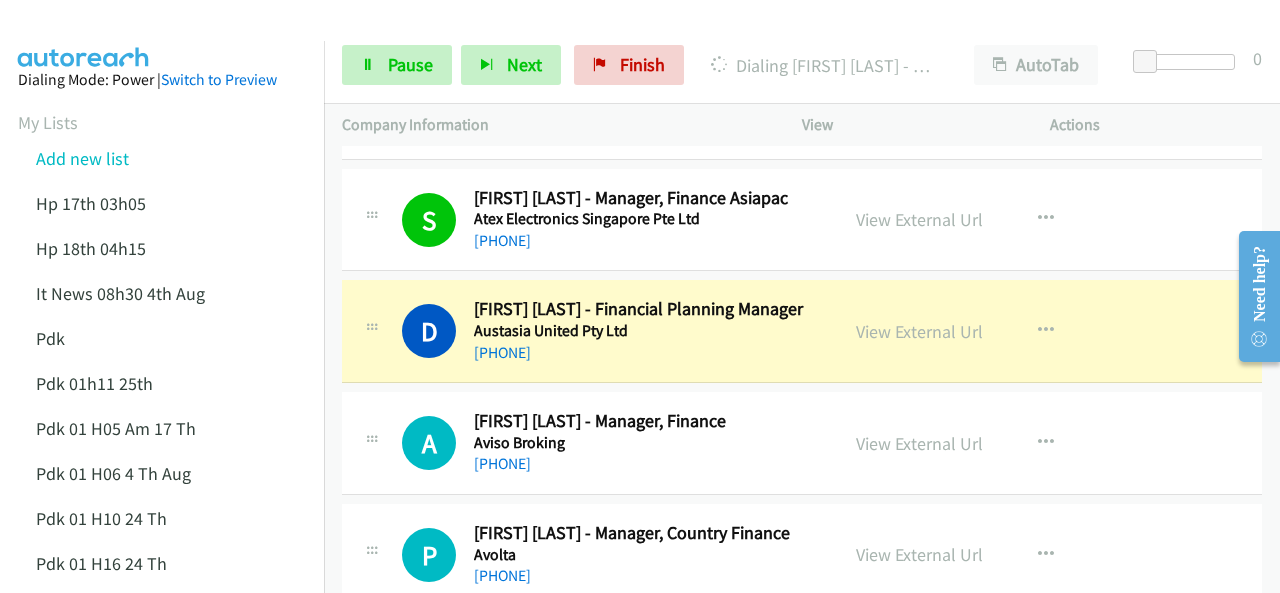 scroll, scrollTop: 1200, scrollLeft: 0, axis: vertical 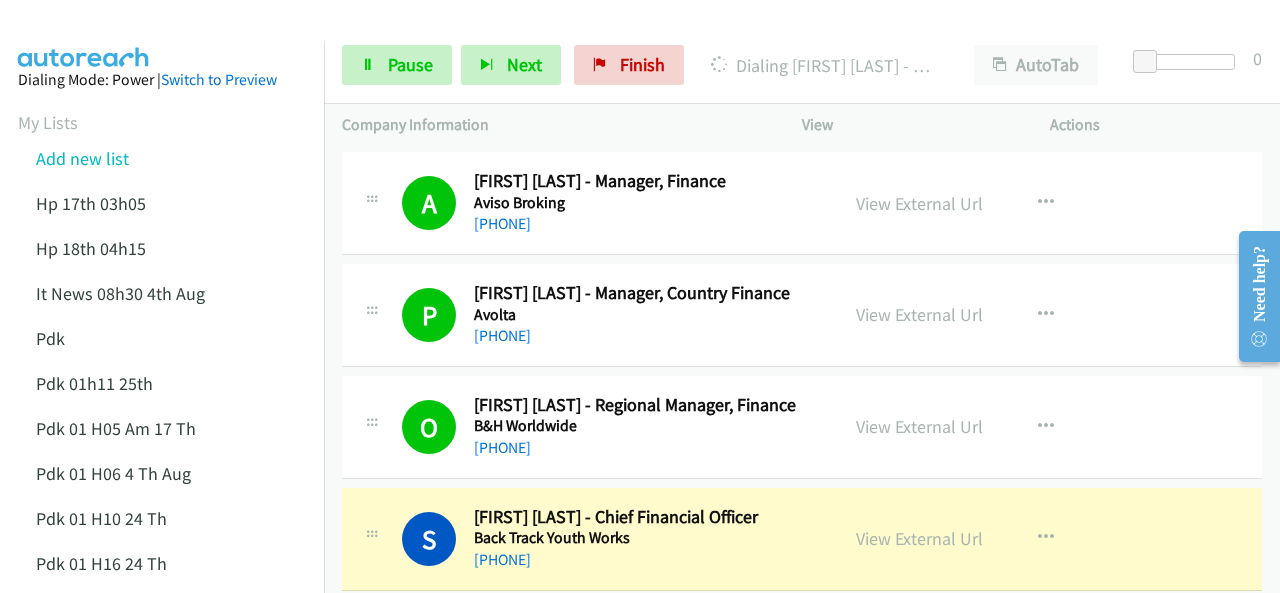 click on "Dialing Mode: Power
|
Switch to Preview
My Lists
Add new list
Hp 17th 03h05
Hp 18th 04h15
It News 08h30 4th Aug
Pdk
Pdk  01h11 25th
Pdk 01 H05 Am 17 Th
Pdk 01 H06 4 Th Aug
Pdk 01 H10 24 Th
Pdk 01 H16 24 Th
Pdk 01h06 29th
Pdk 01h07am 18th
Pdk 01h11 31st
Pdk 01h28 21st
Pdk 02h02am 18th
Pdk 03h42 29th
Pdk 05h56 4th Aug
Pdk 06h12 1st
Pdk 07h43 4th Aug
Pdk 08h03 1st
Pdk 23rd 05h47
Pdk 28th 3h00
Pdk 30th
Pdk 31st 05h31
Pdk 4h39 01st
Pdk 7h05 28th
Pdk 8h19 30 Th
Sap 01h05 6th Aug
Sap 05h36 5th Aug
Hp 6am
It News 7h00 5th Aug
Pdk
Pdk 01h00 22nd
Pdk 01h04 16th
Pdk 1h10 1st
Pdk 23rd
Pdk 24th 07h43
Back to Campaign Management
Scheduled Callbacks
FAQ
Agent Settings
Sign Out" at bounding box center (162, 1067) 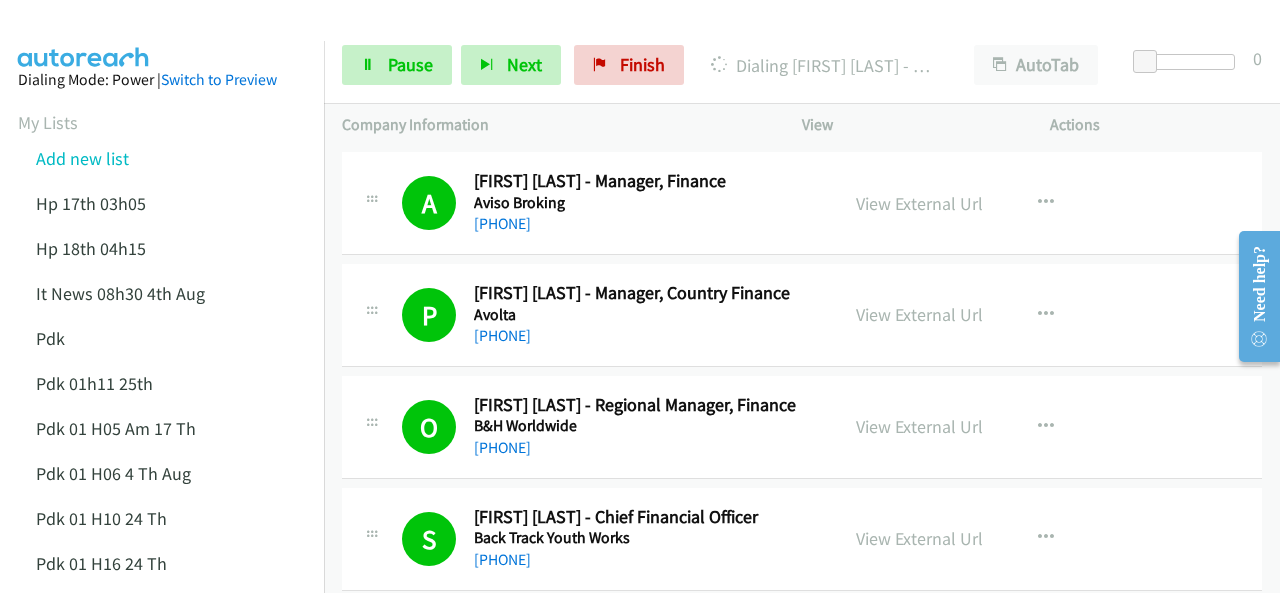click at bounding box center (84, 35) 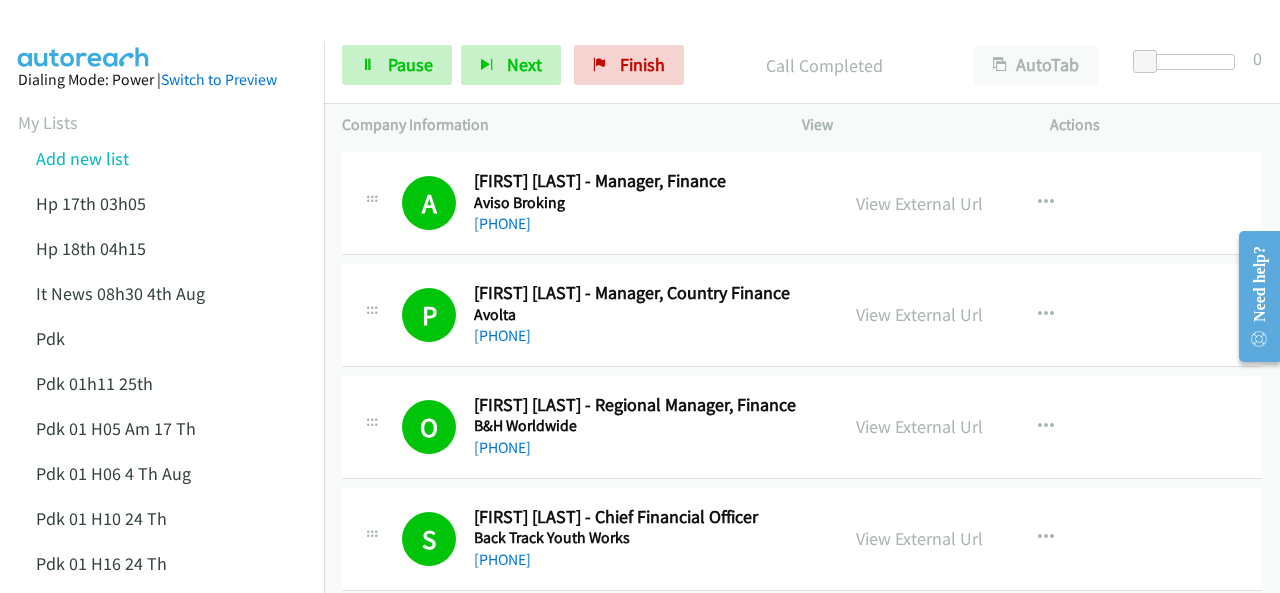 click at bounding box center (84, 35) 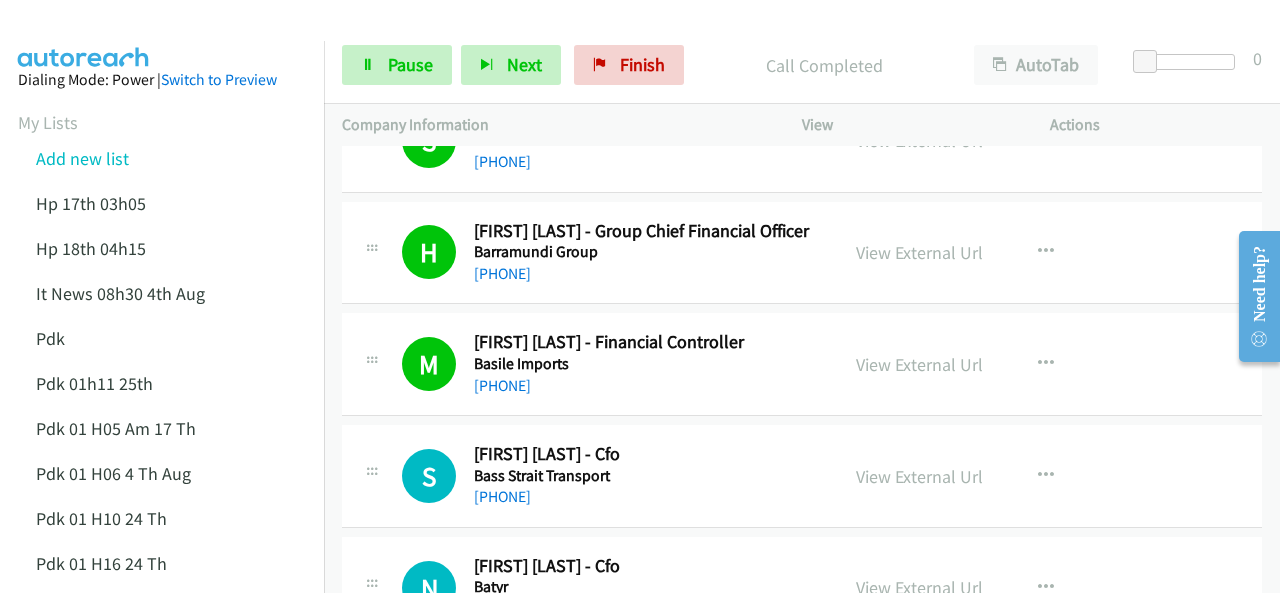 scroll, scrollTop: 1740, scrollLeft: 0, axis: vertical 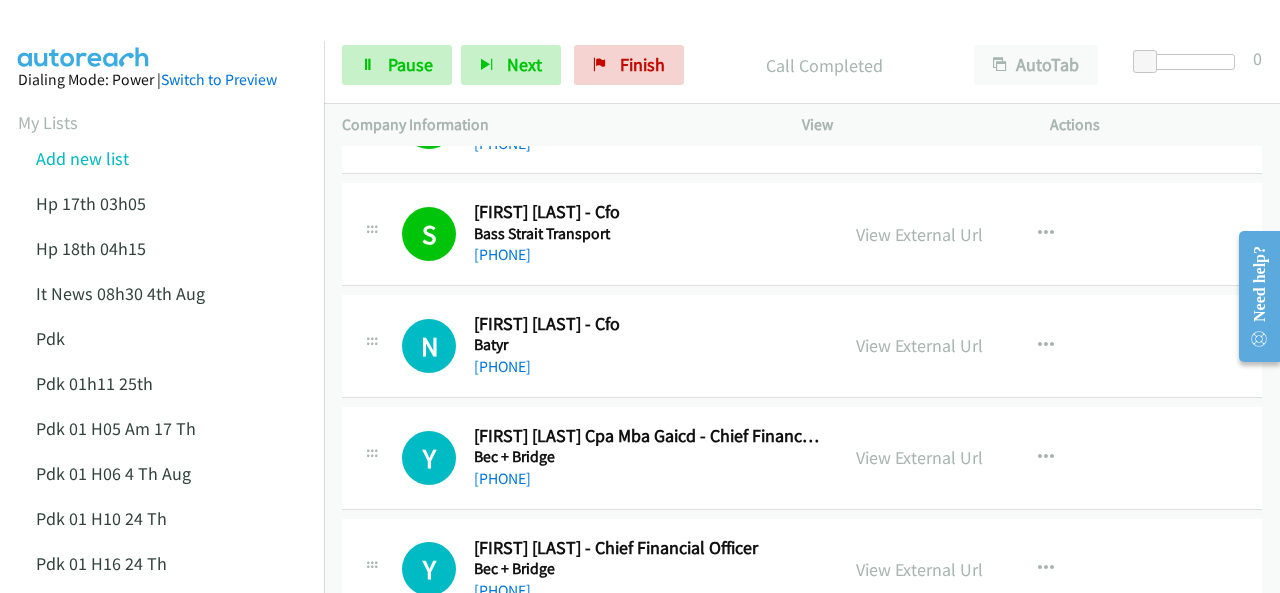 click at bounding box center (84, 35) 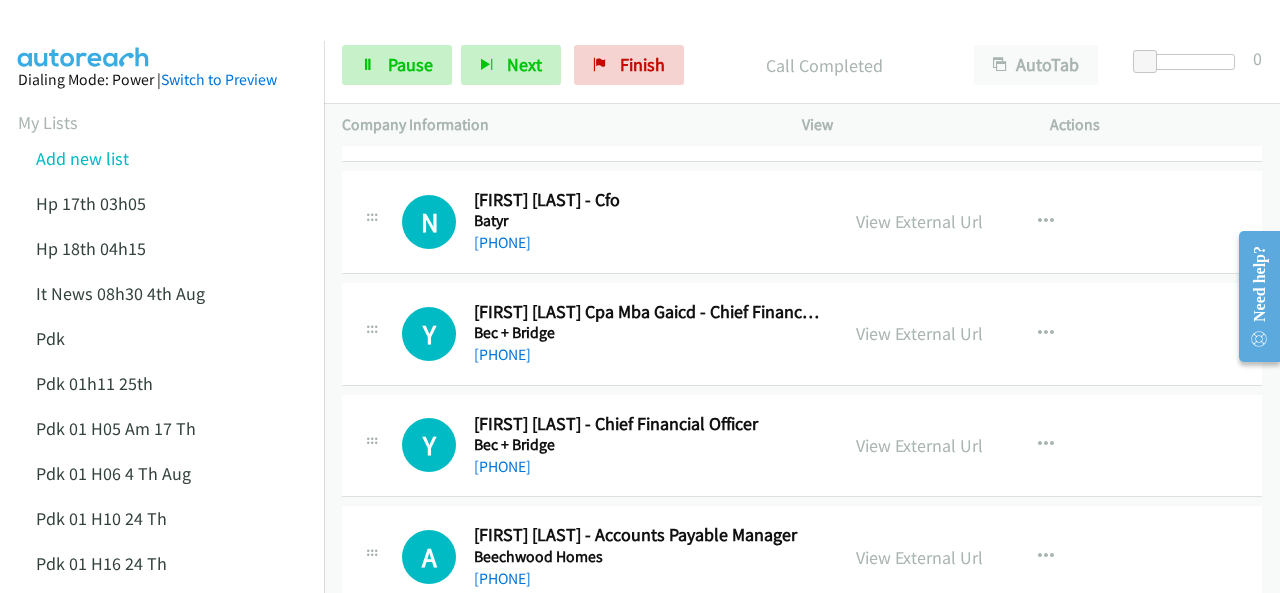 scroll, scrollTop: 2080, scrollLeft: 0, axis: vertical 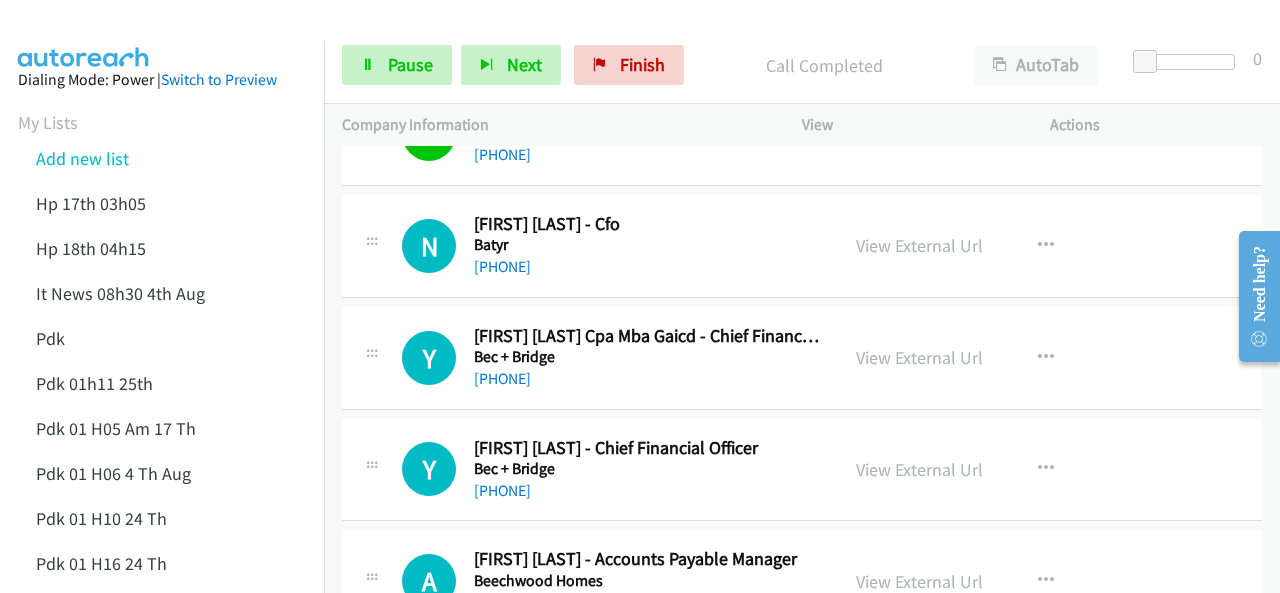 click at bounding box center (84, 35) 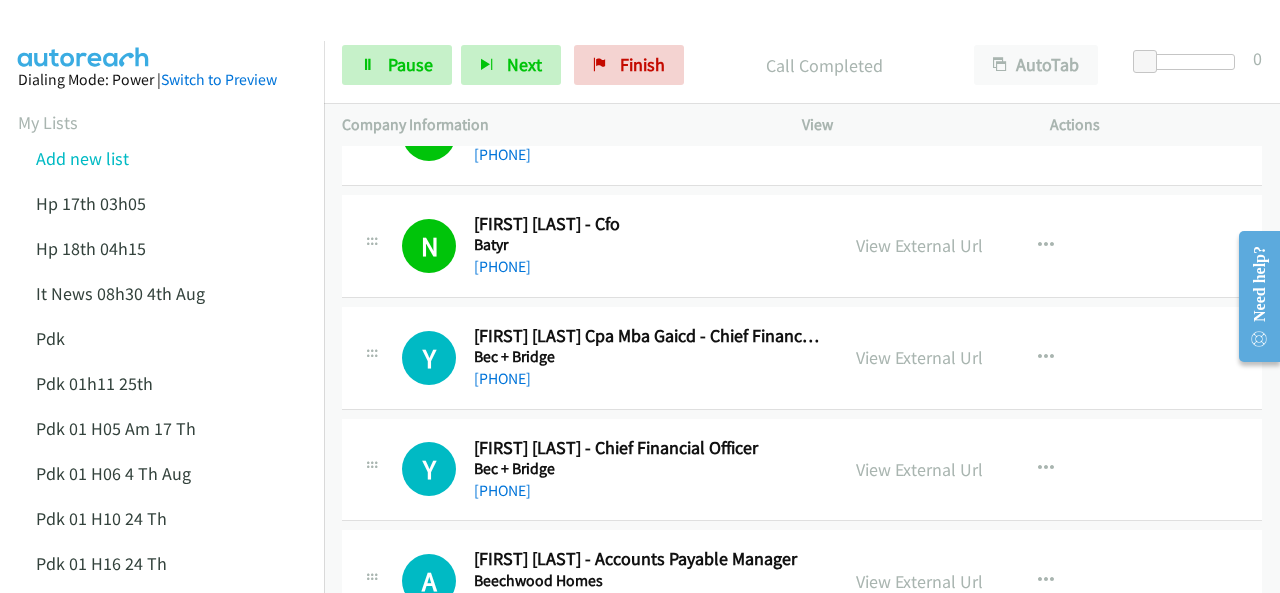 click at bounding box center [84, 35] 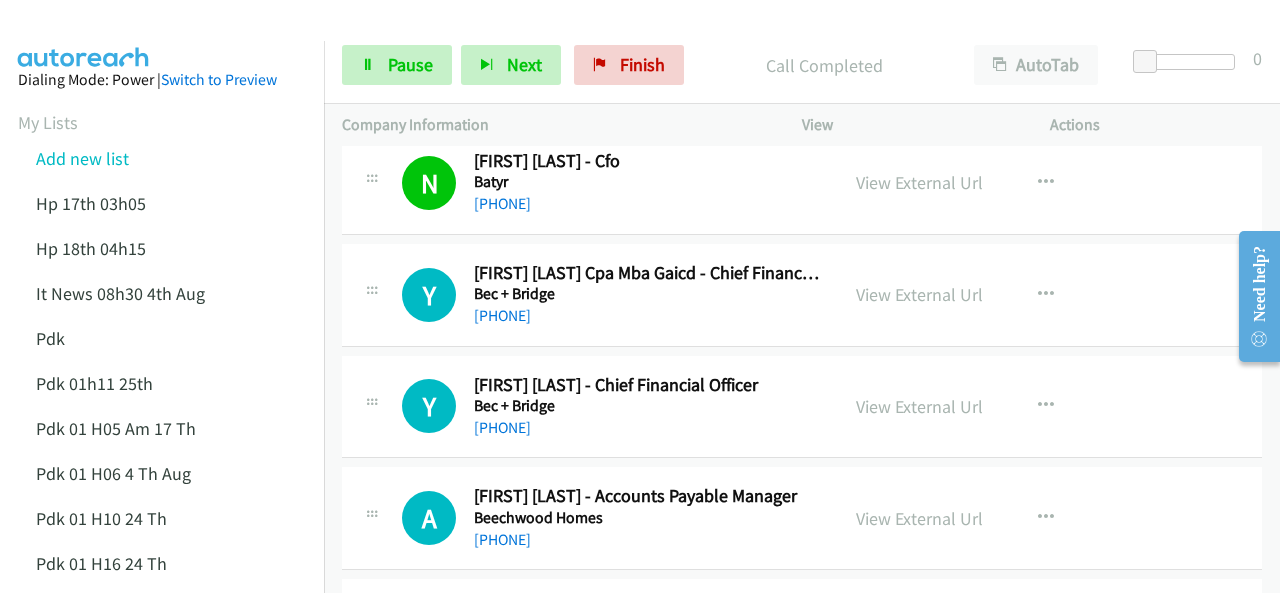 scroll, scrollTop: 2180, scrollLeft: 0, axis: vertical 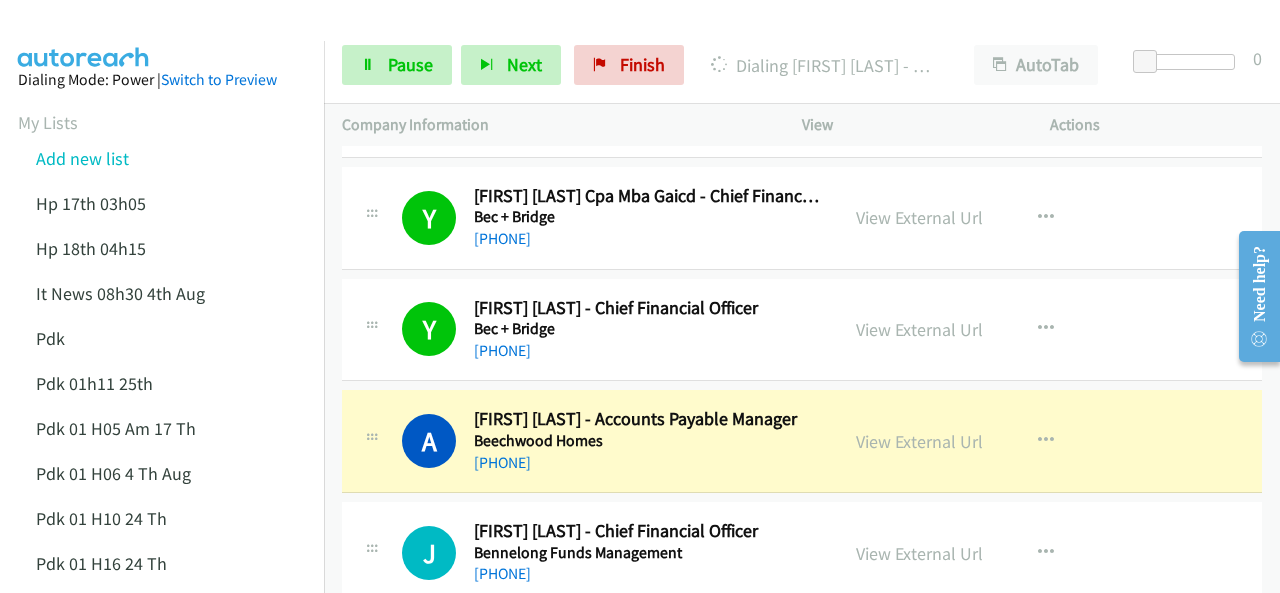 click at bounding box center (84, 35) 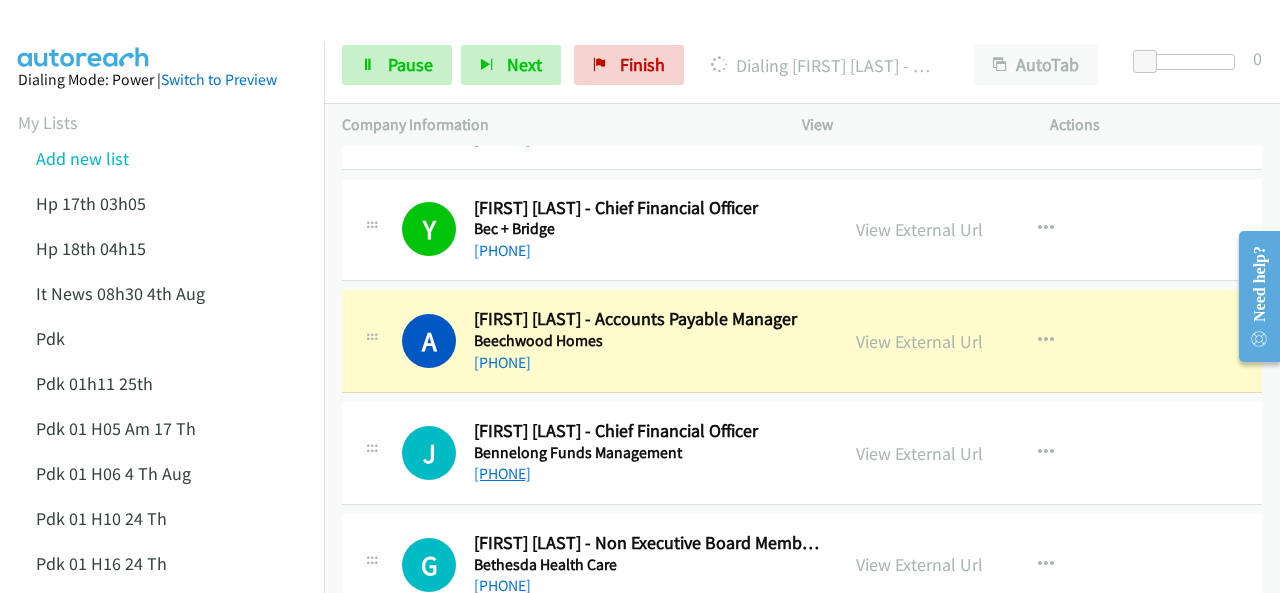 scroll, scrollTop: 2420, scrollLeft: 0, axis: vertical 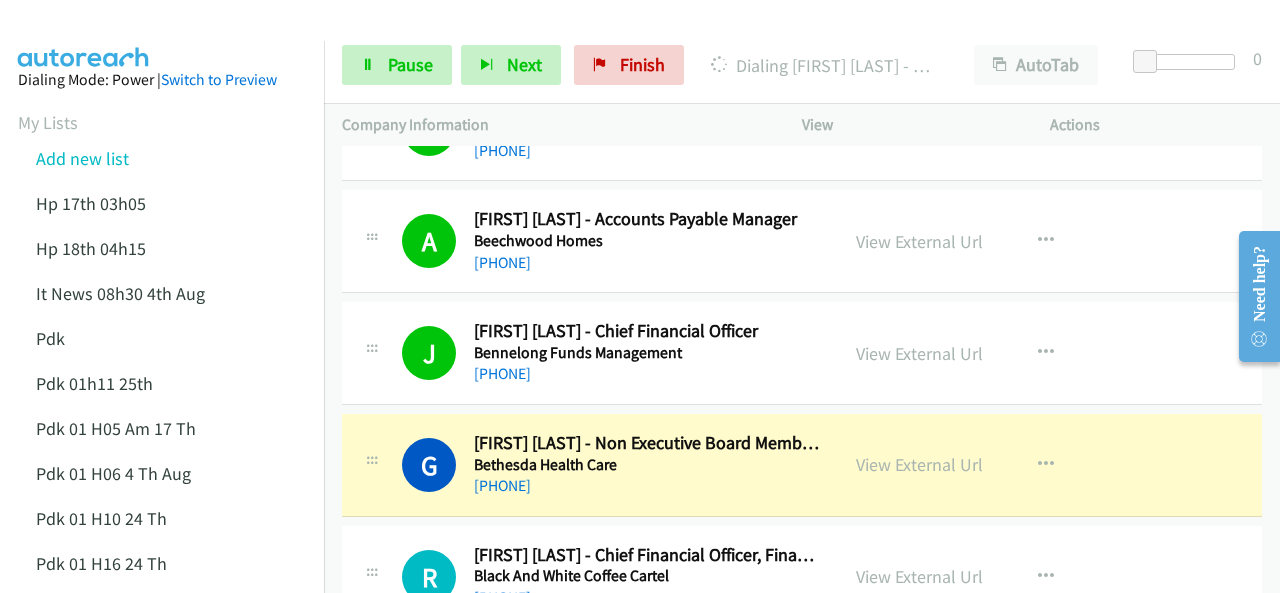 click at bounding box center [84, 35] 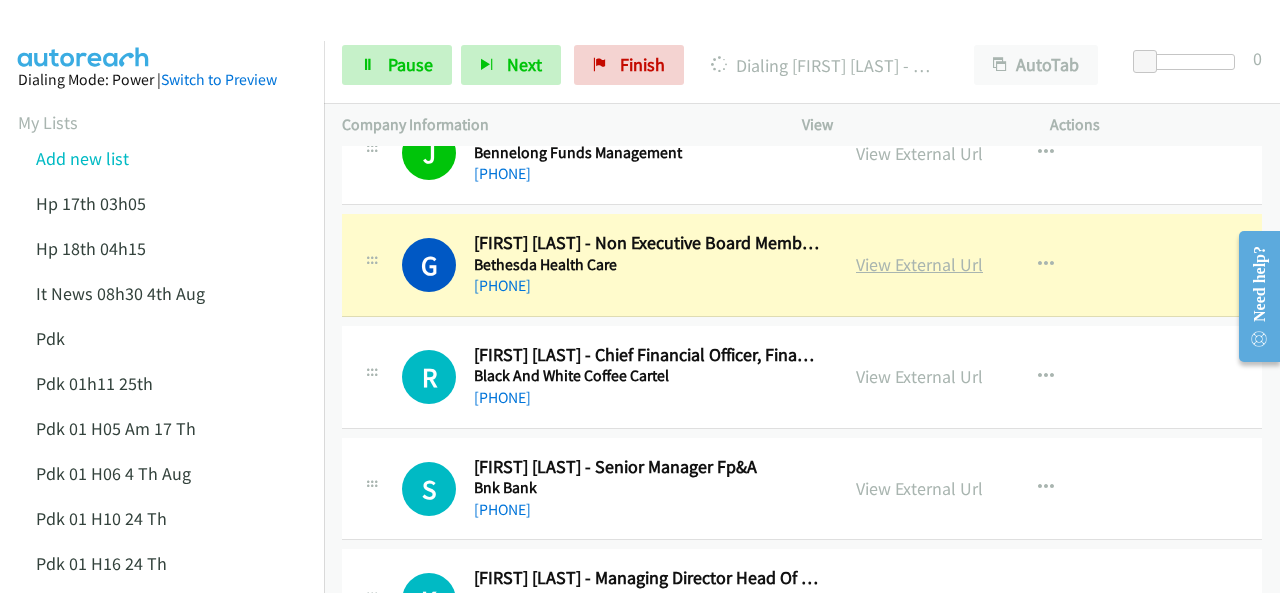 click on "View External Url" at bounding box center (919, 264) 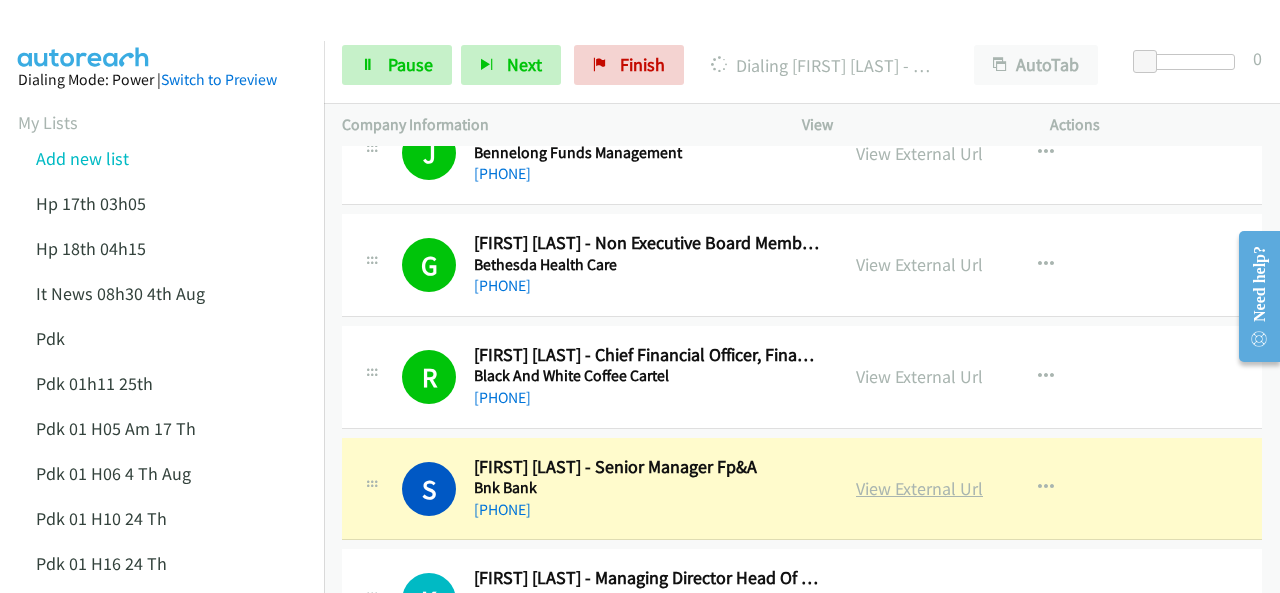 click on "View External Url" at bounding box center (919, 488) 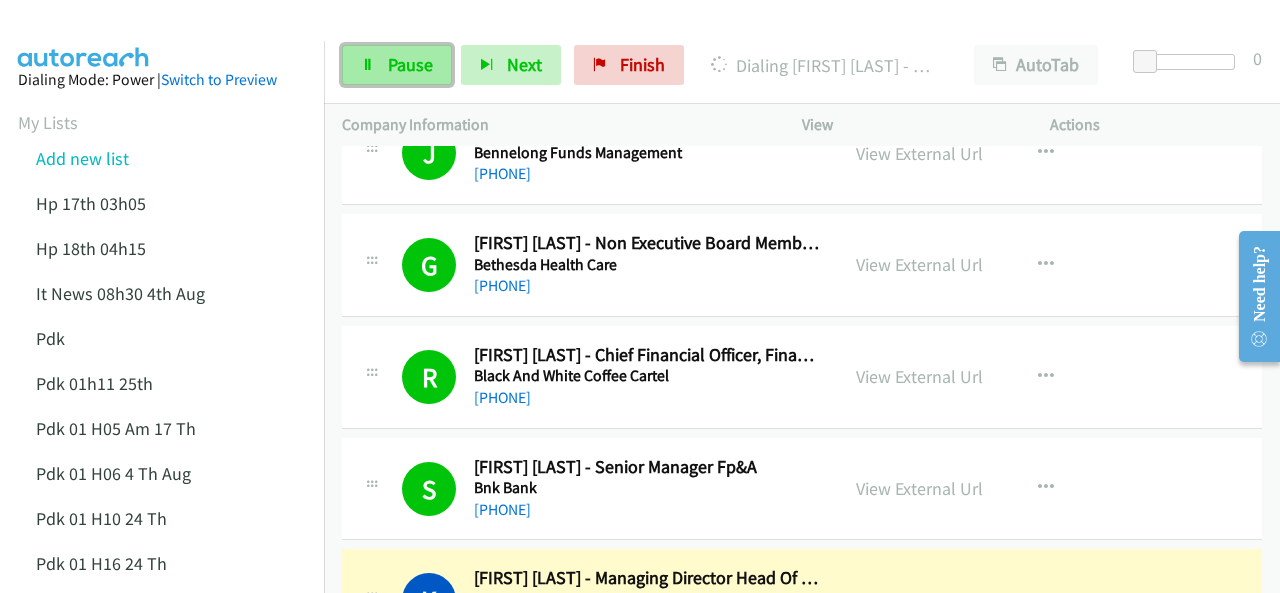 click on "Pause" at bounding box center (397, 65) 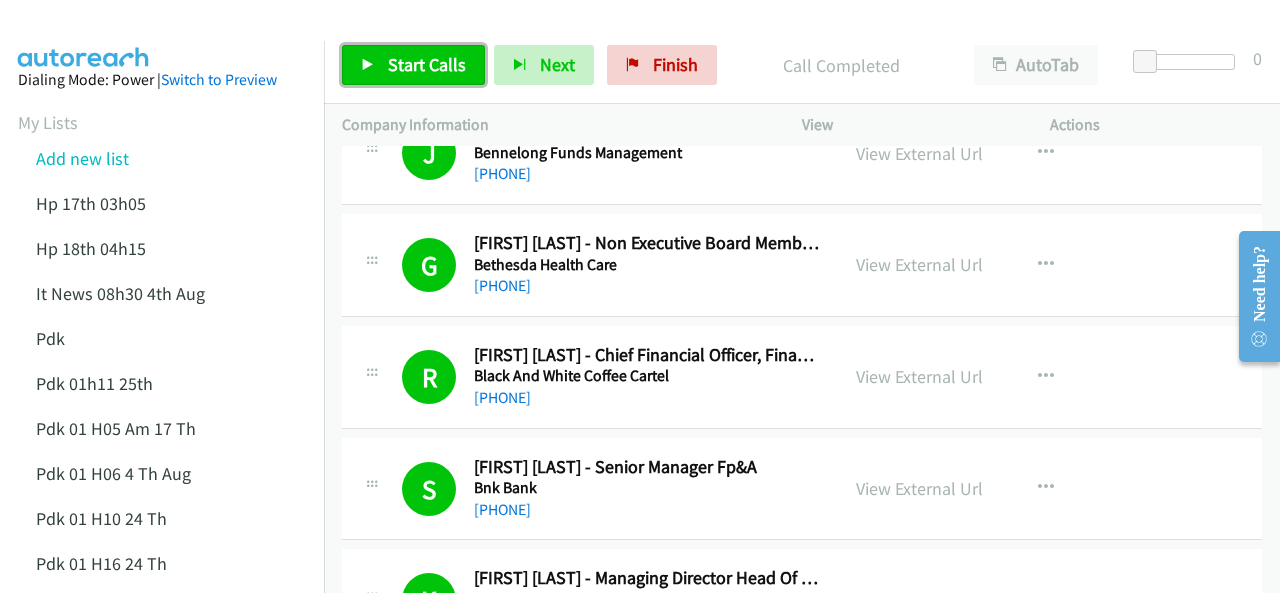 click on "Start Calls" at bounding box center (427, 64) 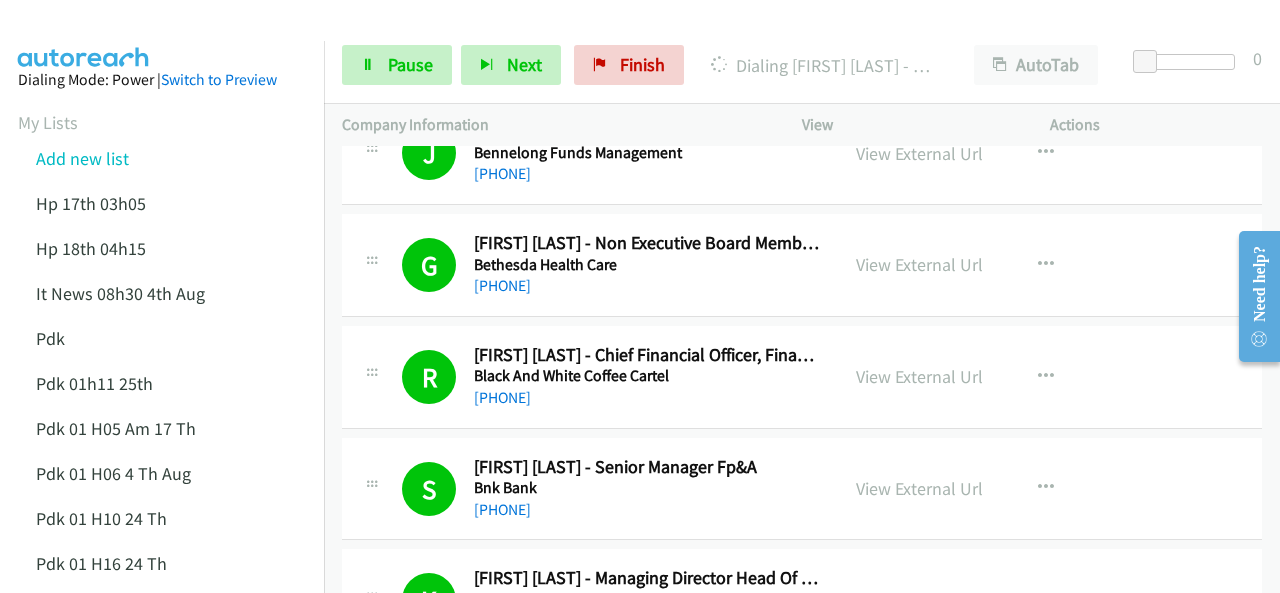 click at bounding box center [84, 35] 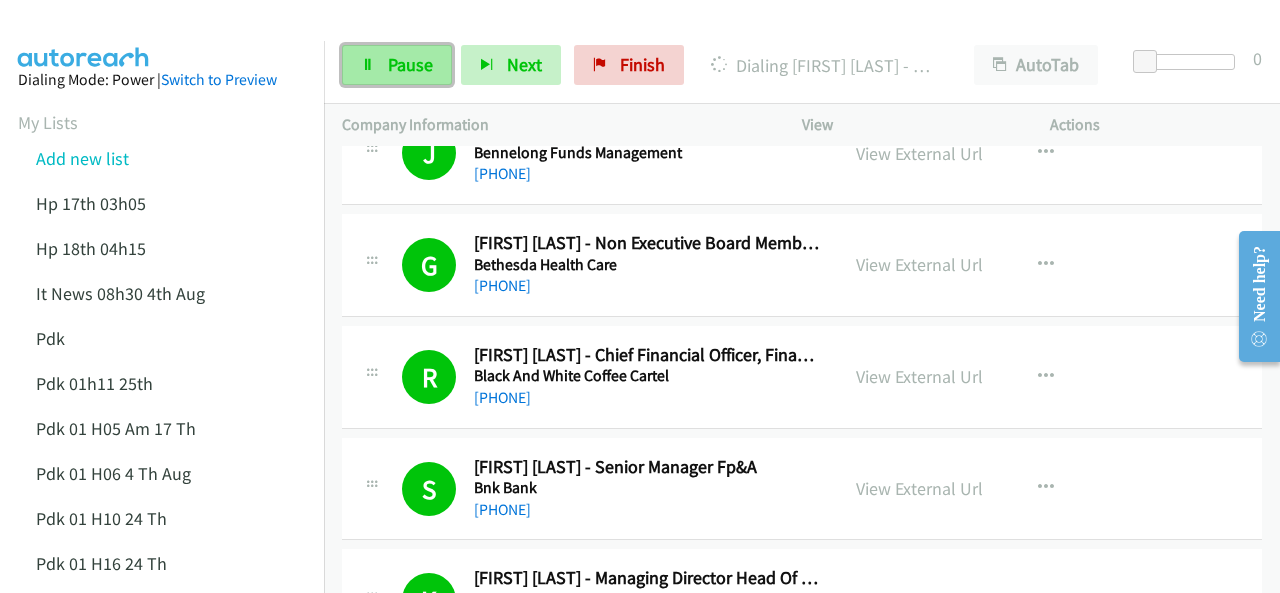 click on "Pause" at bounding box center [397, 65] 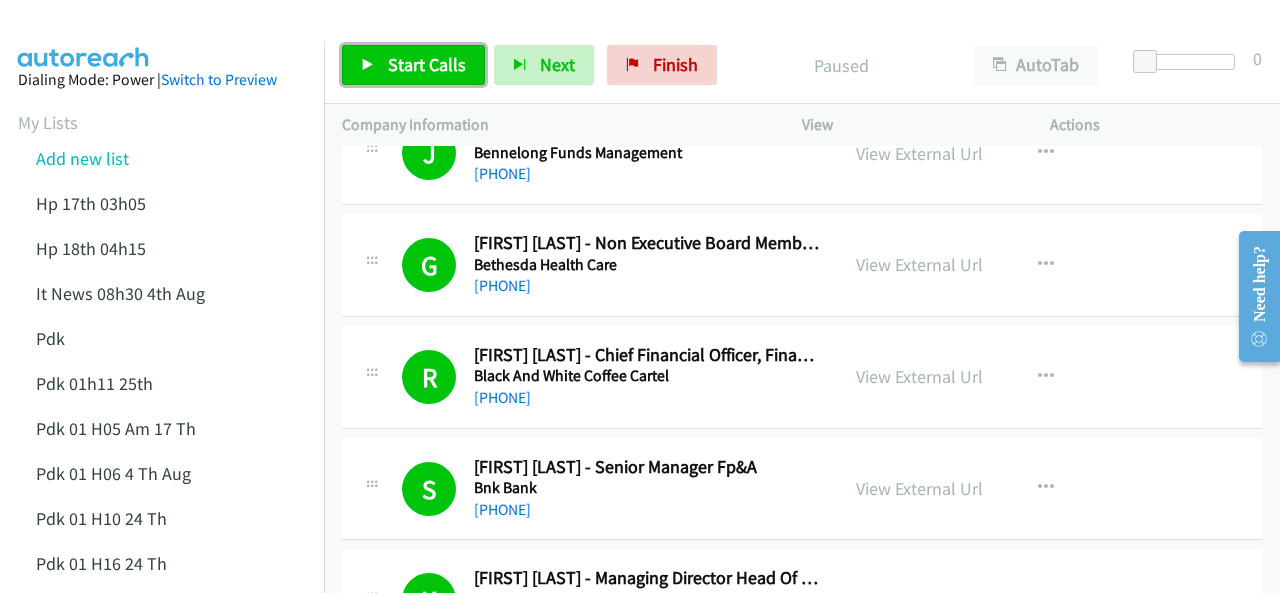 click on "Start Calls" at bounding box center [427, 64] 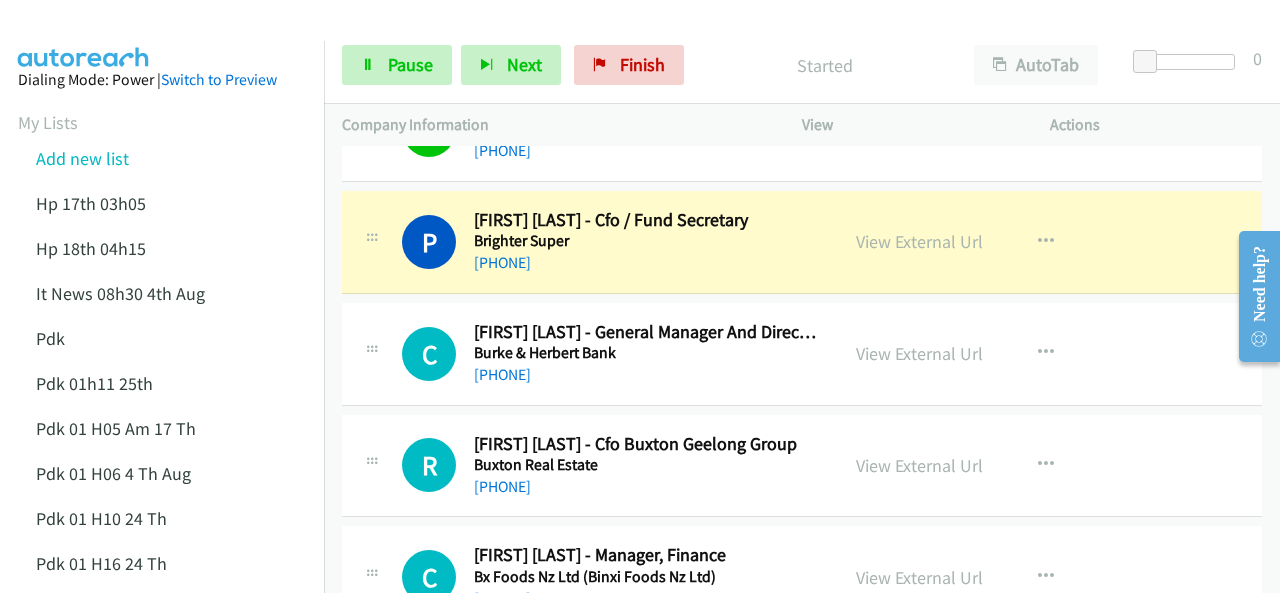 scroll, scrollTop: 3220, scrollLeft: 0, axis: vertical 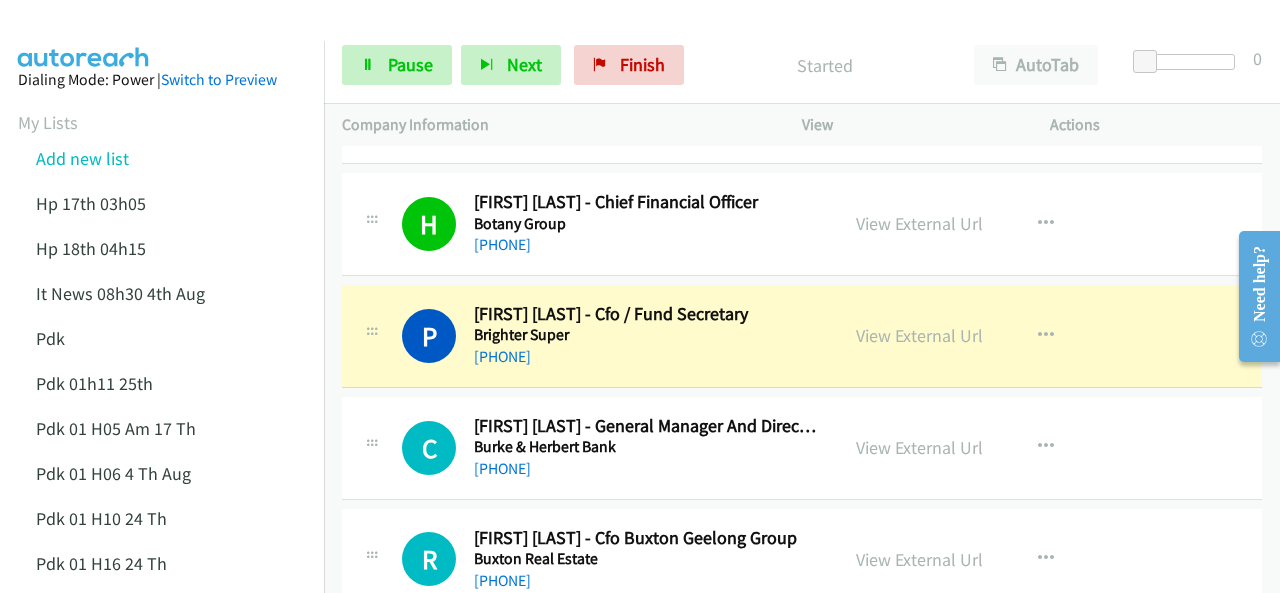 drag, startPoint x: 127, startPoint y: 42, endPoint x: 170, endPoint y: 37, distance: 43.289722 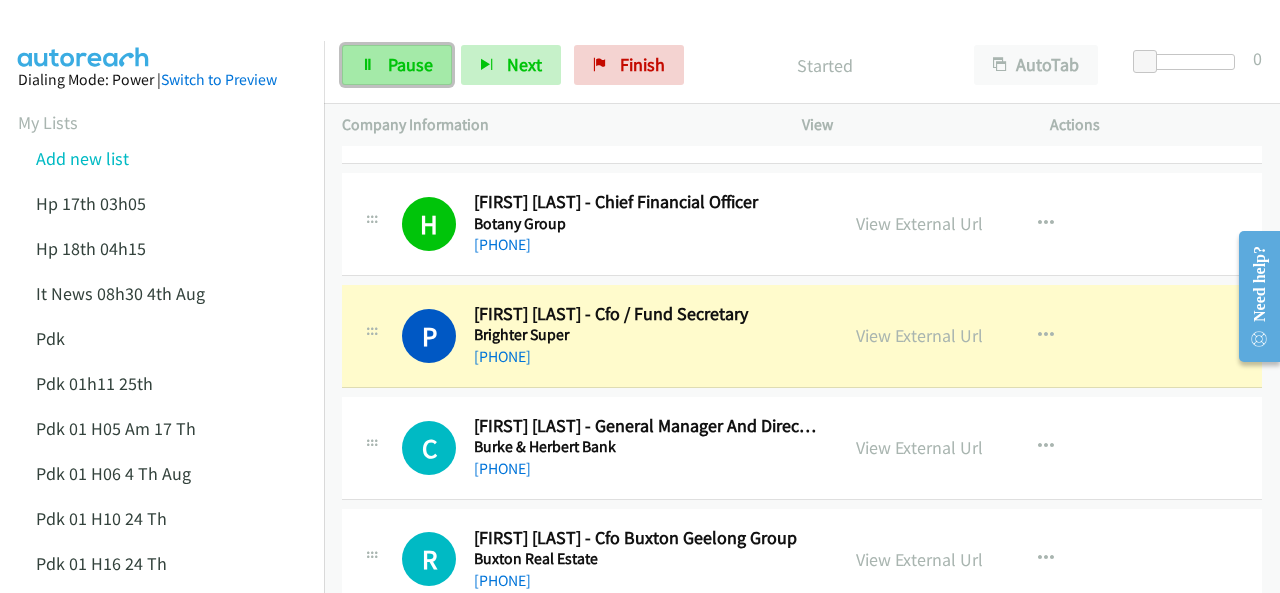 click on "Pause" at bounding box center (410, 64) 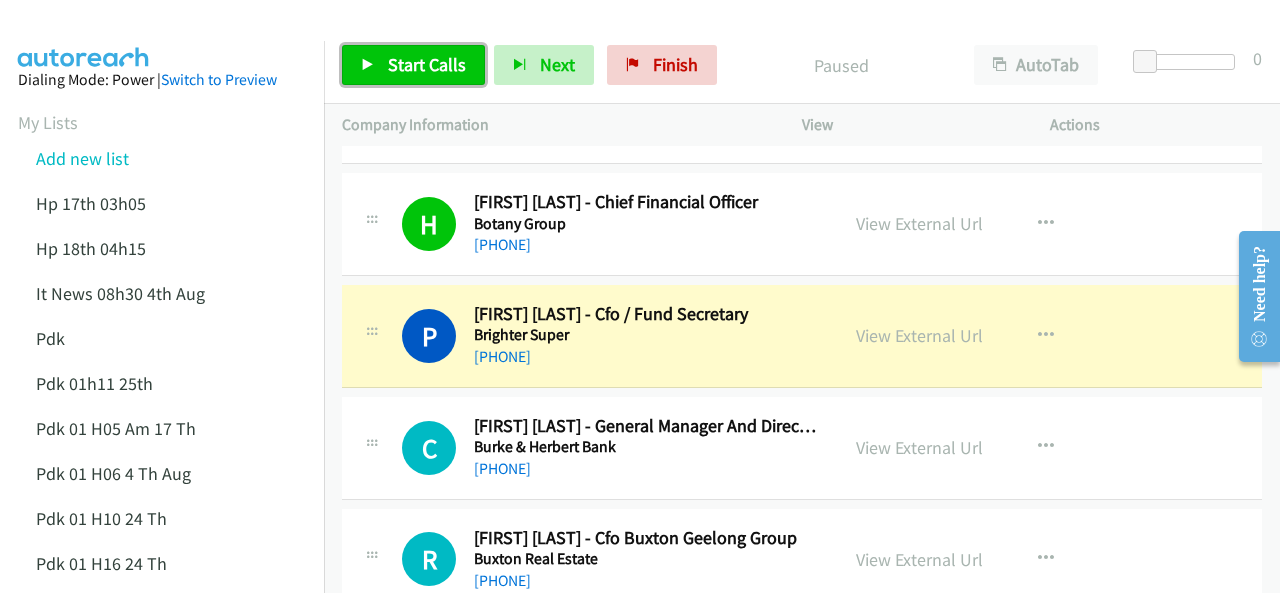 click on "Start Calls" at bounding box center (427, 64) 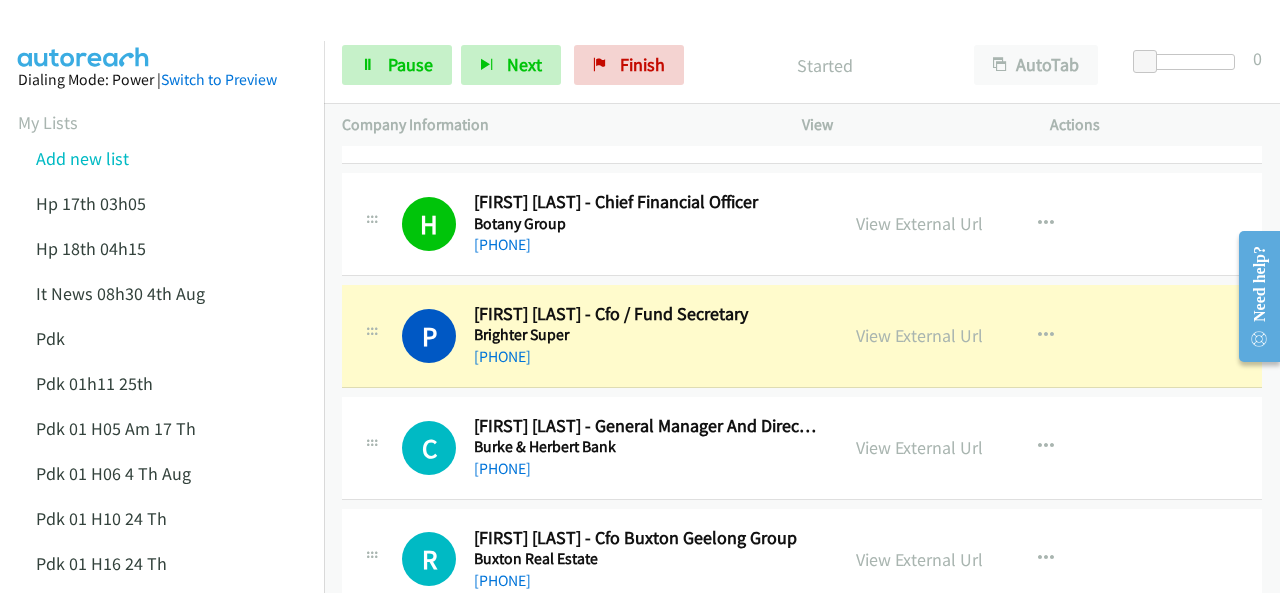 click at bounding box center (84, 35) 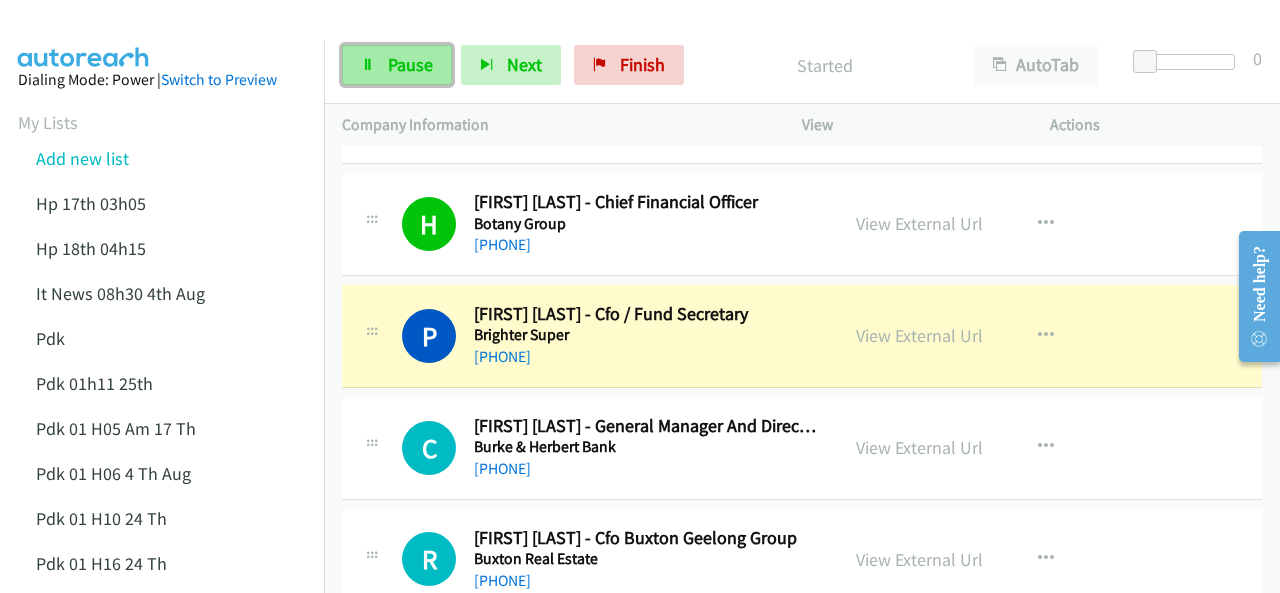 click on "Pause" at bounding box center (410, 64) 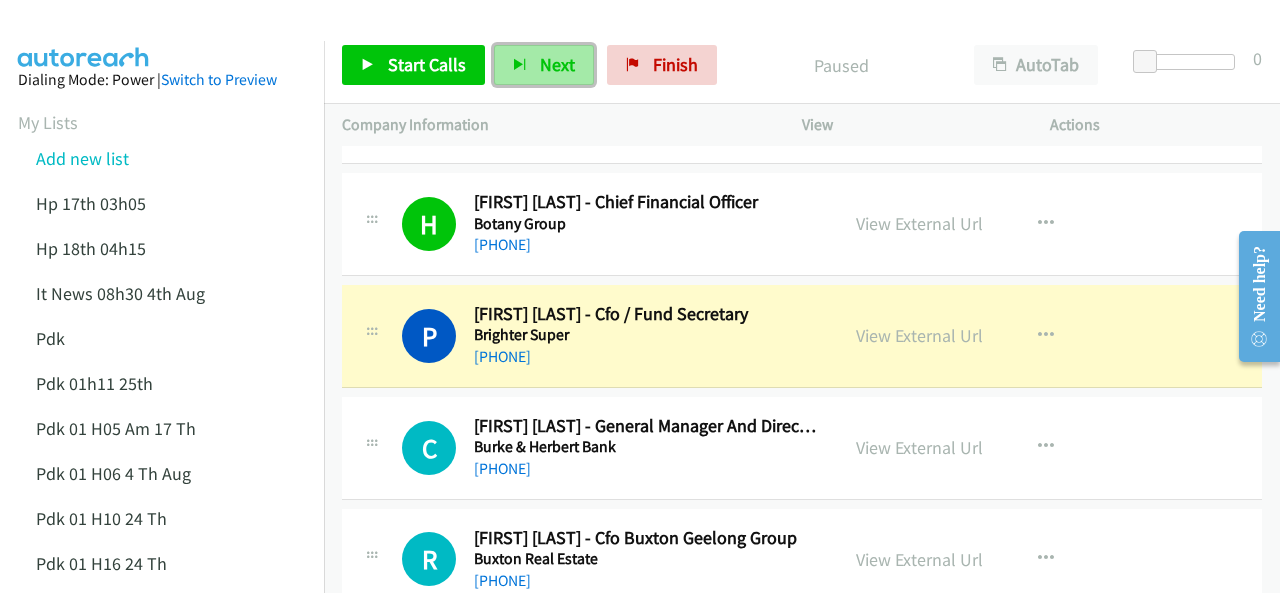 click on "Next" at bounding box center [557, 64] 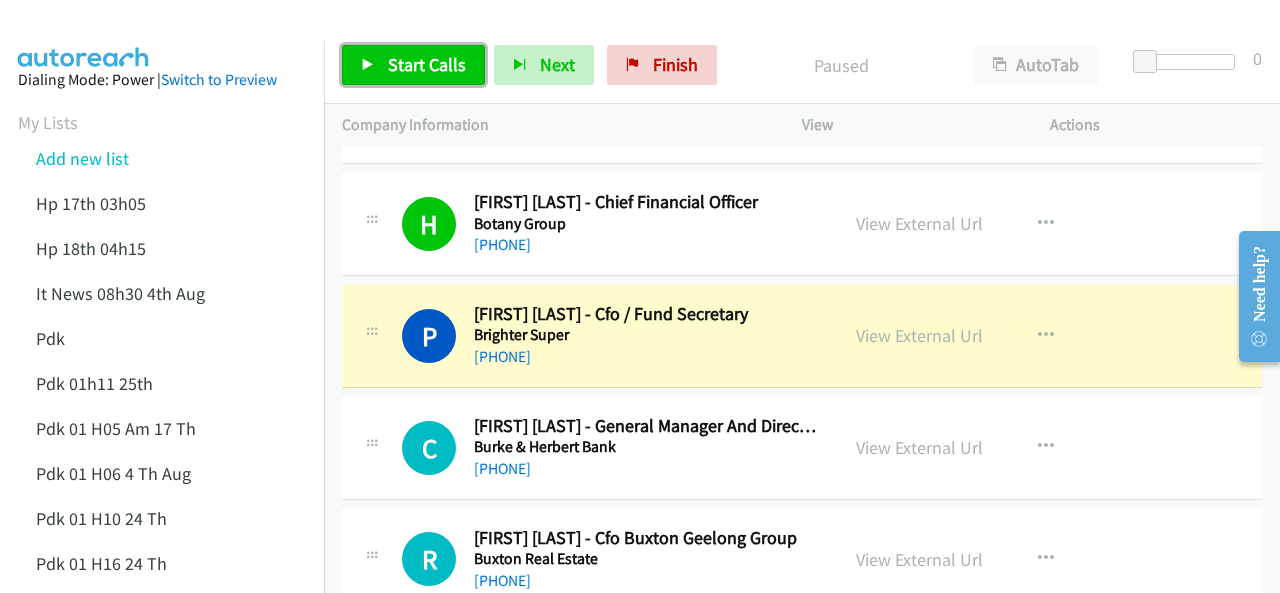 click on "Start Calls" at bounding box center (427, 64) 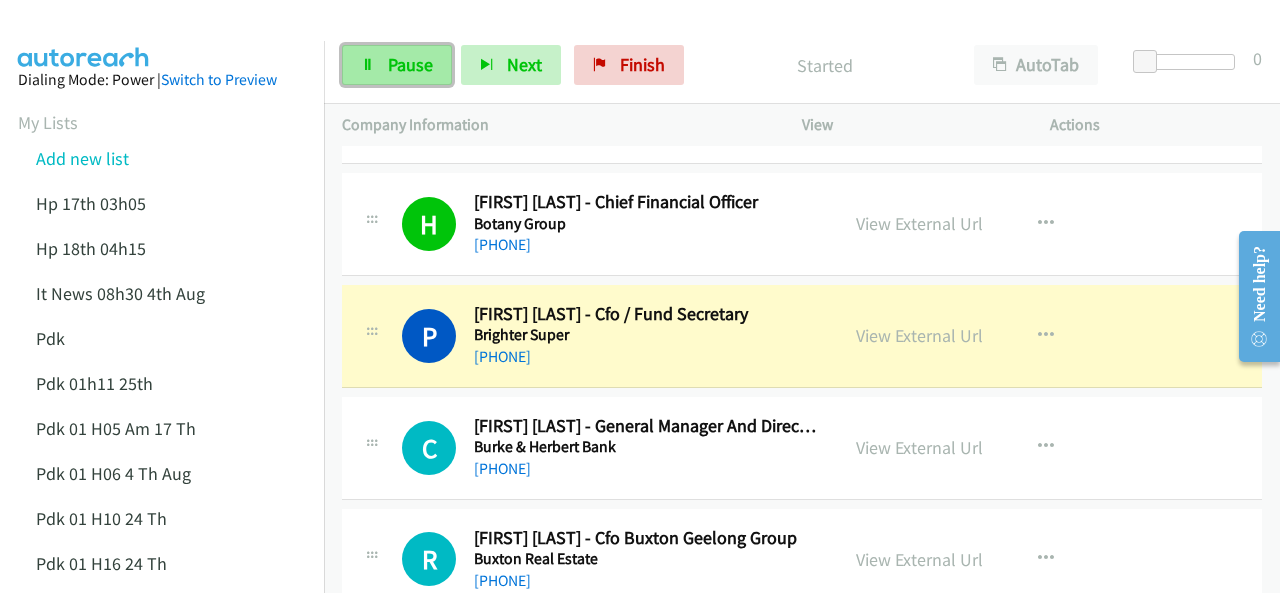 click on "Pause" at bounding box center [410, 64] 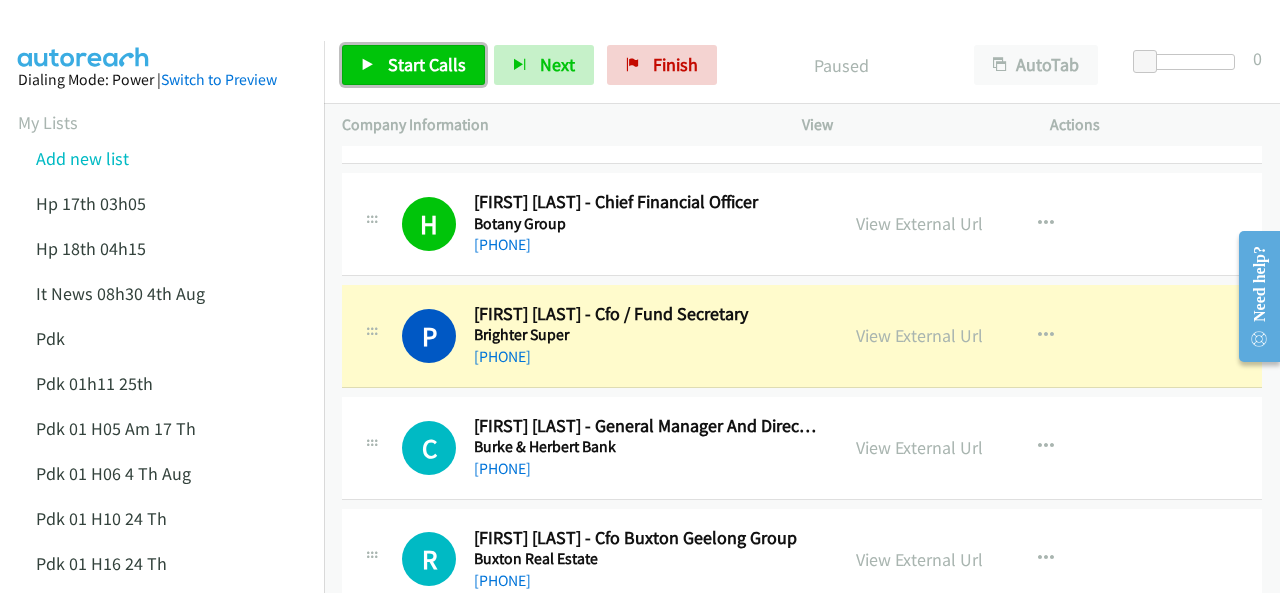 click on "Start Calls" at bounding box center [427, 64] 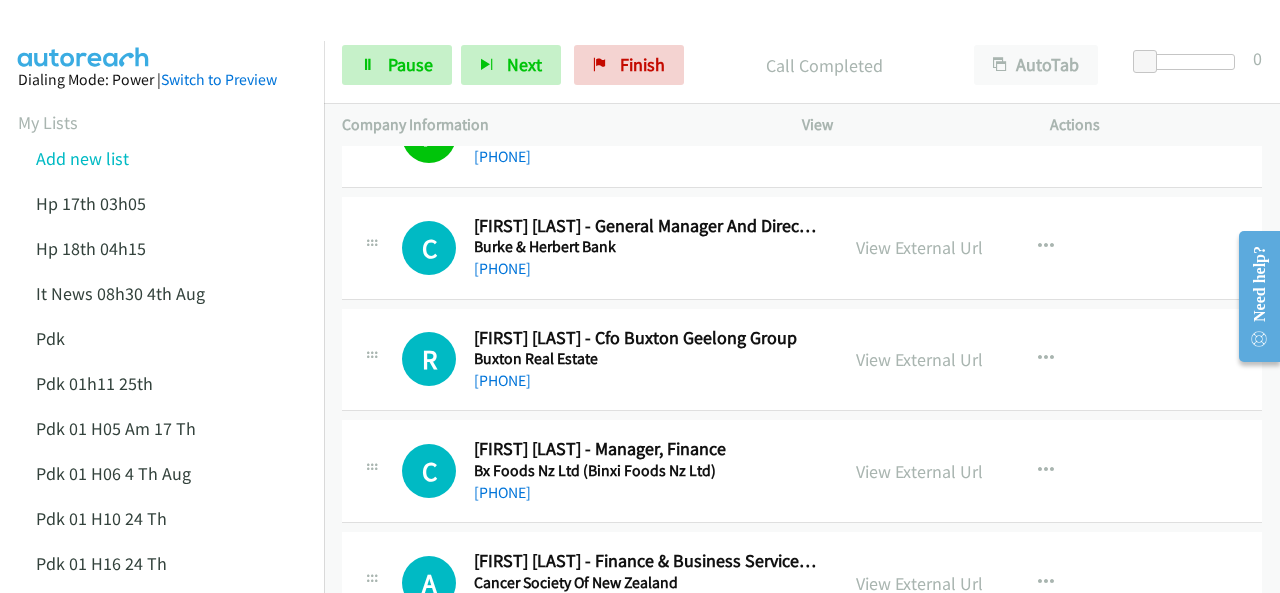 scroll, scrollTop: 3320, scrollLeft: 0, axis: vertical 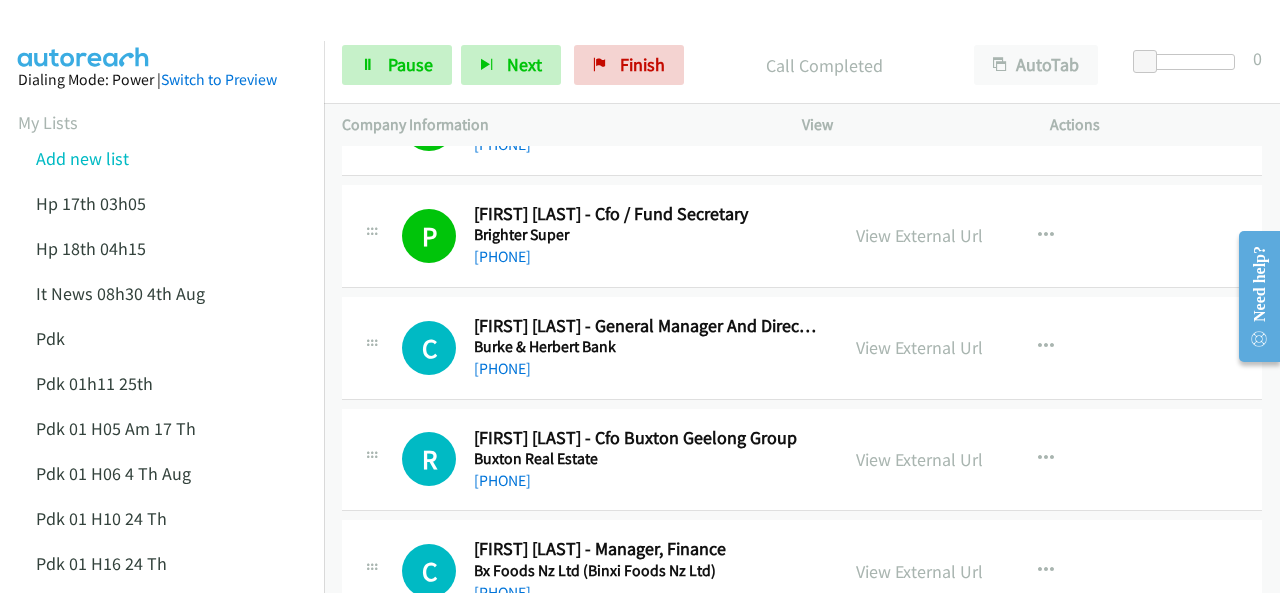 click at bounding box center (84, 35) 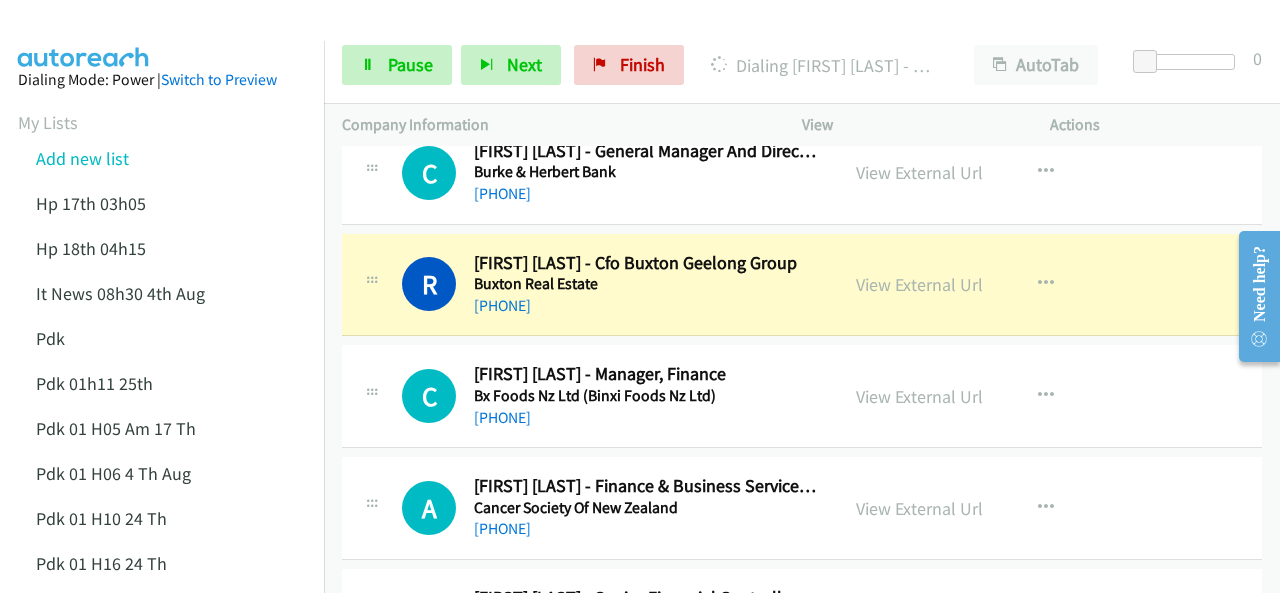 scroll, scrollTop: 3520, scrollLeft: 0, axis: vertical 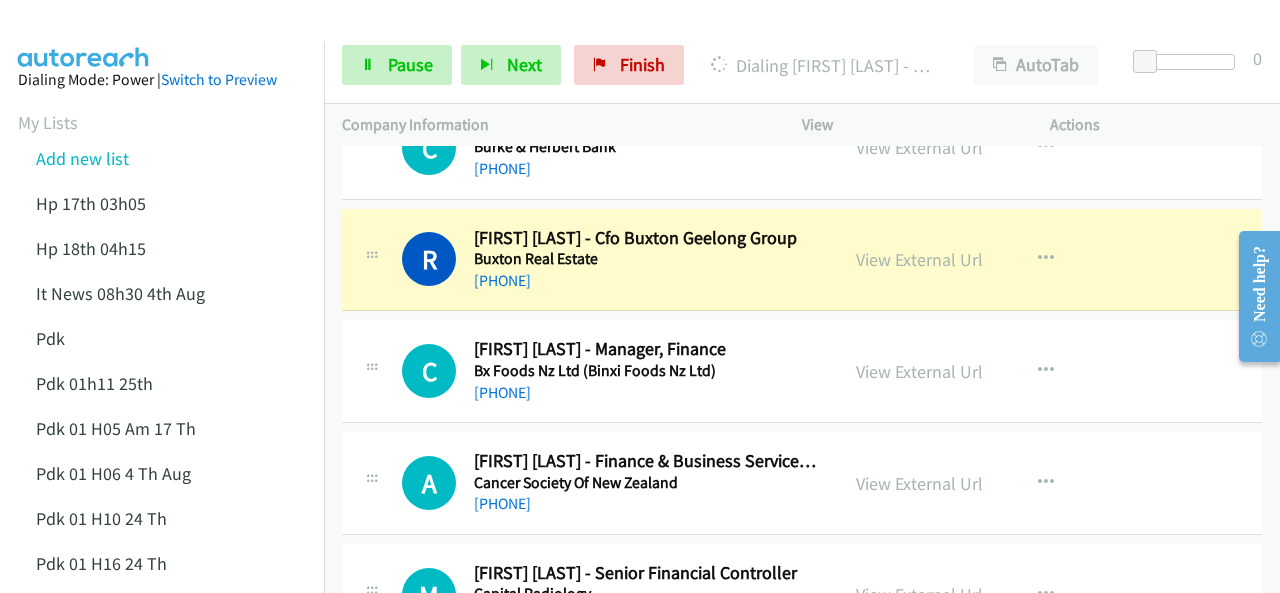 click on "Dialing Mode: Power
|
Switch to Preview
My Lists
Add new list
Hp 17th 03h05
Hp 18th 04h15
It News 08h30 4th Aug
Pdk
Pdk  01h11 25th
Pdk 01 H05 Am 17 Th
Pdk 01 H06 4 Th Aug
Pdk 01 H10 24 Th
Pdk 01 H16 24 Th
Pdk 01h06 29th
Pdk 01h07am 18th
Pdk 01h11 31st
Pdk 01h28 21st
Pdk 02h02am 18th
Pdk 03h42 29th
Pdk 05h56 4th Aug
Pdk 06h12 1st
Pdk 07h43 4th Aug
Pdk 08h03 1st
Pdk 23rd 05h47
Pdk 28th 3h00
Pdk 30th
Pdk 31st 05h31
Pdk 4h39 01st
Pdk 7h05 28th
Pdk 8h19 30 Th
Sap 01h05 6th Aug
Sap 05h36 5th Aug
Hp 6am
It News 7h00 5th Aug
Pdk
Pdk 01h00 22nd
Pdk 01h04 16th
Pdk 1h10 1st
Pdk 23rd
Pdk 24th 07h43
Back to Campaign Management
Scheduled Callbacks
FAQ
Agent Settings
Sign Out" at bounding box center (162, 1067) 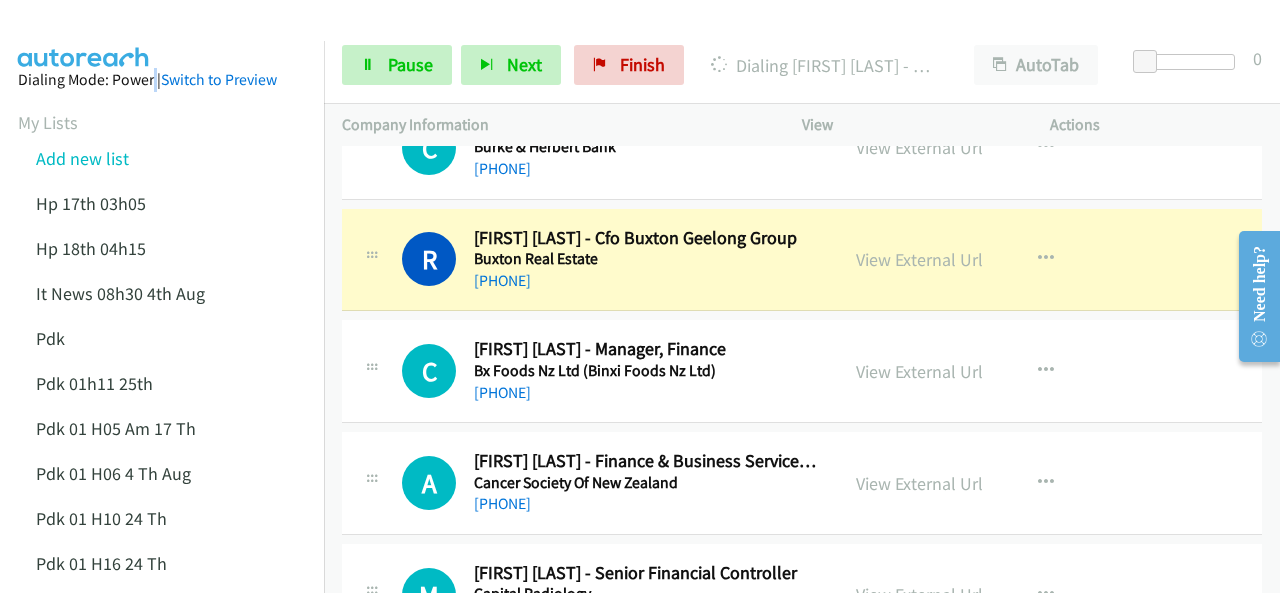 click at bounding box center (84, 35) 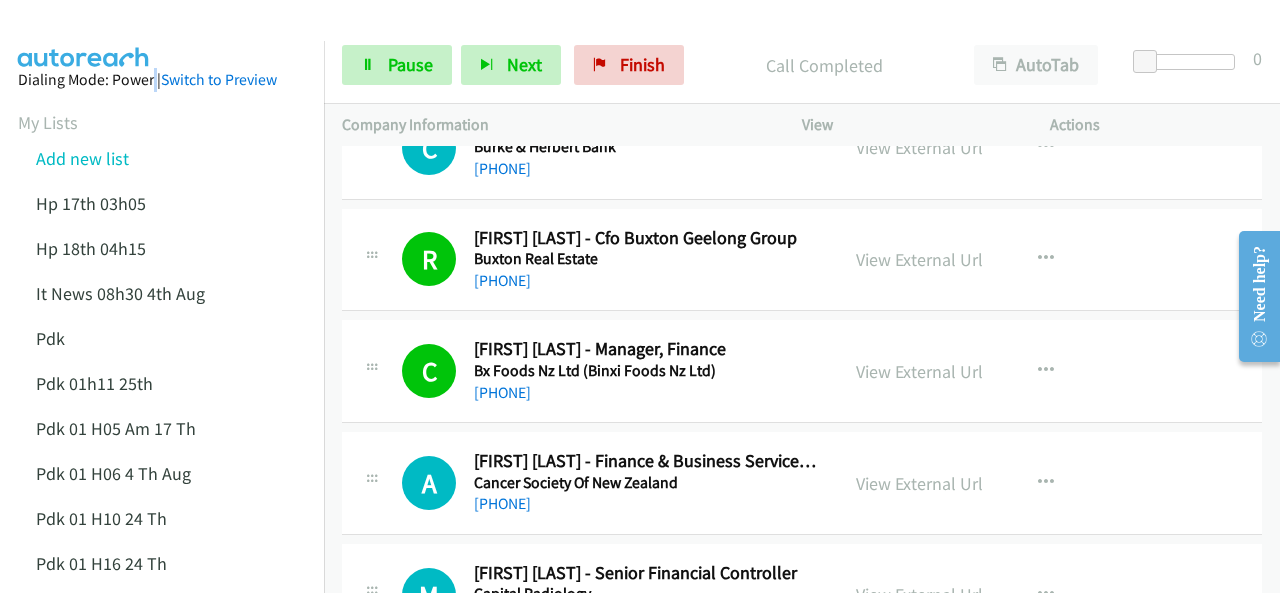 click at bounding box center (84, 35) 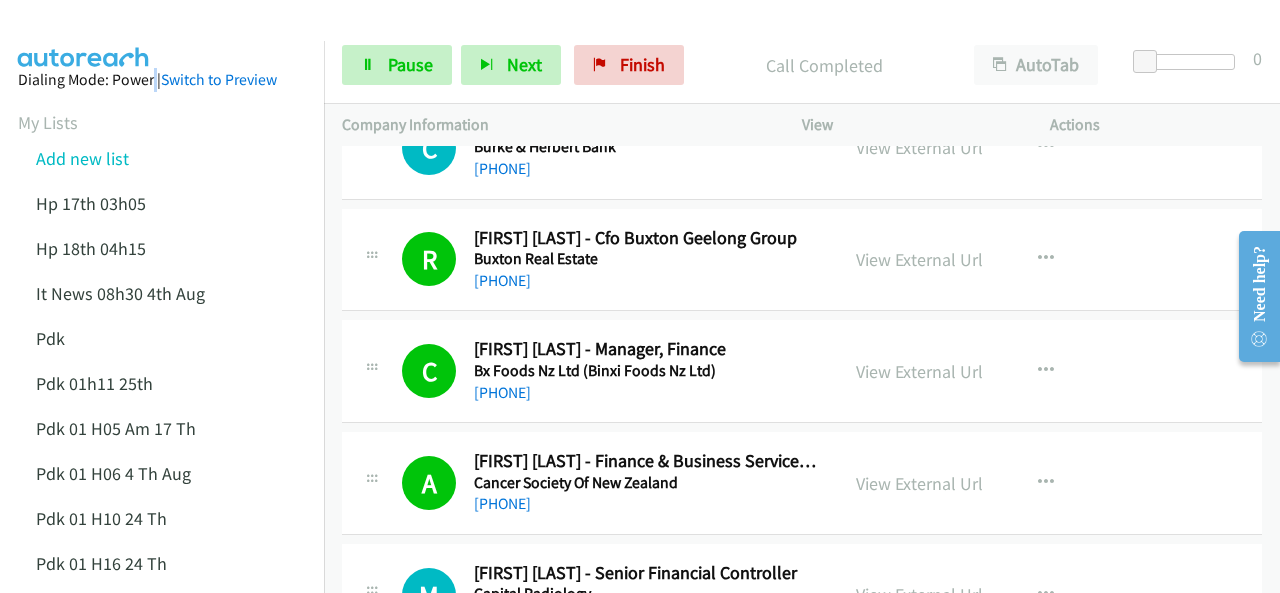 click at bounding box center [84, 35] 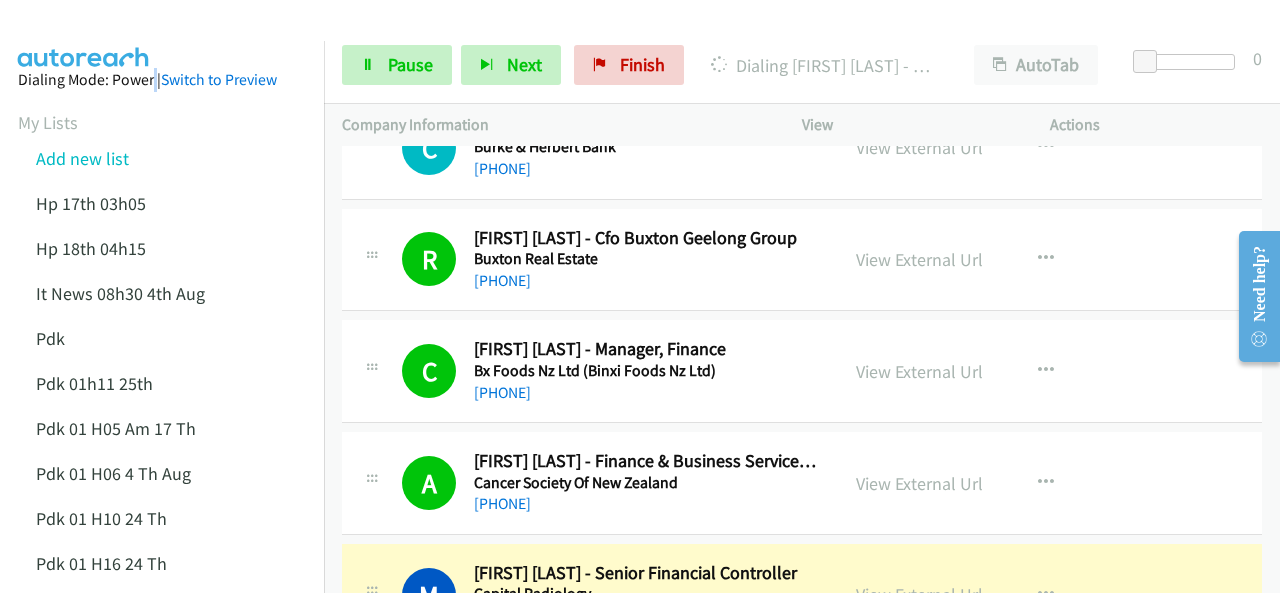 click at bounding box center (84, 35) 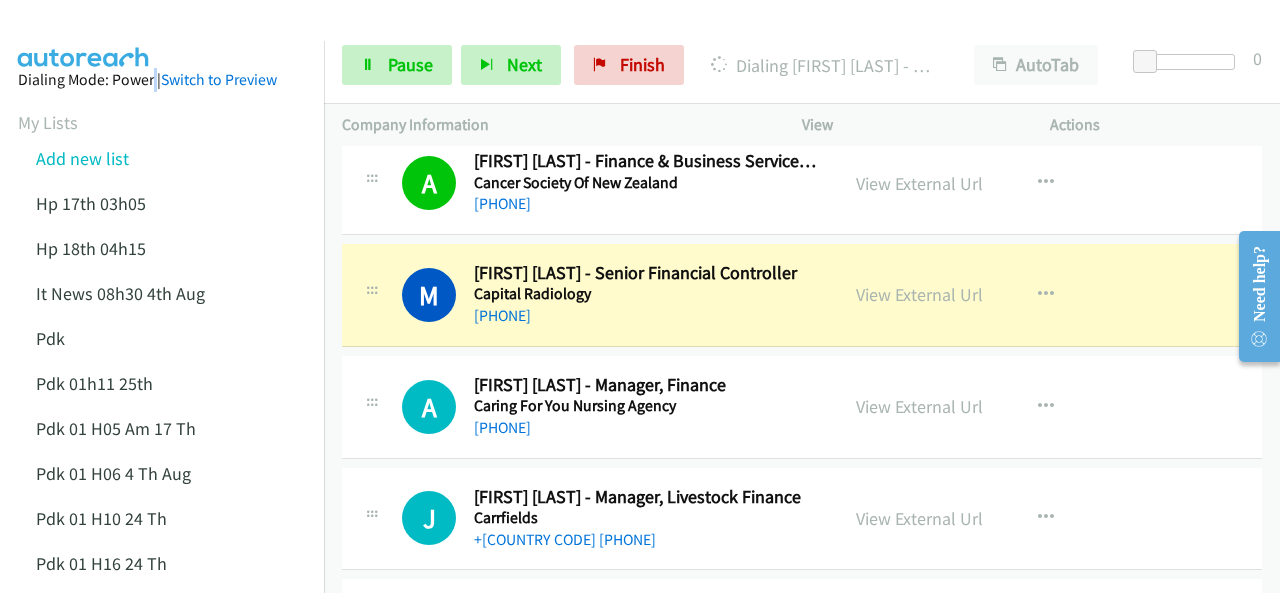 scroll, scrollTop: 3920, scrollLeft: 0, axis: vertical 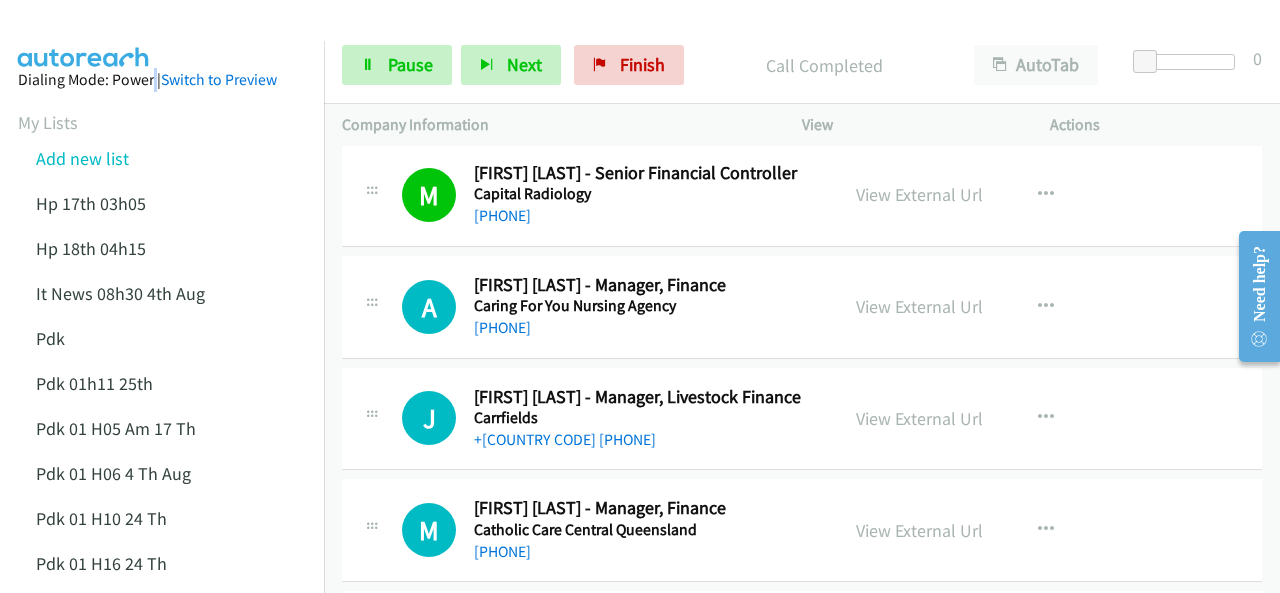 click at bounding box center (84, 35) 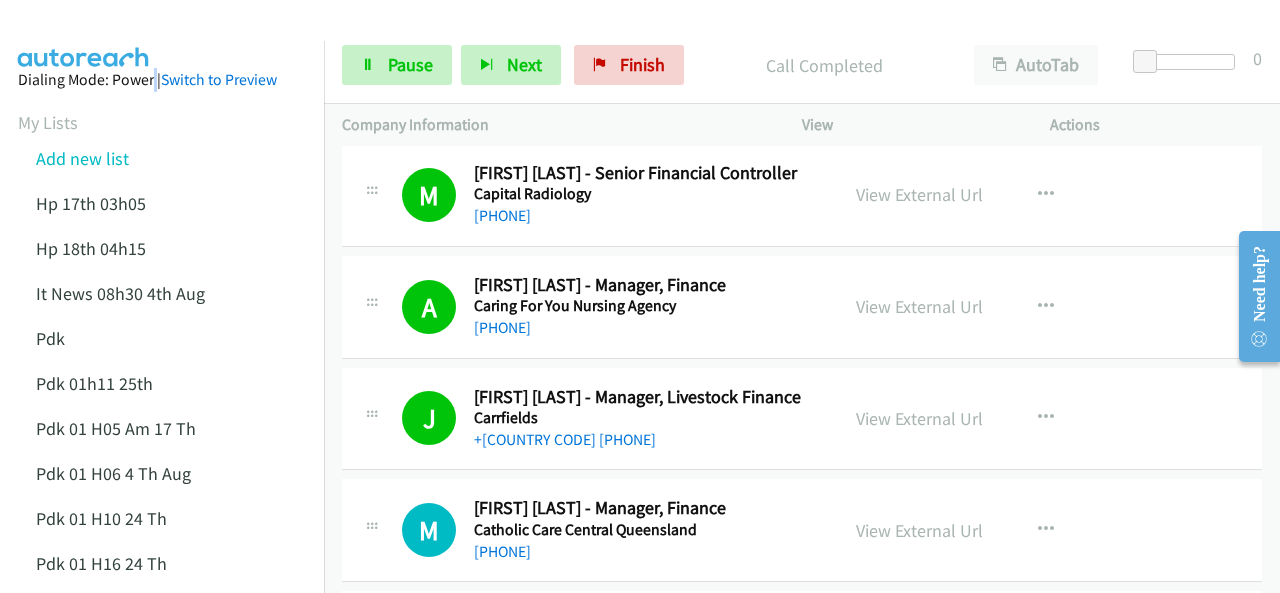 click at bounding box center [84, 35] 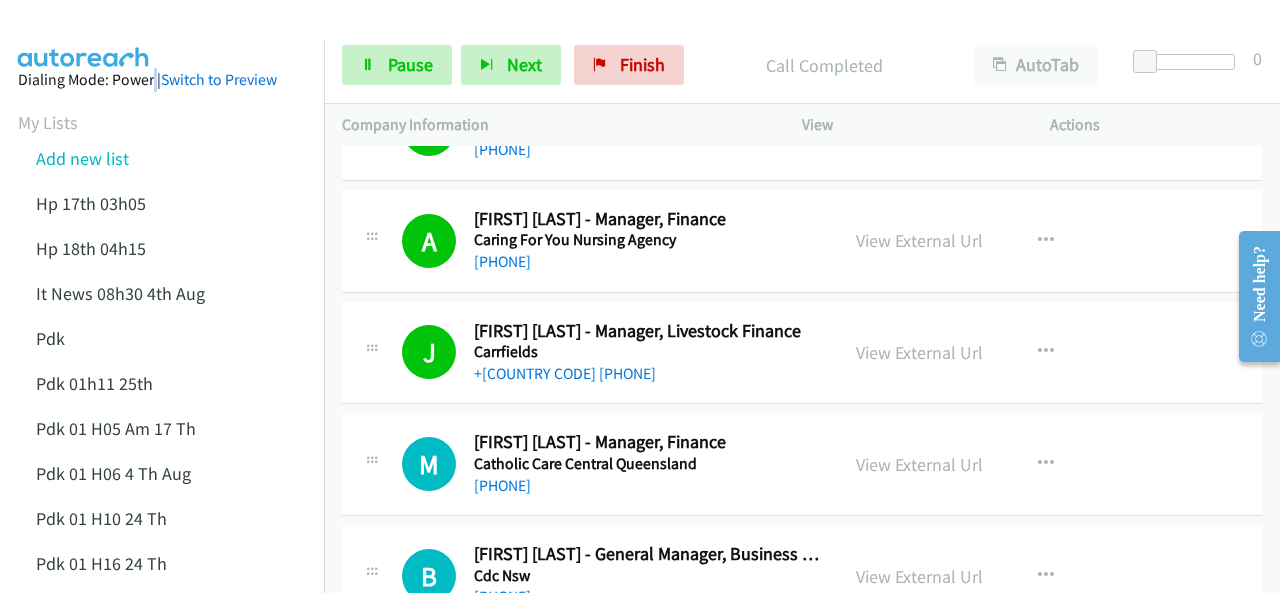 scroll, scrollTop: 4120, scrollLeft: 0, axis: vertical 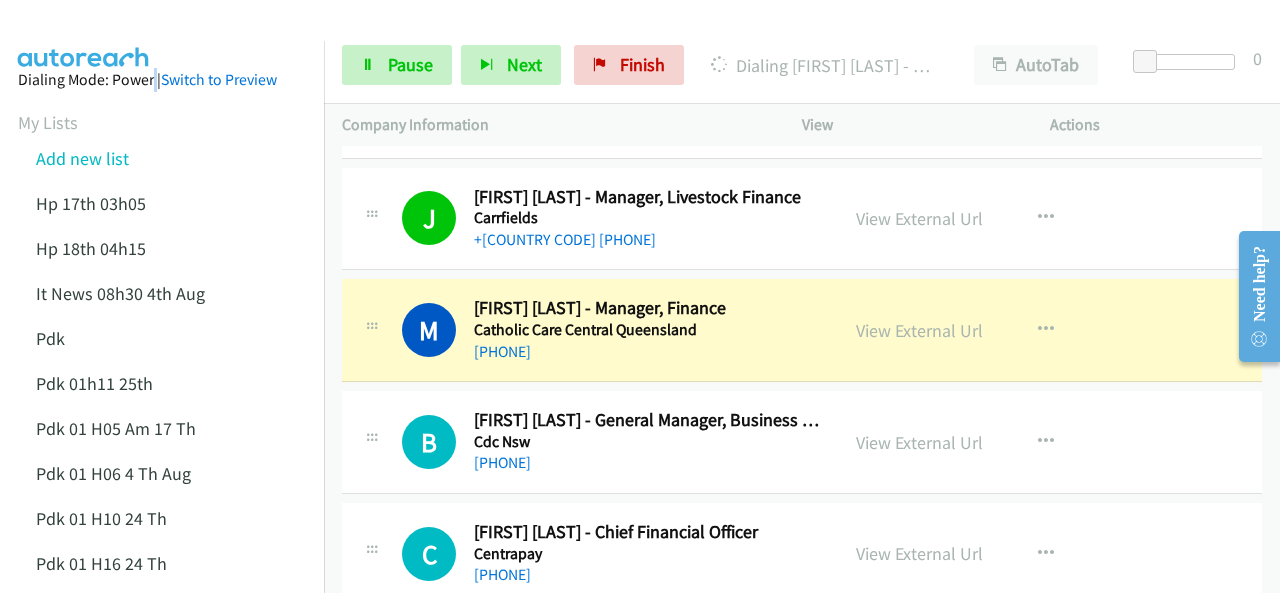 click at bounding box center (84, 35) 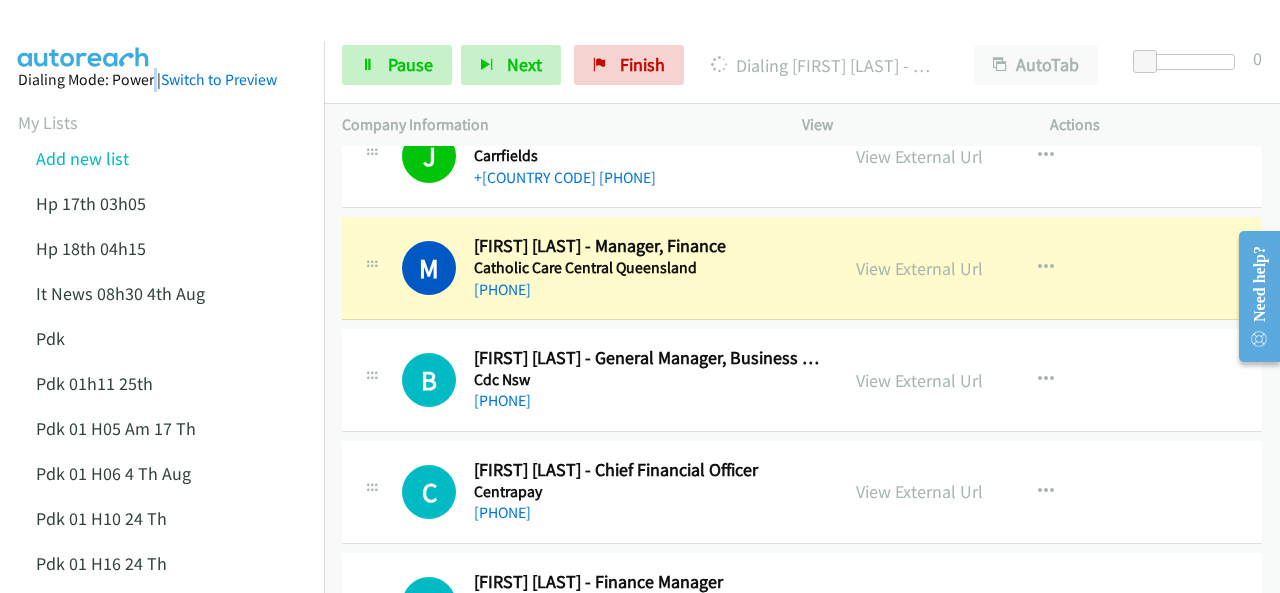 scroll, scrollTop: 4220, scrollLeft: 0, axis: vertical 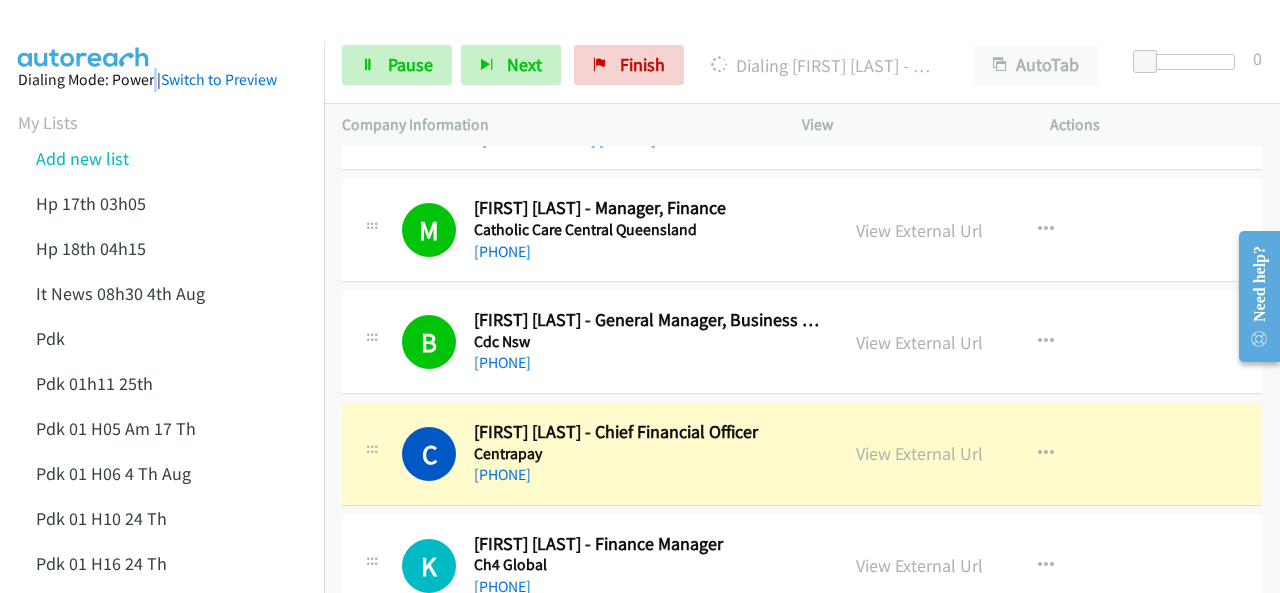 click at bounding box center [84, 35] 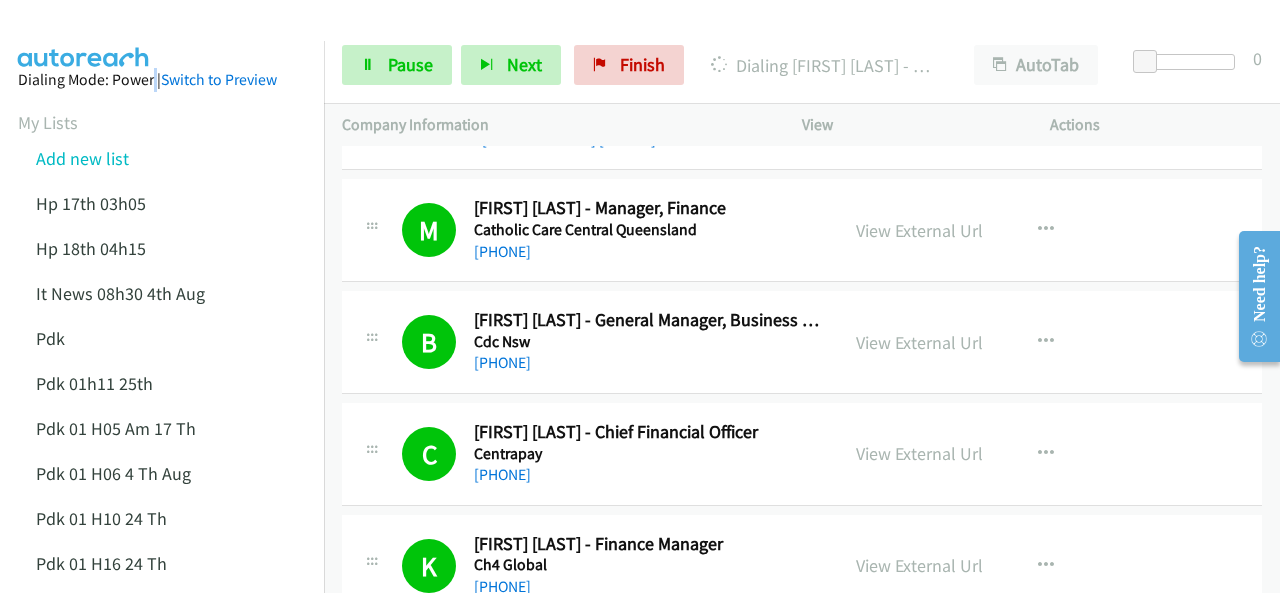 click at bounding box center [84, 35] 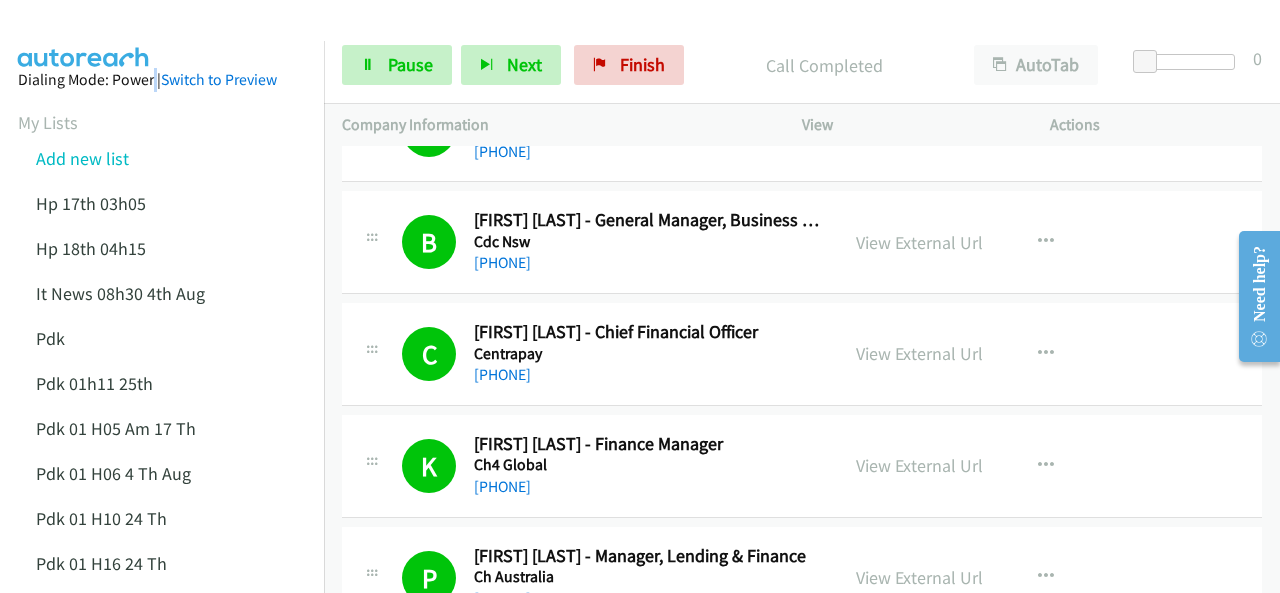 click at bounding box center (84, 35) 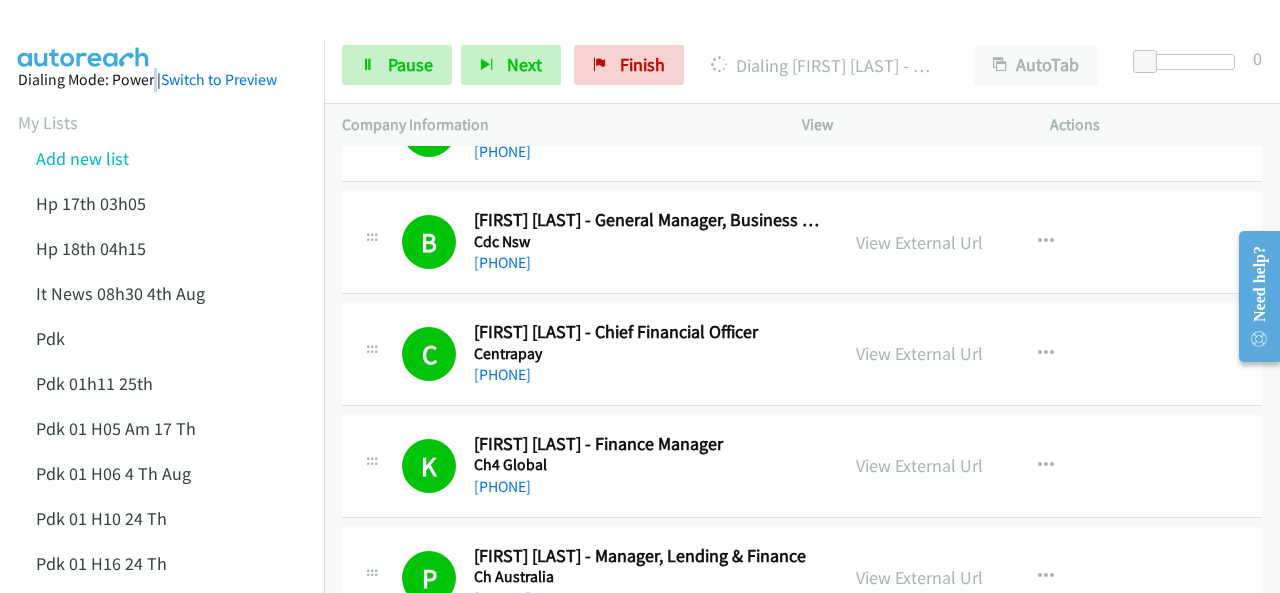 click at bounding box center [84, 35] 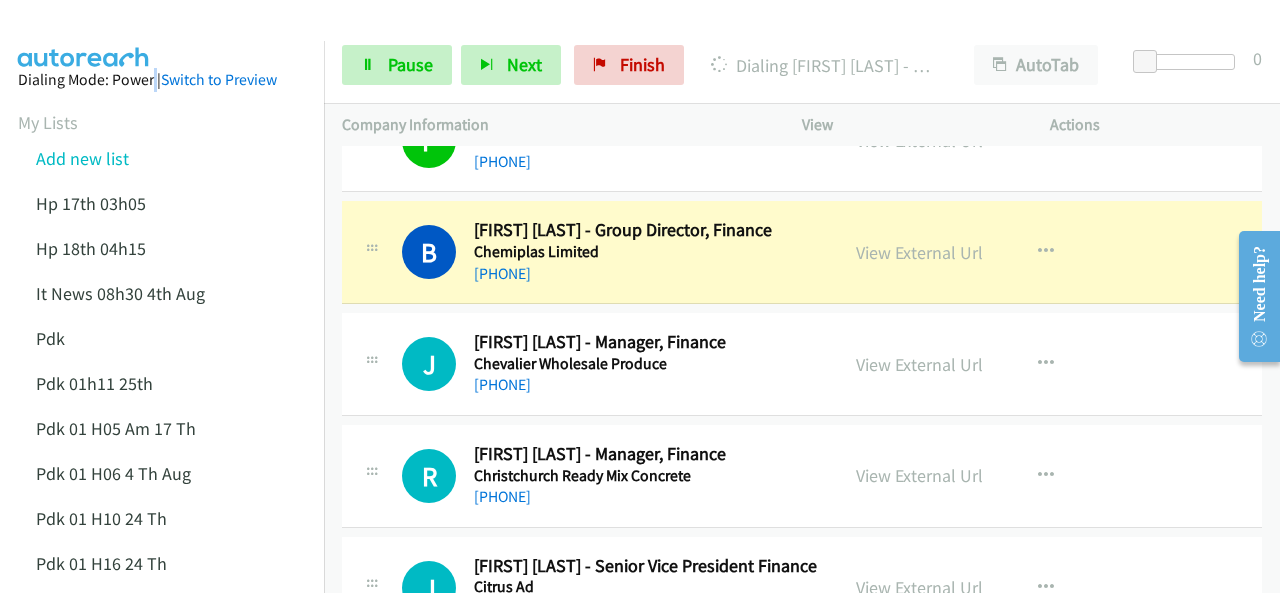 scroll, scrollTop: 4720, scrollLeft: 0, axis: vertical 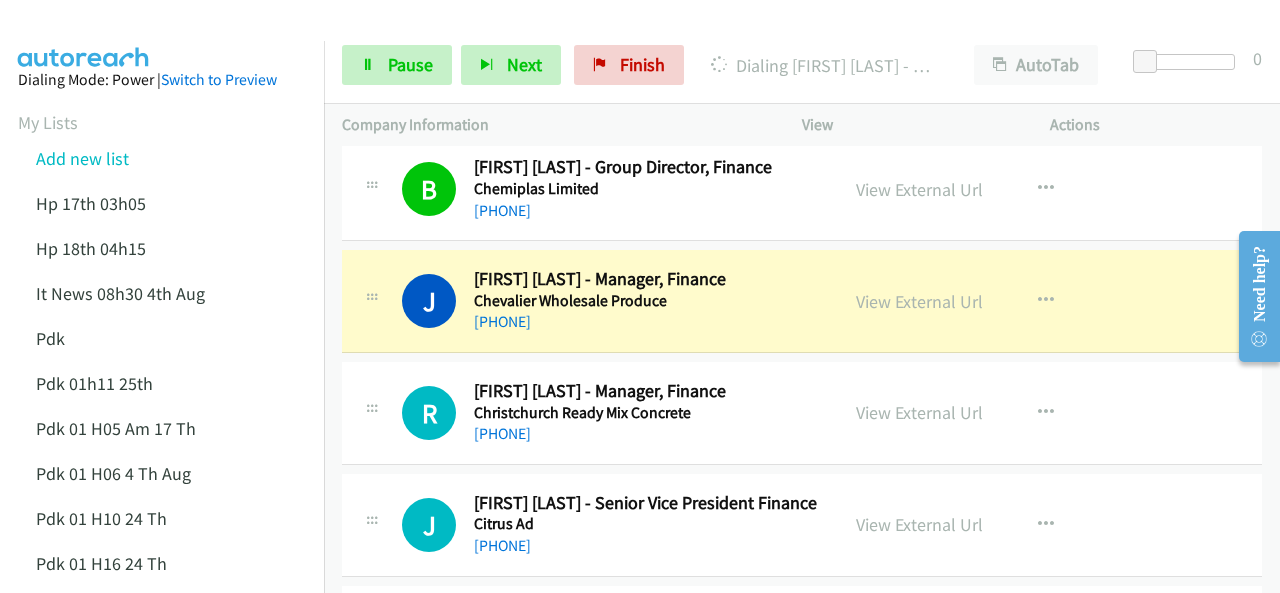click at bounding box center (631, 38) 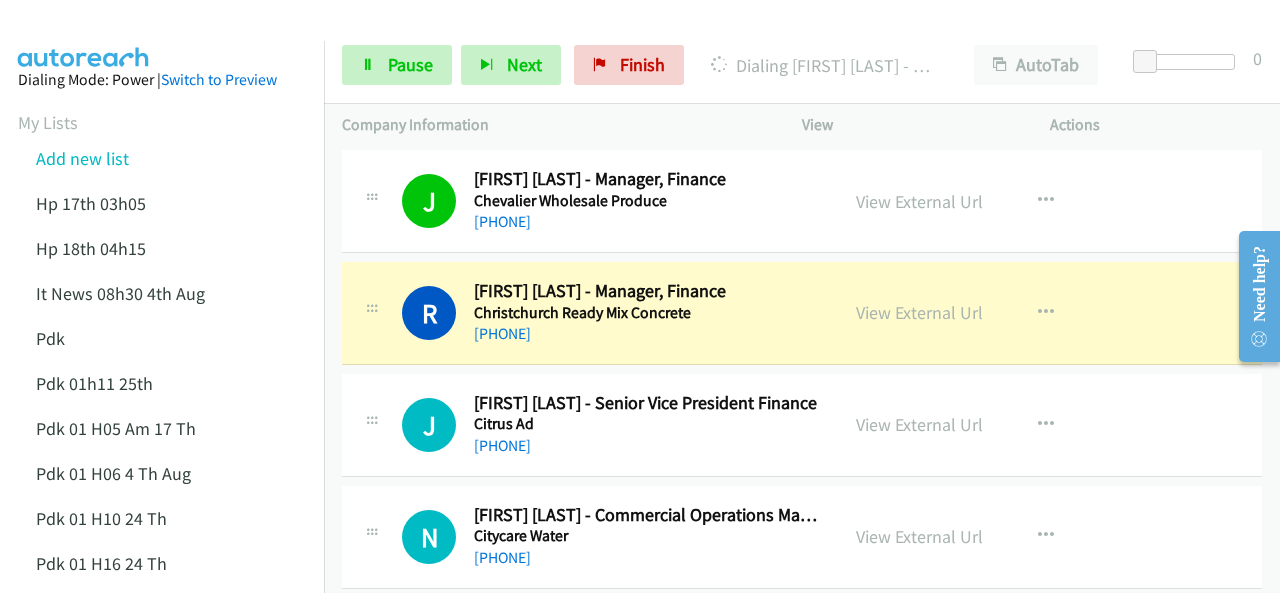 click at bounding box center [84, 35] 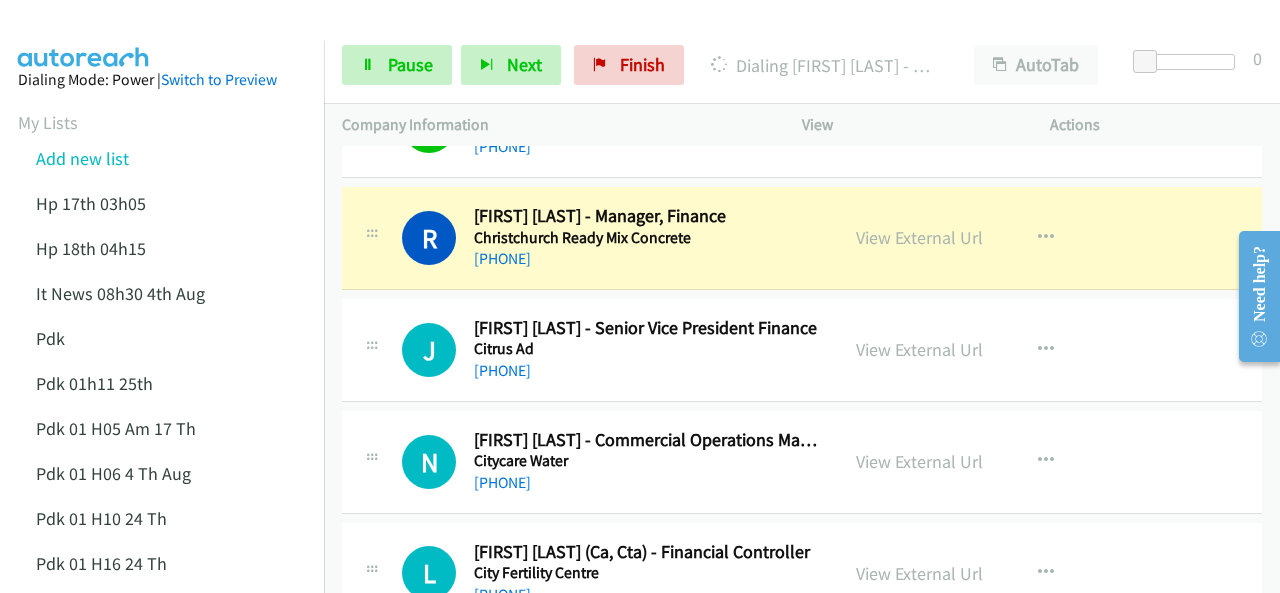 scroll, scrollTop: 5020, scrollLeft: 0, axis: vertical 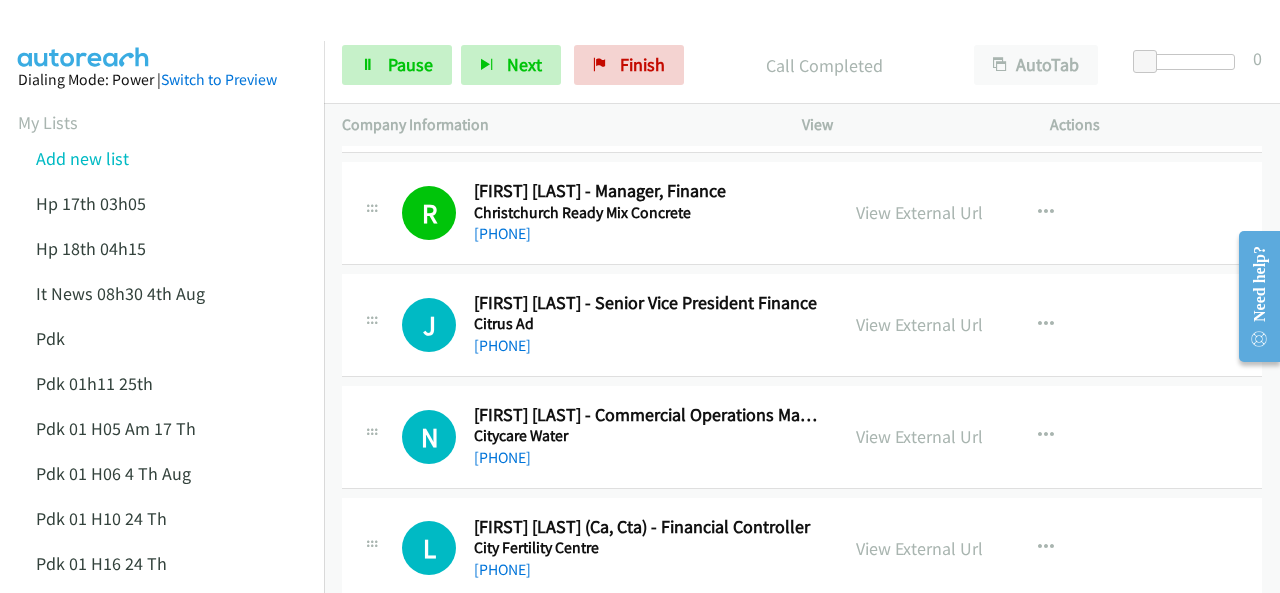 click at bounding box center [84, 35] 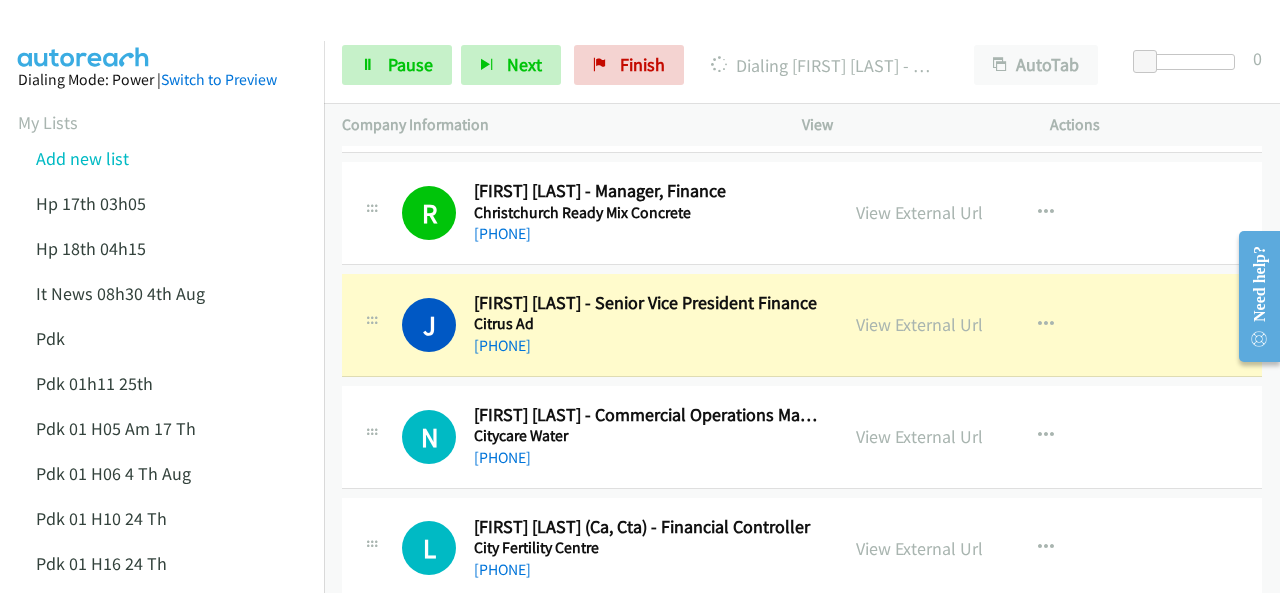 click at bounding box center (84, 35) 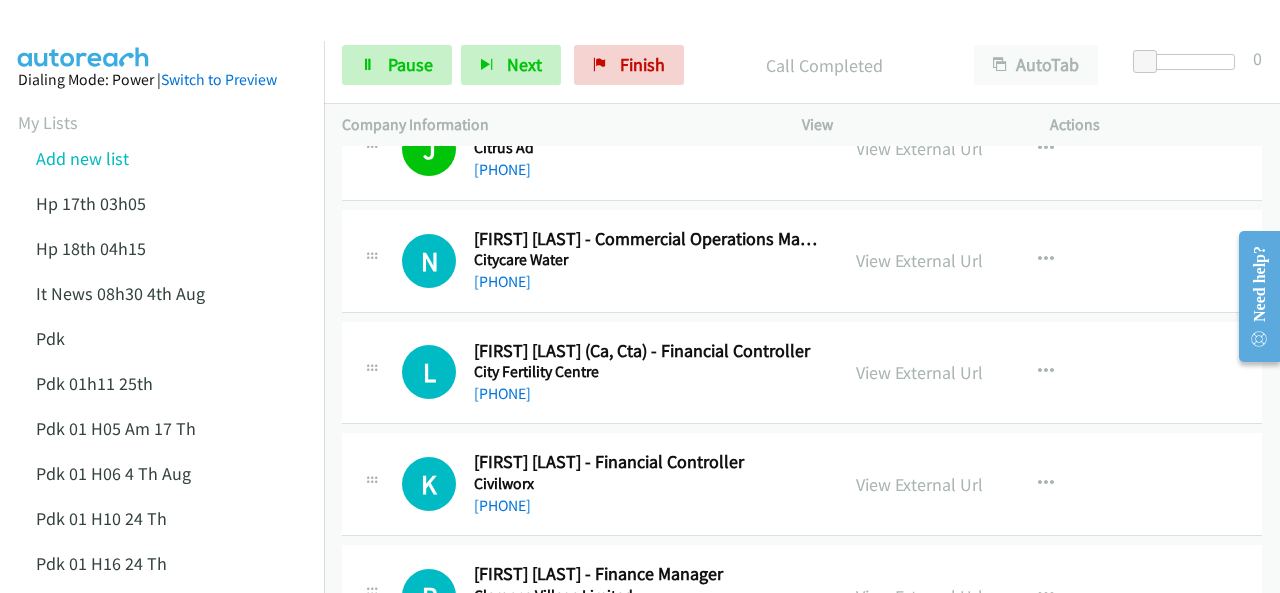 scroll, scrollTop: 5220, scrollLeft: 0, axis: vertical 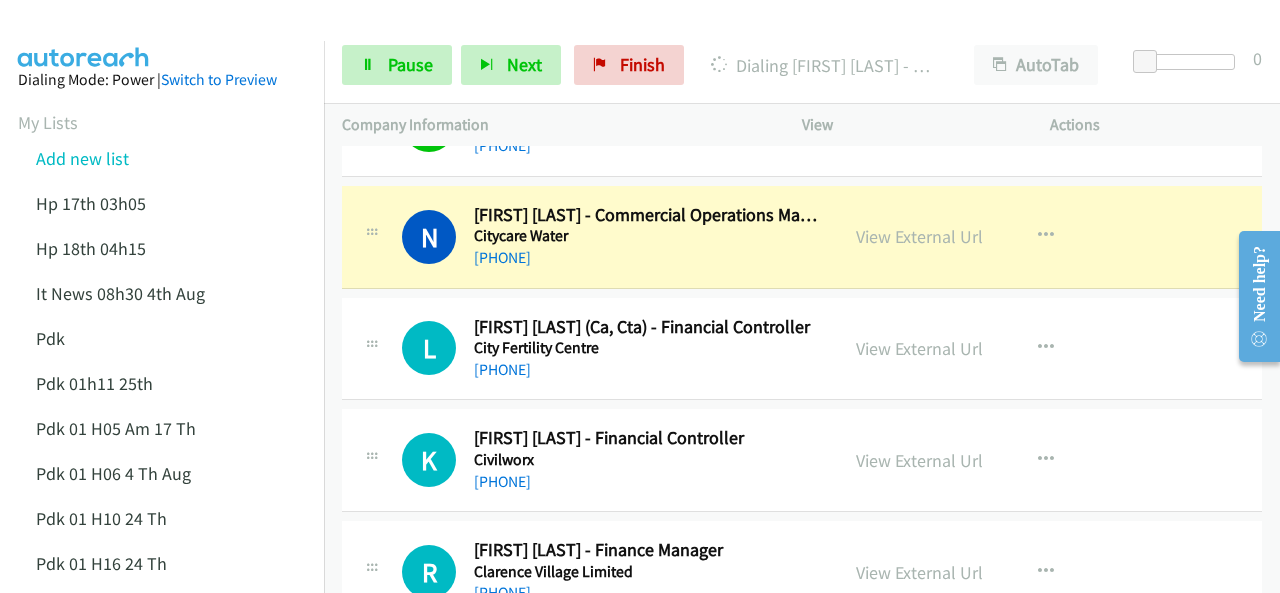 click at bounding box center [84, 35] 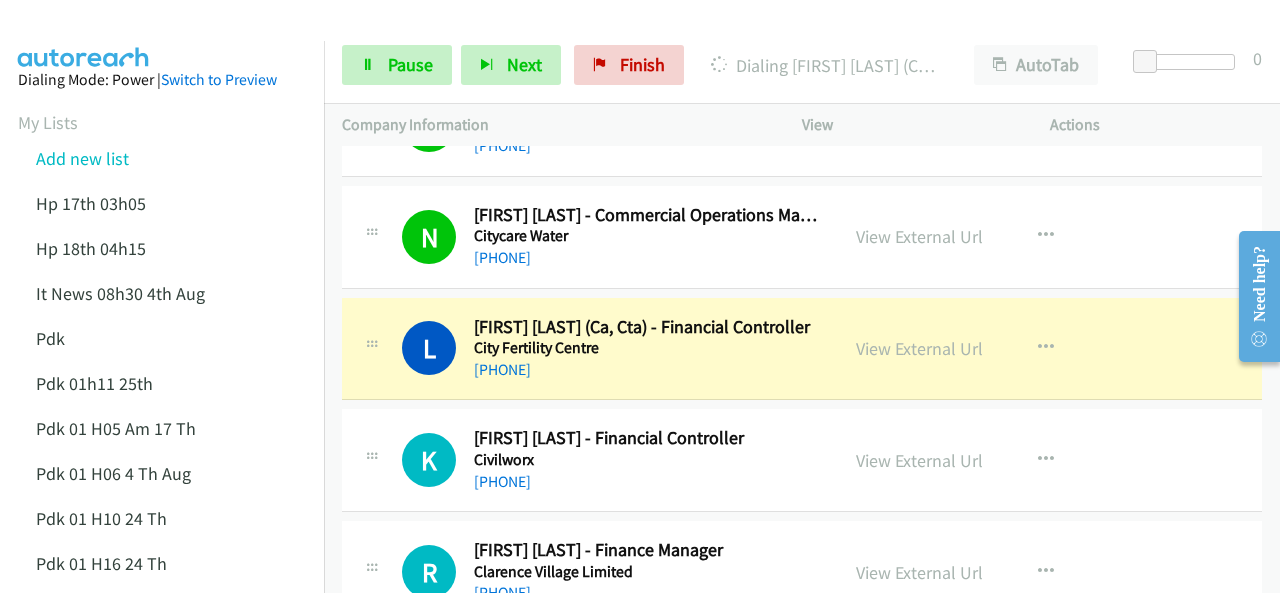 click on "Dialing Mode: Power
|
Switch to Preview
My Lists
Add new list
Hp 17th 03h05
Hp 18th 04h15
It News 08h30 4th Aug
Pdk
Pdk  01h11 25th
Pdk 01 H05 Am 17 Th
Pdk 01 H06 4 Th Aug
Pdk 01 H10 24 Th
Pdk 01 H16 24 Th
Pdk 01h06 29th
Pdk 01h07am 18th
Pdk 01h11 31st
Pdk 01h28 21st
Pdk 02h02am 18th
Pdk 03h42 29th
Pdk 05h56 4th Aug
Pdk 06h12 1st
Pdk 07h43 4th Aug
Pdk 08h03 1st
Pdk 23rd 05h47
Pdk 28th 3h00
Pdk 30th
Pdk 31st 05h31
Pdk 4h39 01st
Pdk 7h05 28th
Pdk 8h19 30 Th
Sap 01h05 6th Aug
Sap 05h36 5th Aug
Hp 6am
It News 7h00 5th Aug
Pdk
Pdk 01h00 22nd
Pdk 01h04 16th
Pdk 1h10 1st
Pdk 23rd
Pdk 24th 07h43
Back to Campaign Management
Scheduled Callbacks
FAQ
Agent Settings
Sign Out" at bounding box center [162, 1067] 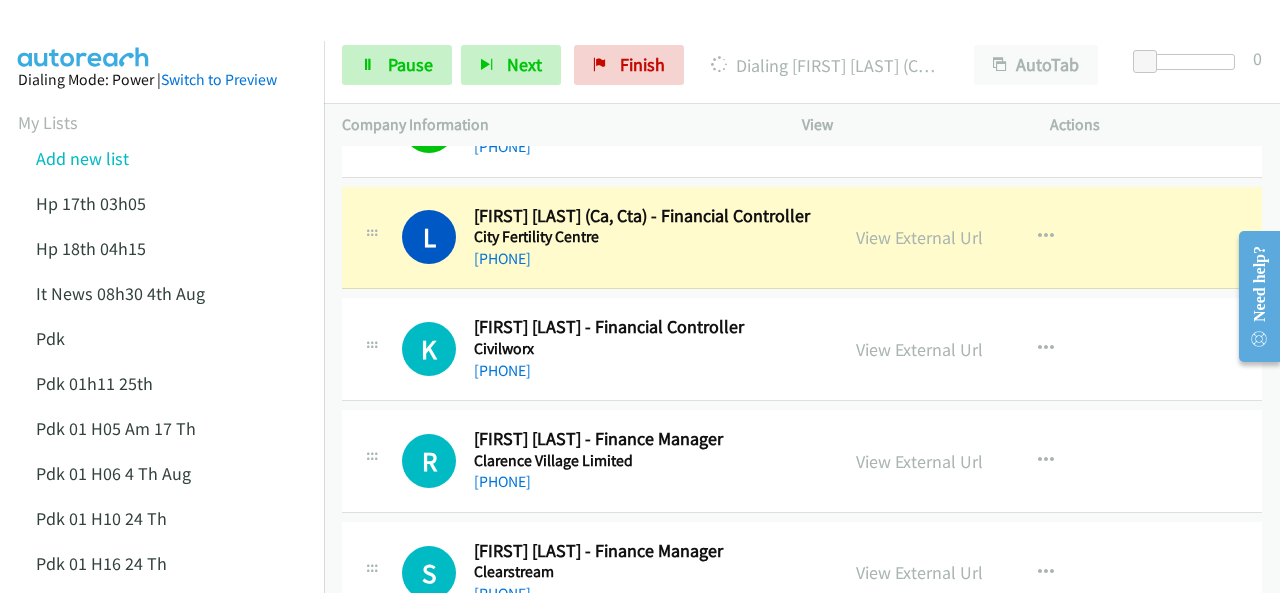 scroll, scrollTop: 5320, scrollLeft: 0, axis: vertical 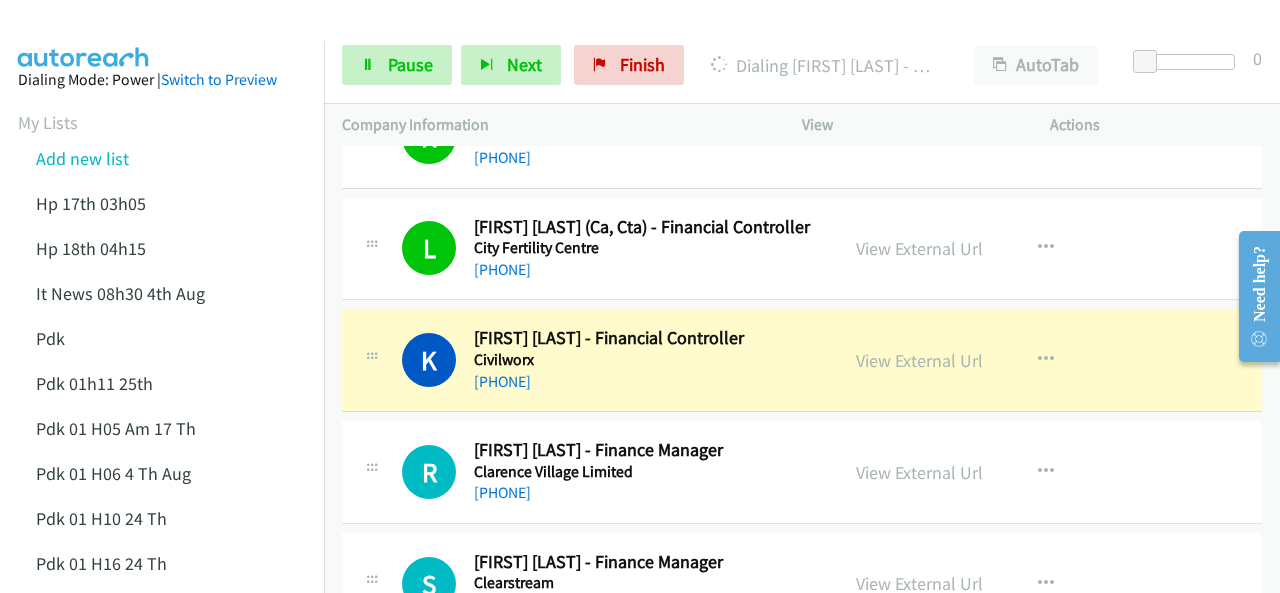 click at bounding box center [84, 35] 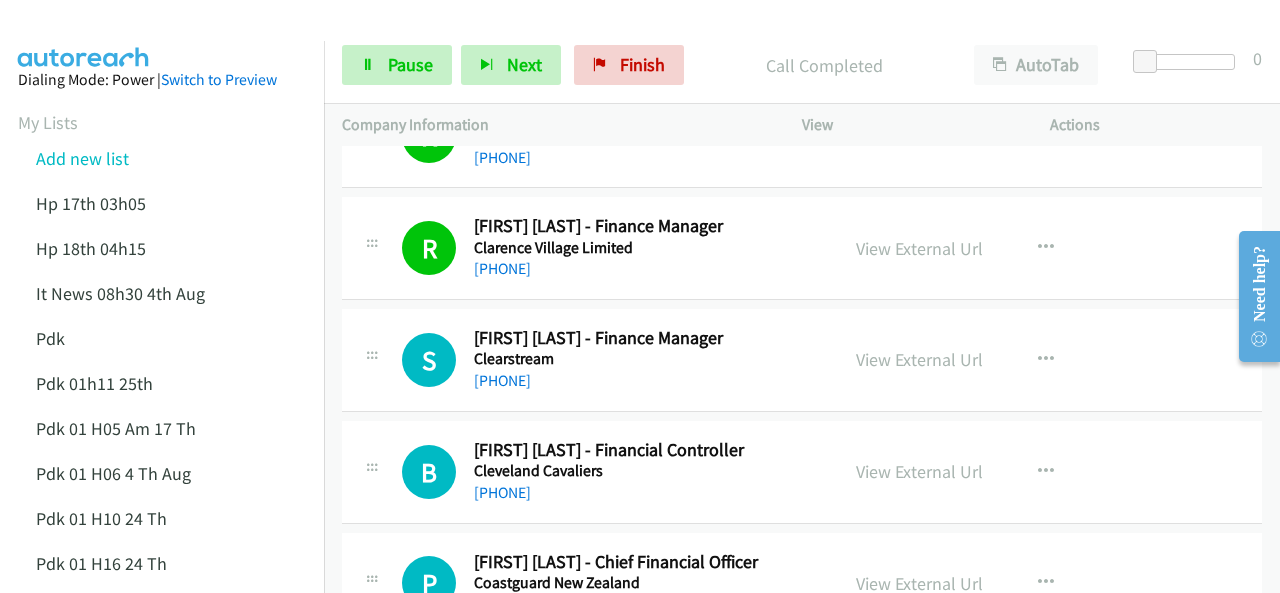 scroll, scrollTop: 5520, scrollLeft: 0, axis: vertical 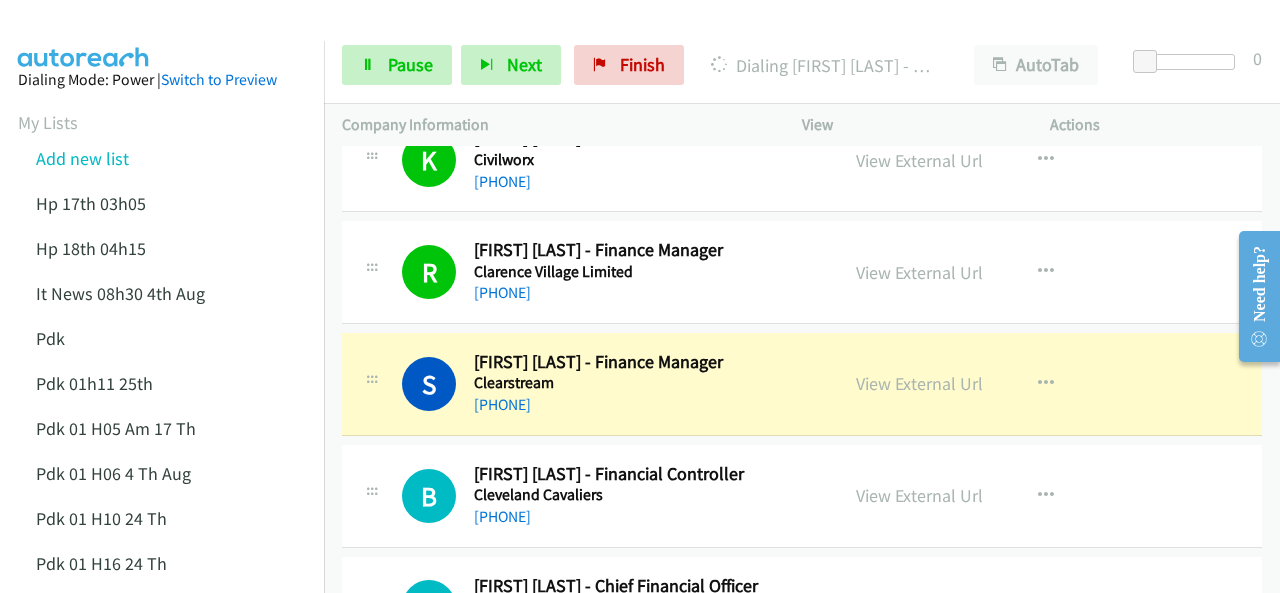 click at bounding box center [84, 35] 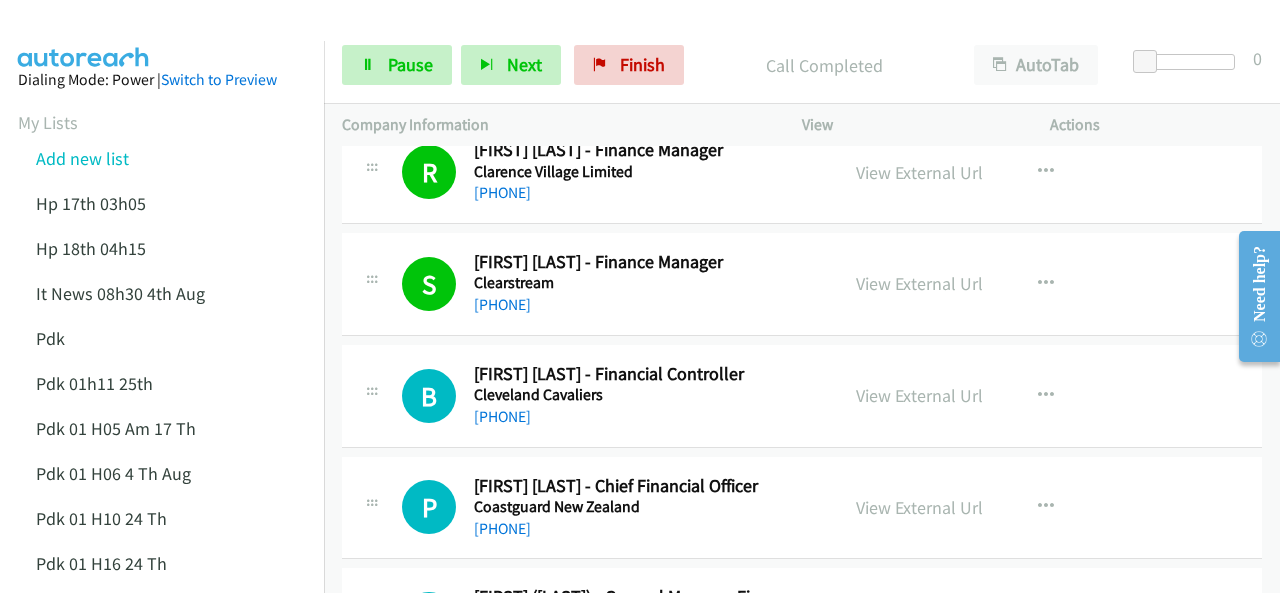 click at bounding box center (84, 35) 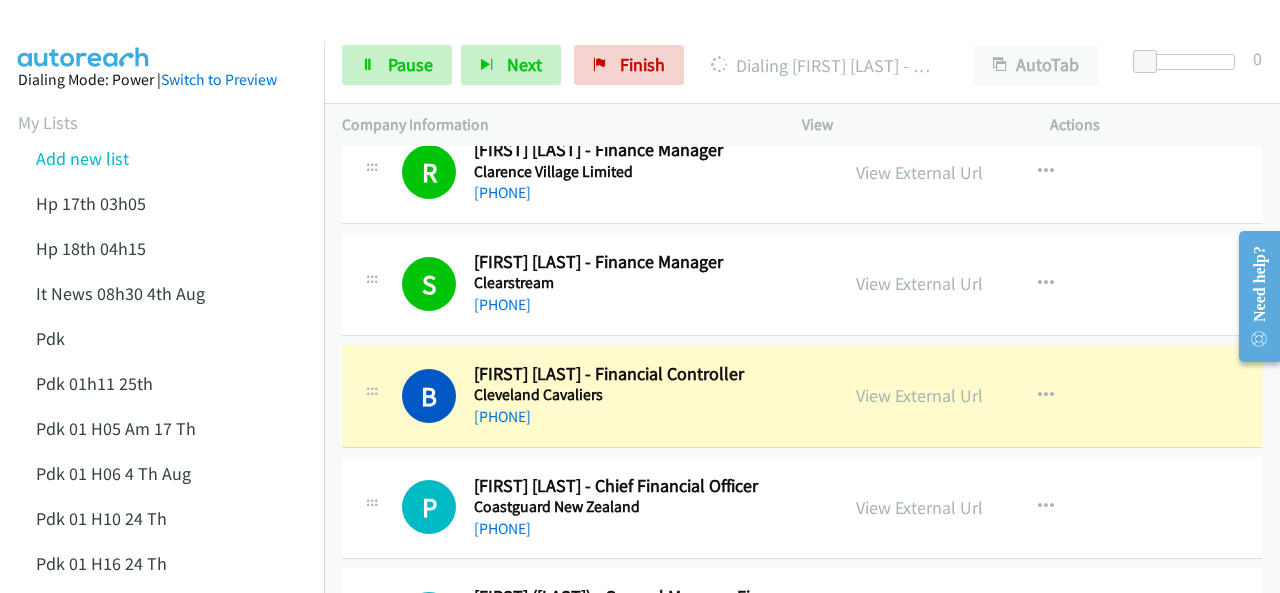drag, startPoint x: 86, startPoint y: 28, endPoint x: 73, endPoint y: 29, distance: 13.038404 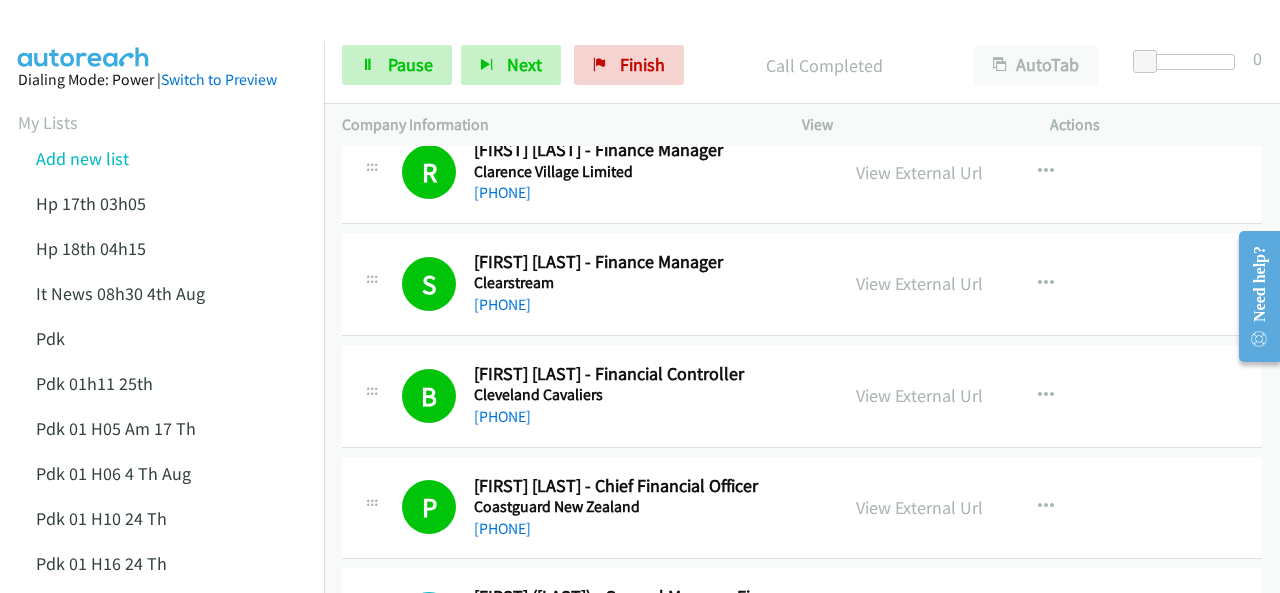 click at bounding box center [84, 35] 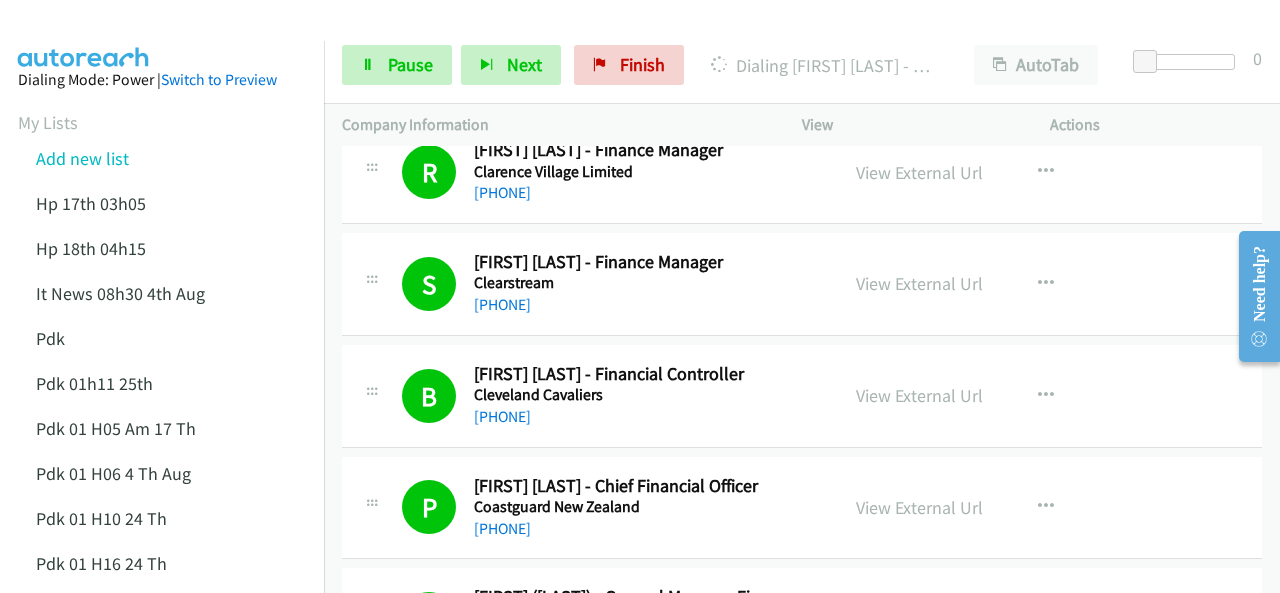 click at bounding box center (84, 35) 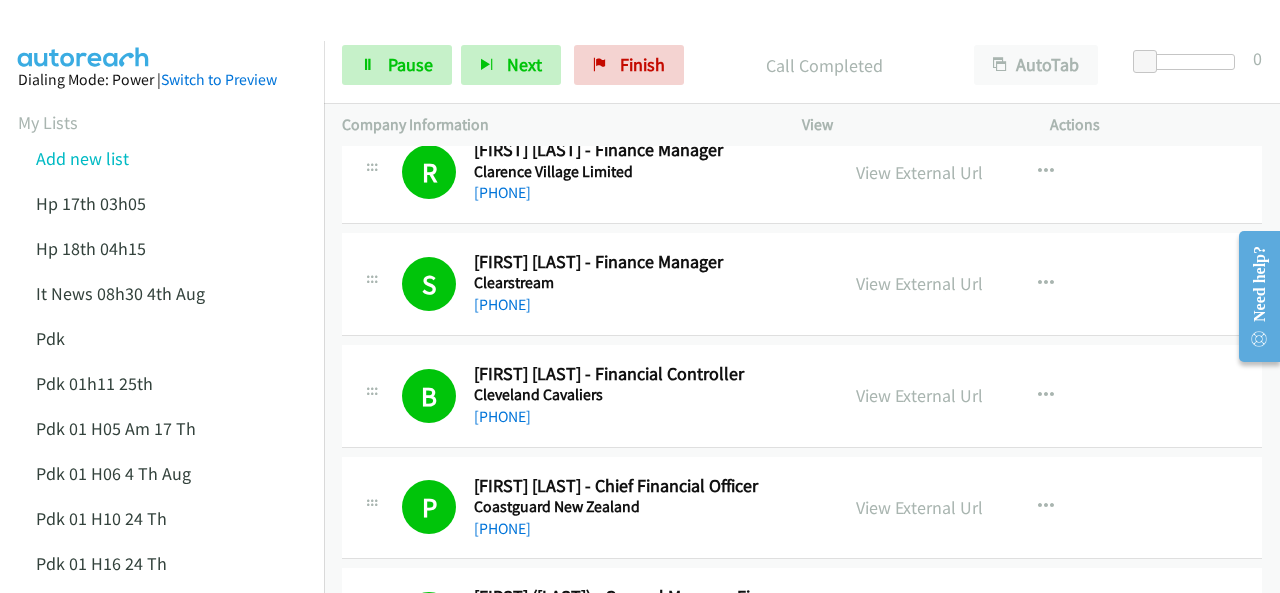 drag, startPoint x: 104, startPoint y: 40, endPoint x: 100, endPoint y: 27, distance: 13.601471 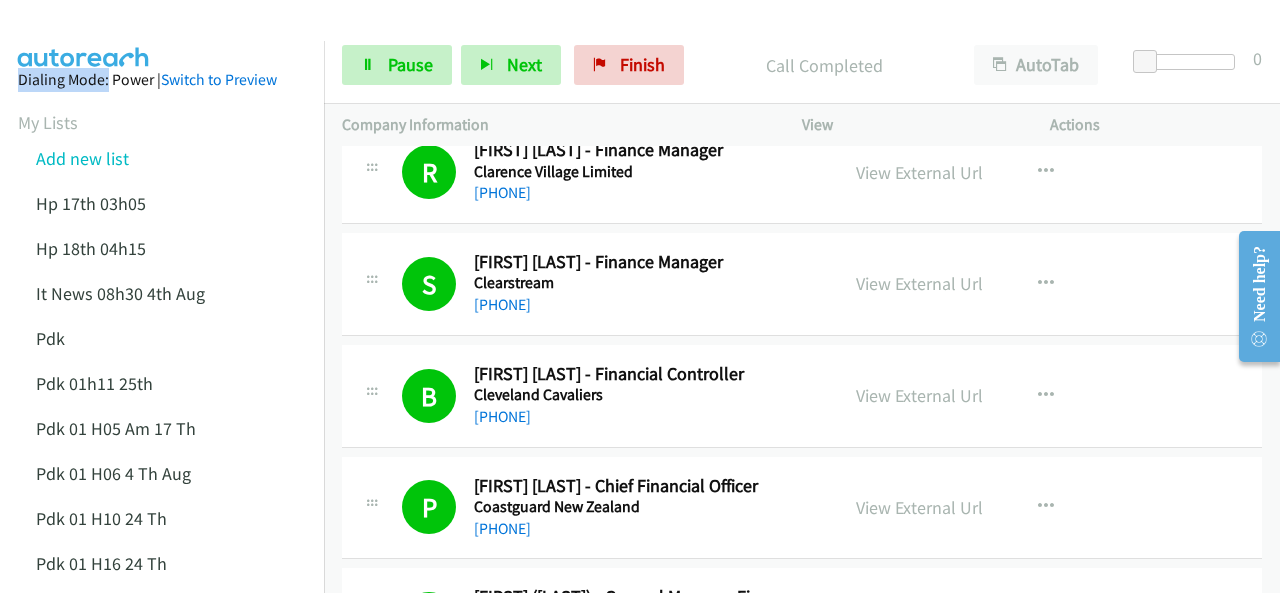 click at bounding box center [84, 35] 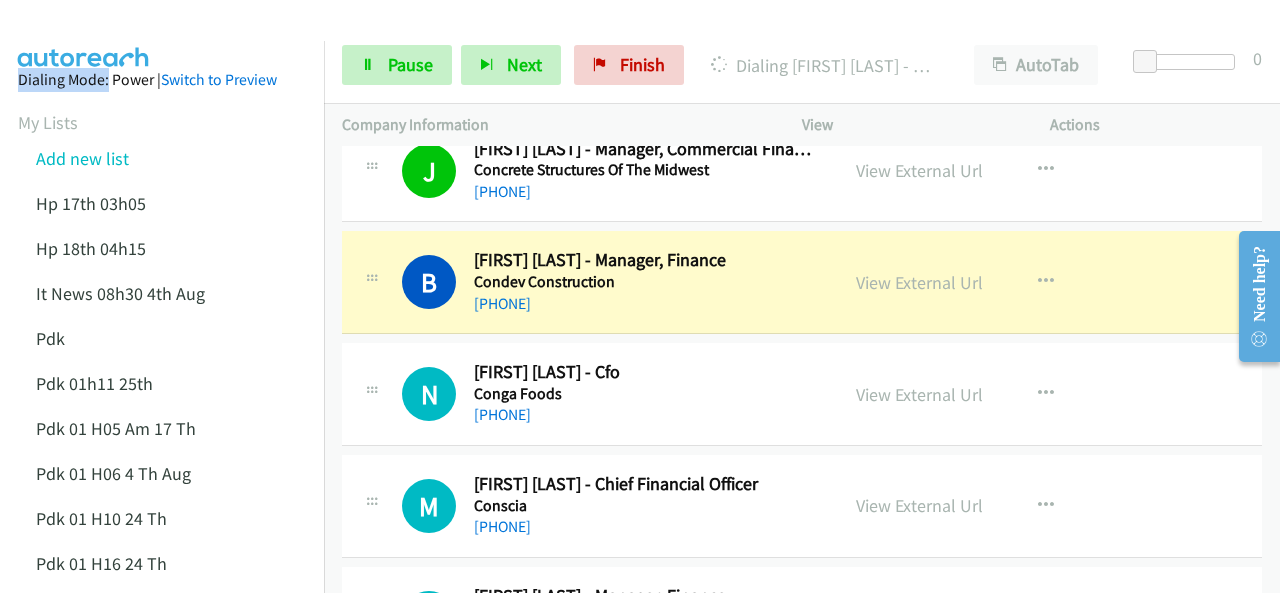 scroll, scrollTop: 6520, scrollLeft: 0, axis: vertical 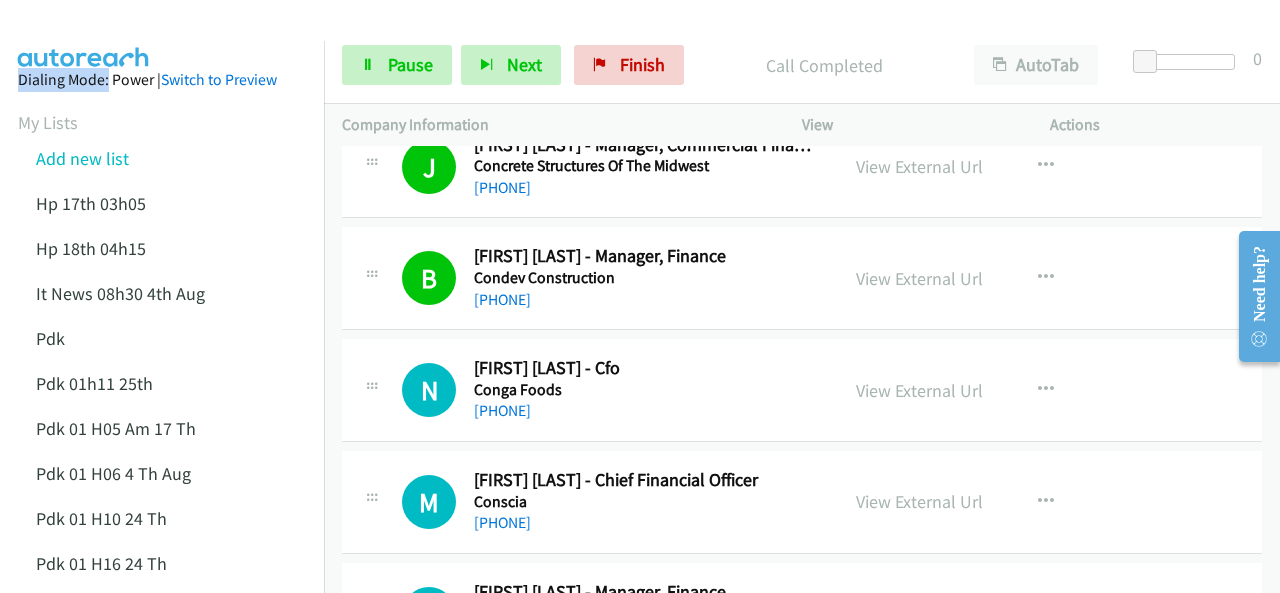click at bounding box center [84, 35] 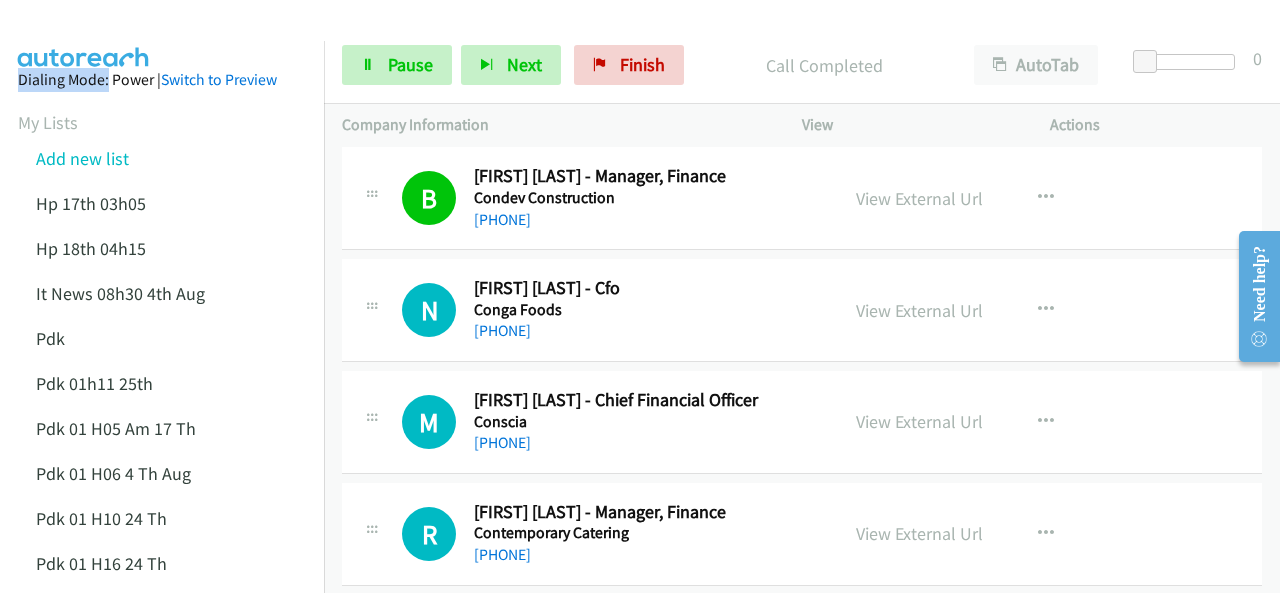 scroll, scrollTop: 6620, scrollLeft: 0, axis: vertical 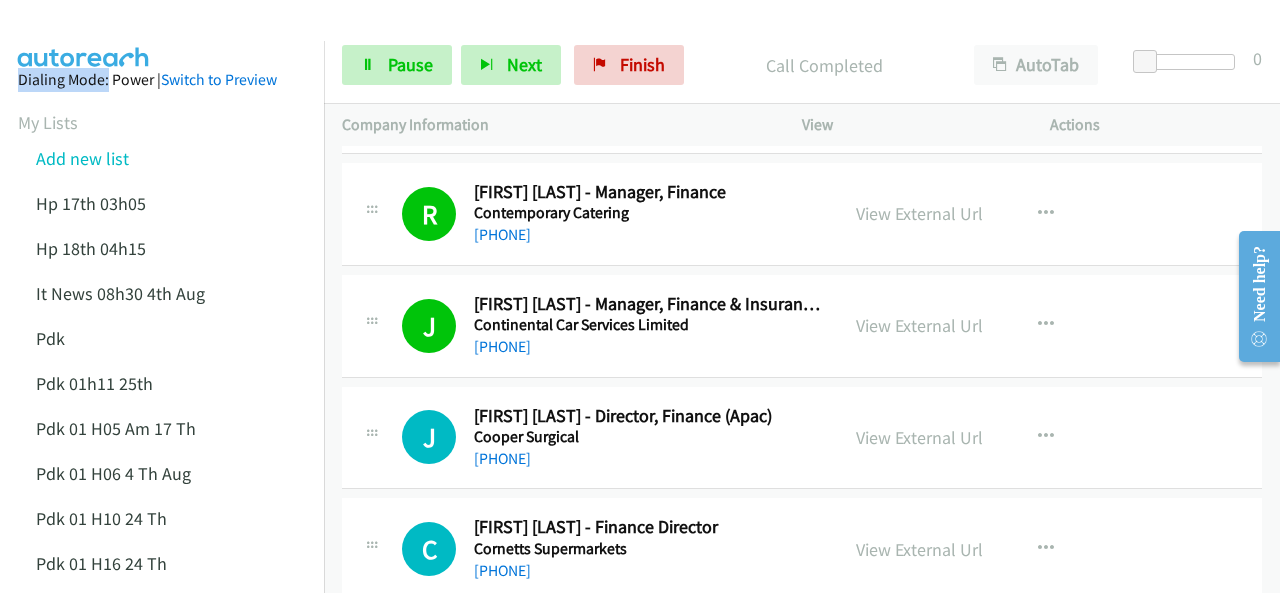 click at bounding box center (84, 35) 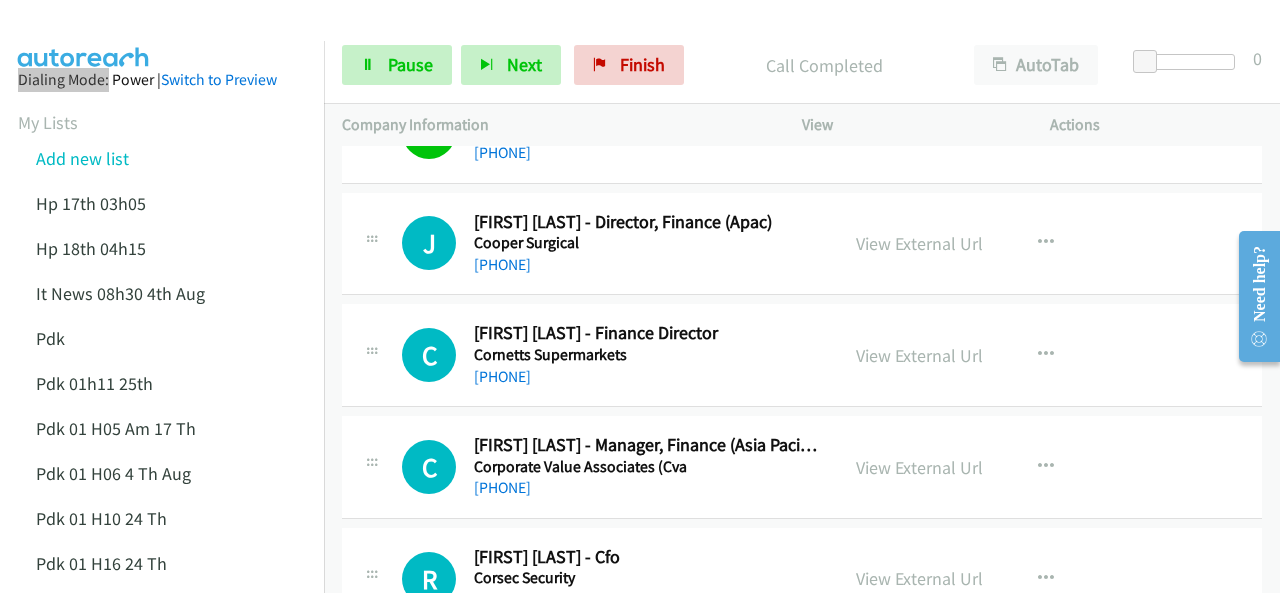 scroll, scrollTop: 7120, scrollLeft: 0, axis: vertical 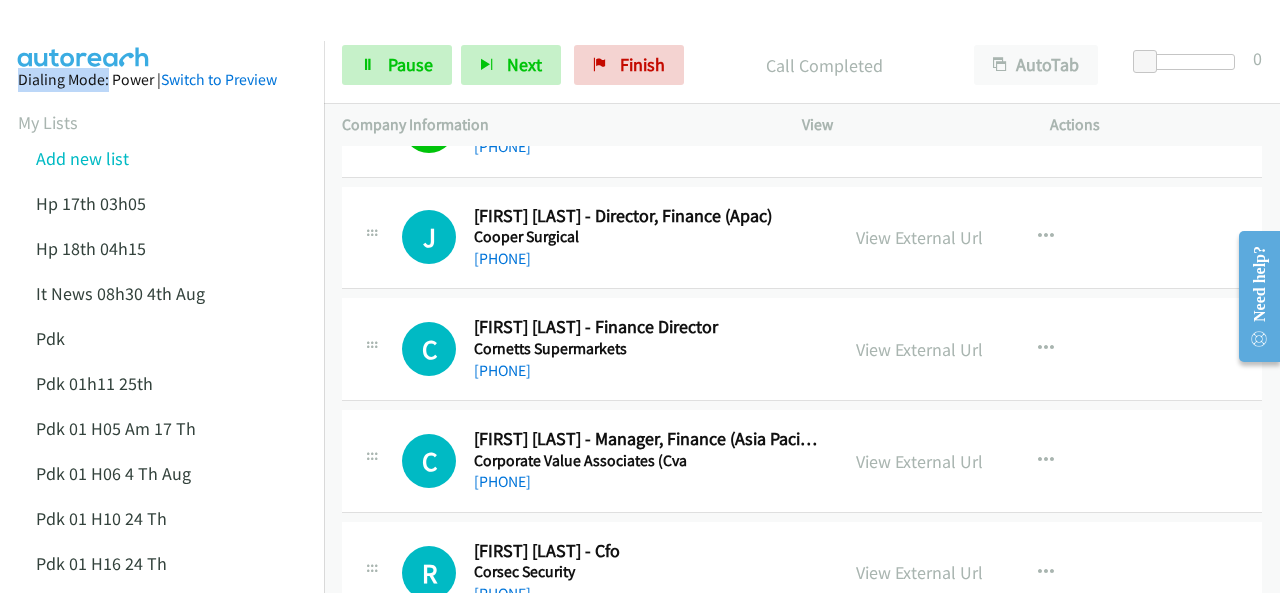 click at bounding box center [84, 35] 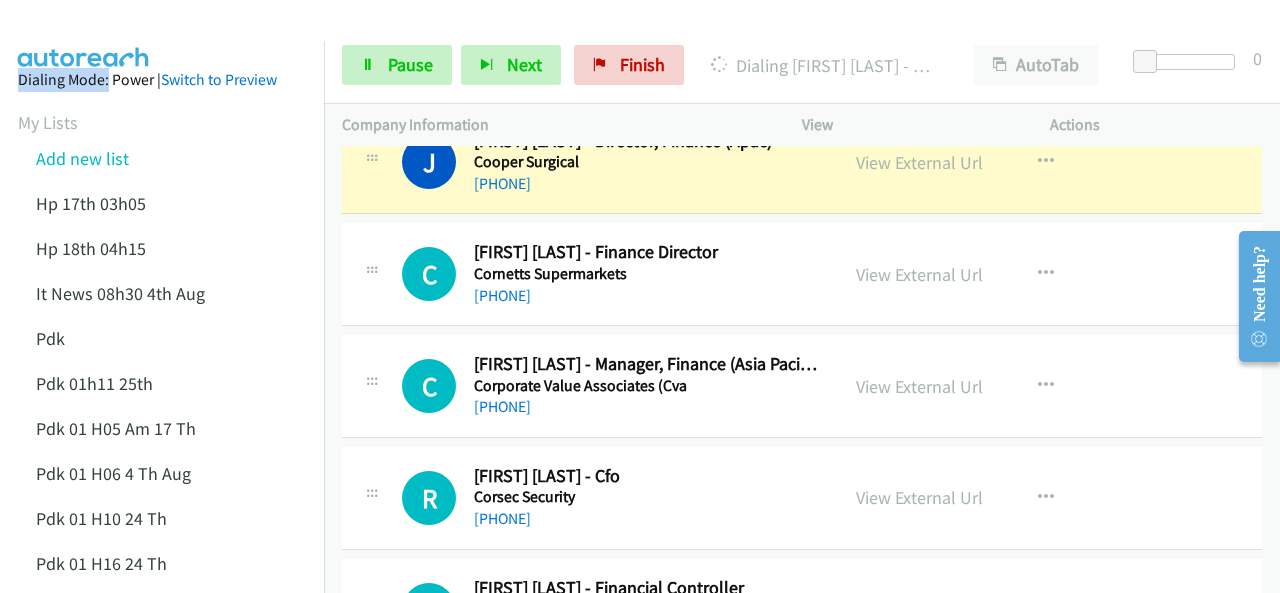 scroll, scrollTop: 7220, scrollLeft: 0, axis: vertical 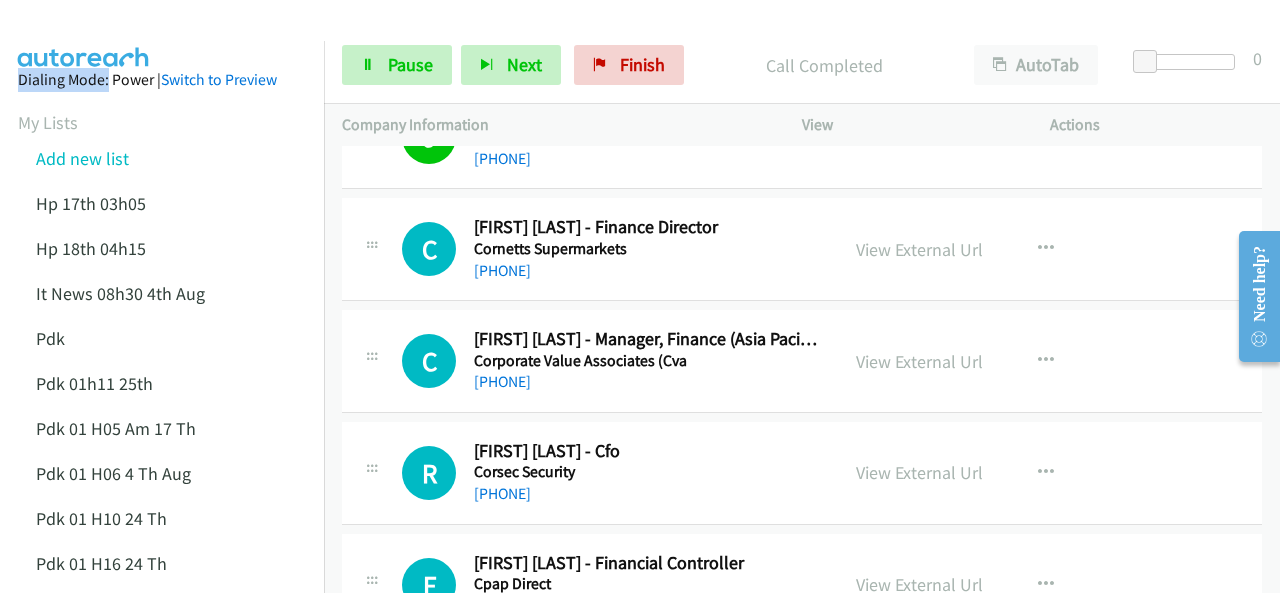 click on "Dialing Mode: Power
|
Switch to Preview
My Lists
Add new list
Hp 17th 03h05
Hp 18th 04h15
It News 08h30 4th Aug
Pdk
Pdk  01h11 25th
Pdk 01 H05 Am 17 Th
Pdk 01 H06 4 Th Aug
Pdk 01 H10 24 Th
Pdk 01 H16 24 Th
Pdk 01h06 29th
Pdk 01h07am 18th
Pdk 01h11 31st
Pdk 01h28 21st
Pdk 02h02am 18th
Pdk 03h42 29th
Pdk 05h56 4th Aug
Pdk 06h12 1st
Pdk 07h43 4th Aug
Pdk 08h03 1st
Pdk 23rd 05h47
Pdk 28th 3h00
Pdk 30th
Pdk 31st 05h31
Pdk 4h39 01st
Pdk 7h05 28th
Pdk 8h19 30 Th
Sap 01h05 6th Aug
Sap 05h36 5th Aug
Hp 6am
It News 7h00 5th Aug
Pdk
Pdk 01h00 22nd
Pdk 01h04 16th
Pdk 1h10 1st
Pdk 23rd
Pdk 24th 07h43
Back to Campaign Management
Scheduled Callbacks
FAQ
Agent Settings
Sign Out" at bounding box center [162, 1067] 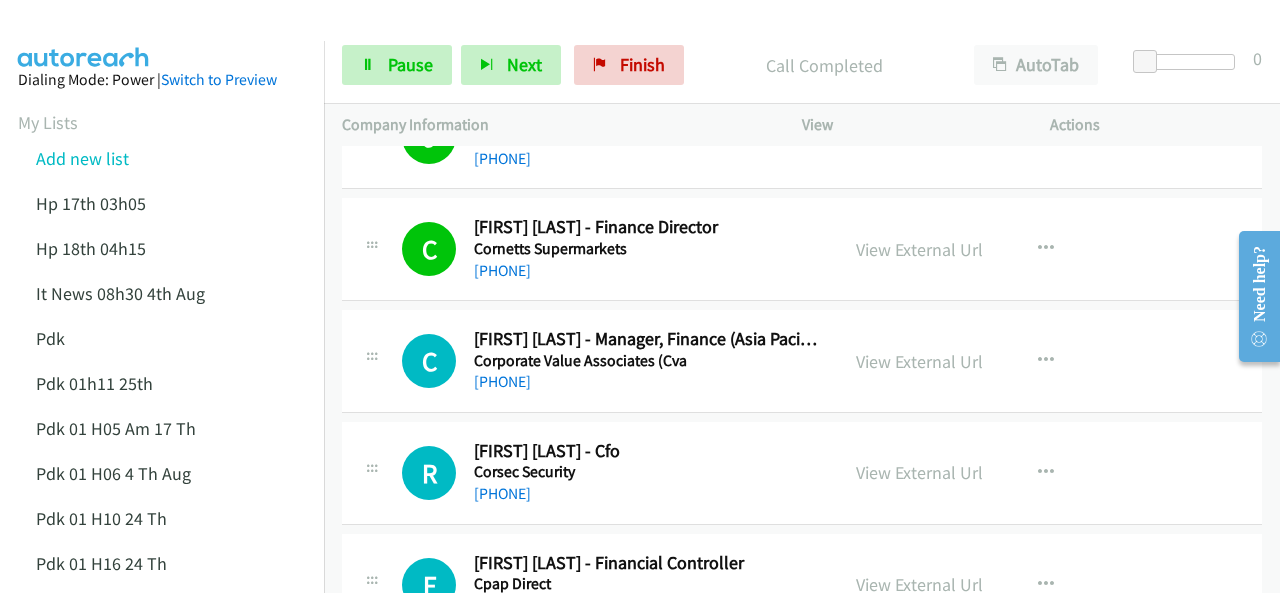 click at bounding box center [84, 35] 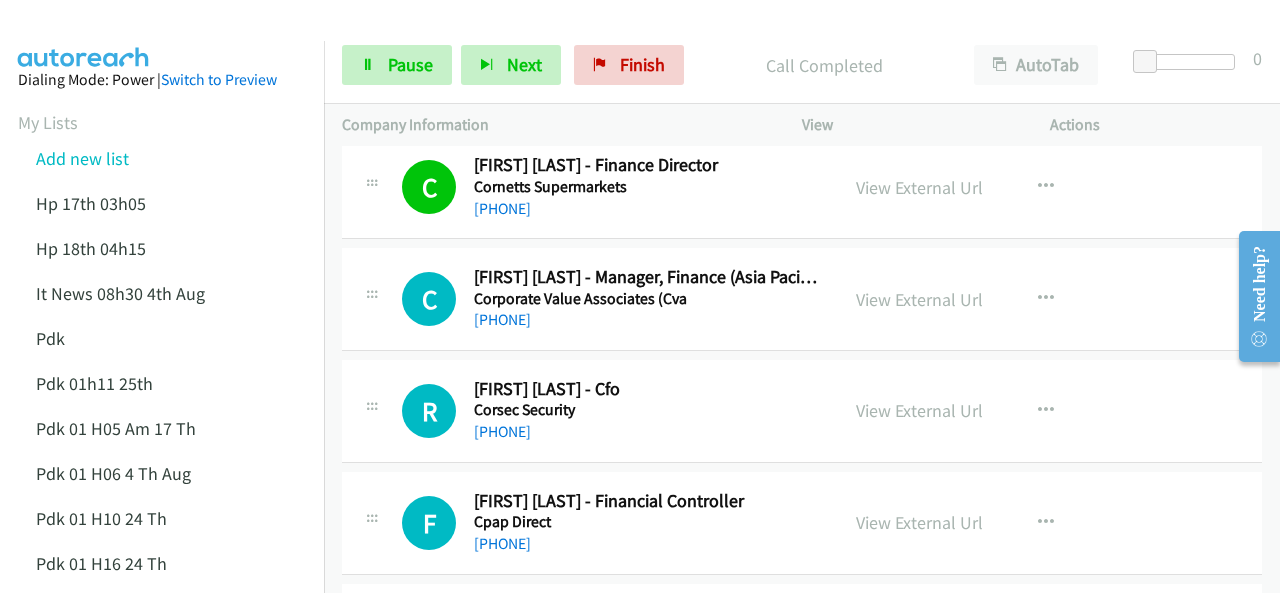 scroll, scrollTop: 7320, scrollLeft: 0, axis: vertical 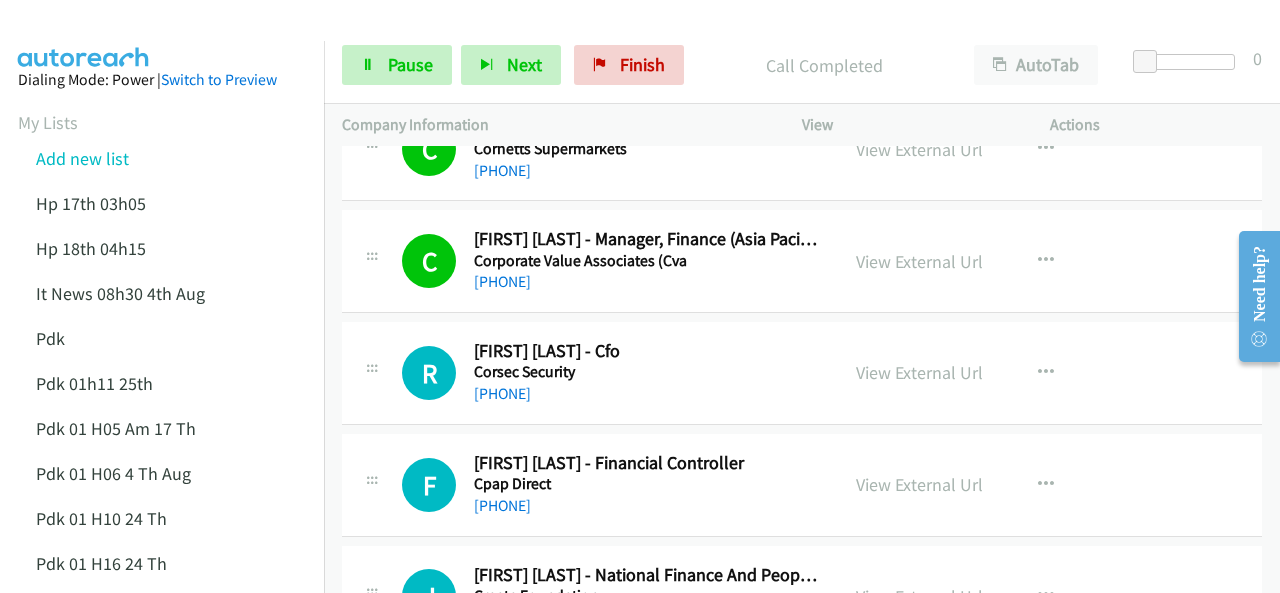 click on "Dialing Mode: Power
|
Switch to Preview
My Lists
Add new list
Hp 17th 03h05
Hp 18th 04h15
It News 08h30 4th Aug
Pdk
Pdk  01h11 25th
Pdk 01 H05 Am 17 Th
Pdk 01 H06 4 Th Aug
Pdk 01 H10 24 Th
Pdk 01 H16 24 Th
Pdk 01h06 29th
Pdk 01h07am 18th
Pdk 01h11 31st
Pdk 01h28 21st
Pdk 02h02am 18th
Pdk 03h42 29th
Pdk 05h56 4th Aug
Pdk 06h12 1st
Pdk 07h43 4th Aug
Pdk 08h03 1st
Pdk 23rd 05h47
Pdk 28th 3h00
Pdk 30th
Pdk 31st 05h31
Pdk 4h39 01st
Pdk 7h05 28th
Pdk 8h19 30 Th
Sap 01h05 6th Aug
Sap 05h36 5th Aug
Hp 6am
It News 7h00 5th Aug
Pdk
Pdk 01h00 22nd
Pdk 01h04 16th
Pdk 1h10 1st
Pdk 23rd
Pdk 24th 07h43
Back to Campaign Management
Scheduled Callbacks
FAQ
Agent Settings
Sign Out" at bounding box center [162, 1067] 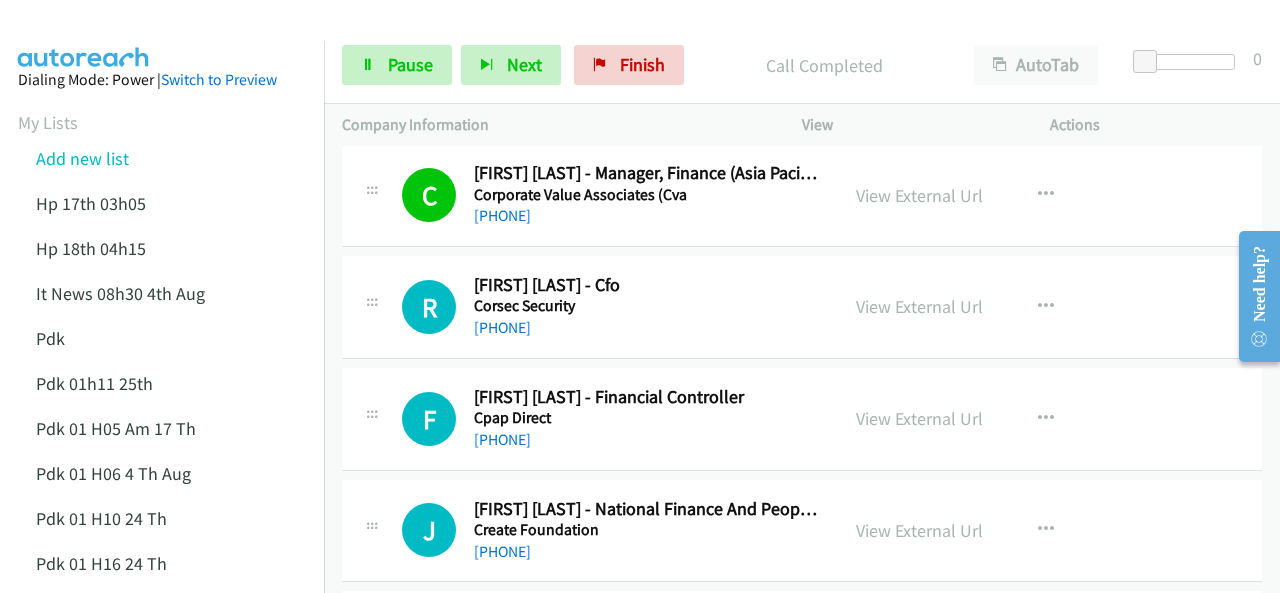scroll, scrollTop: 7420, scrollLeft: 0, axis: vertical 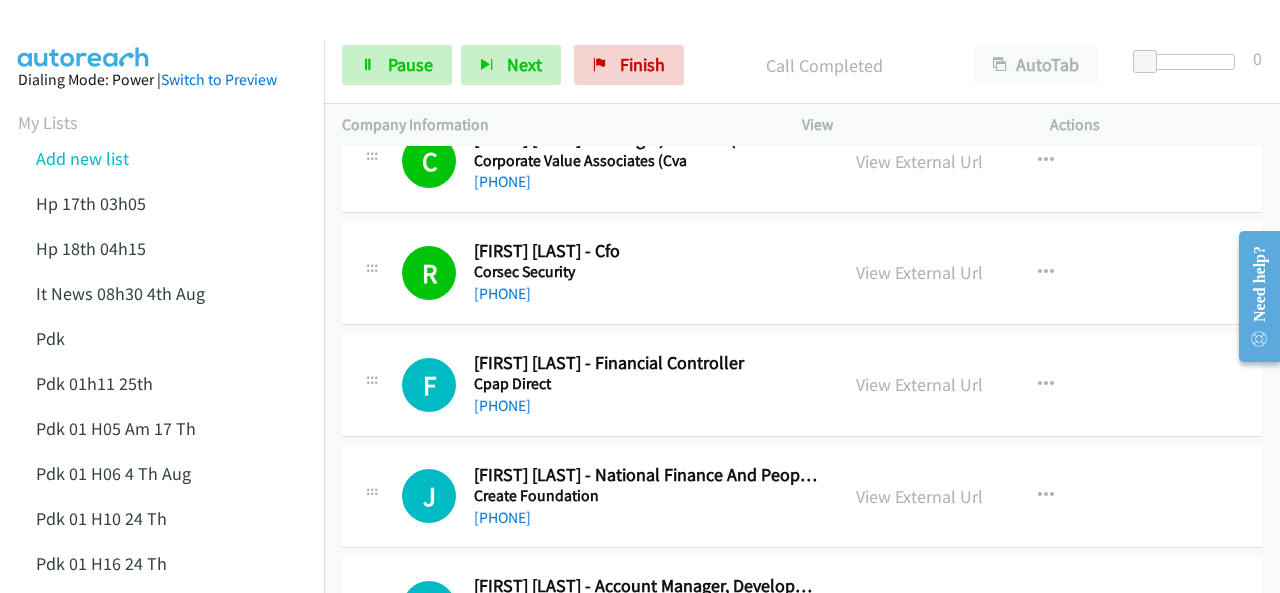 click on "Dialing Mode: Power
|
Switch to Preview
My Lists
Add new list
Hp 17th 03h05
Hp 18th 04h15
It News 08h30 4th Aug
Pdk
Pdk  01h11 25th
Pdk 01 H05 Am 17 Th
Pdk 01 H06 4 Th Aug
Pdk 01 H10 24 Th
Pdk 01 H16 24 Th
Pdk 01h06 29th
Pdk 01h07am 18th
Pdk 01h11 31st
Pdk 01h28 21st
Pdk 02h02am 18th
Pdk 03h42 29th
Pdk 05h56 4th Aug
Pdk 06h12 1st
Pdk 07h43 4th Aug
Pdk 08h03 1st
Pdk 23rd 05h47
Pdk 28th 3h00
Pdk 30th
Pdk 31st 05h31
Pdk 4h39 01st
Pdk 7h05 28th
Pdk 8h19 30 Th
Sap 01h05 6th Aug
Sap 05h36 5th Aug
Hp 6am
It News 7h00 5th Aug
Pdk
Pdk 01h00 22nd
Pdk 01h04 16th
Pdk 1h10 1st
Pdk 23rd
Pdk 24th 07h43
Back to Campaign Management
Scheduled Callbacks
FAQ
Agent Settings
Sign Out" at bounding box center [162, 1067] 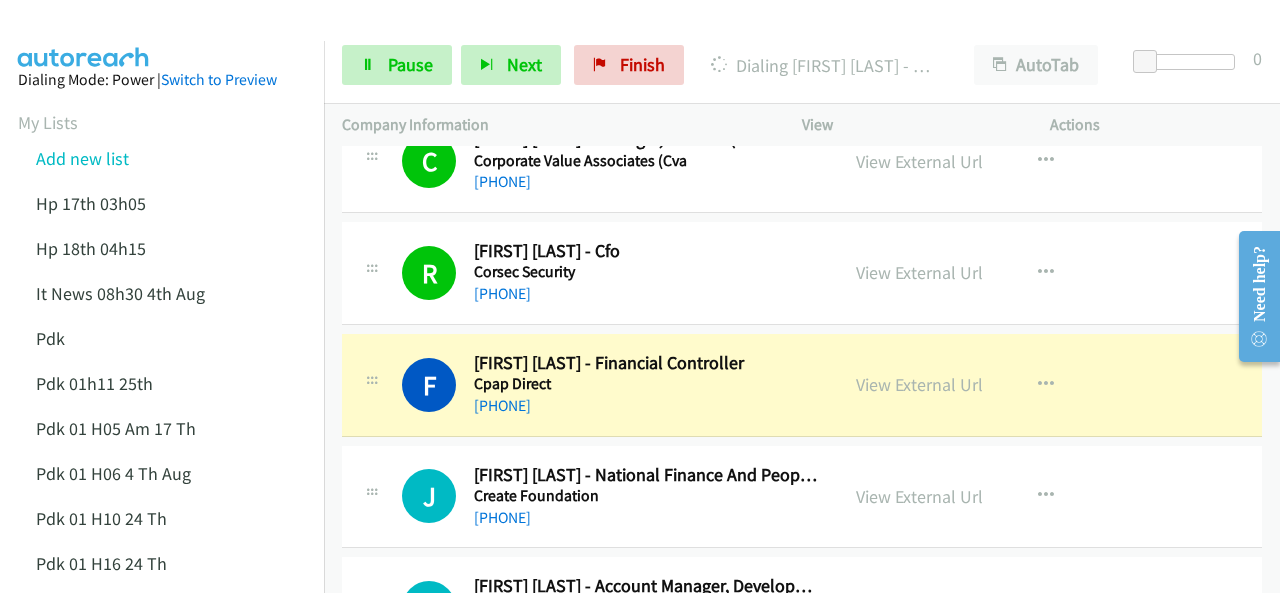 click at bounding box center [84, 35] 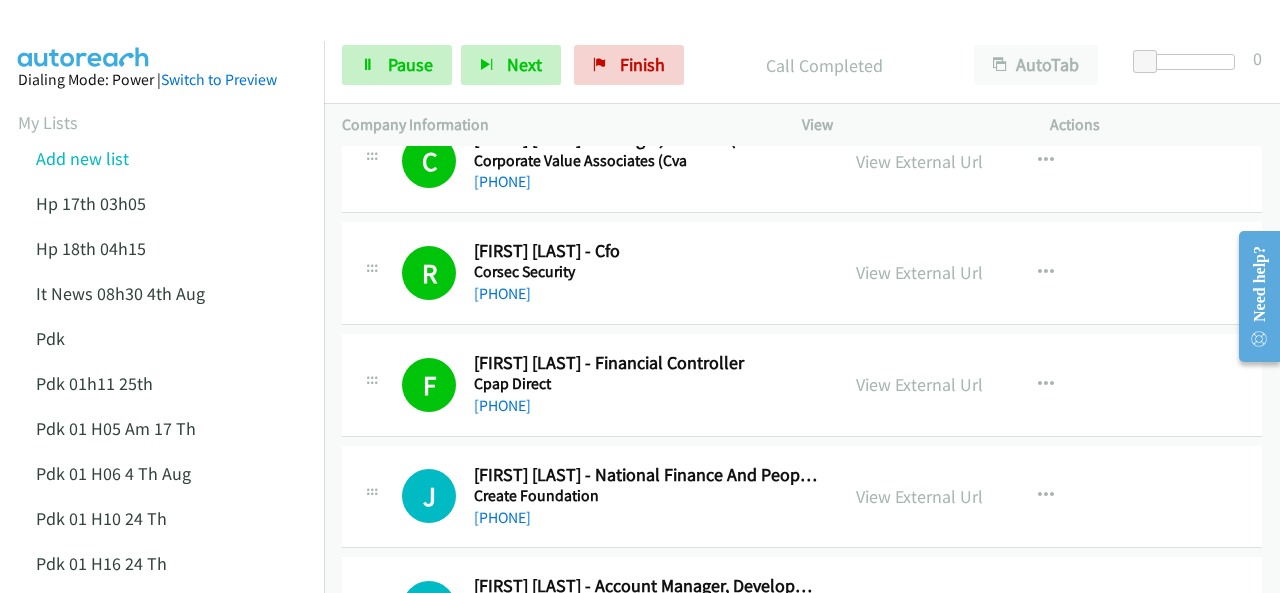 click at bounding box center [84, 35] 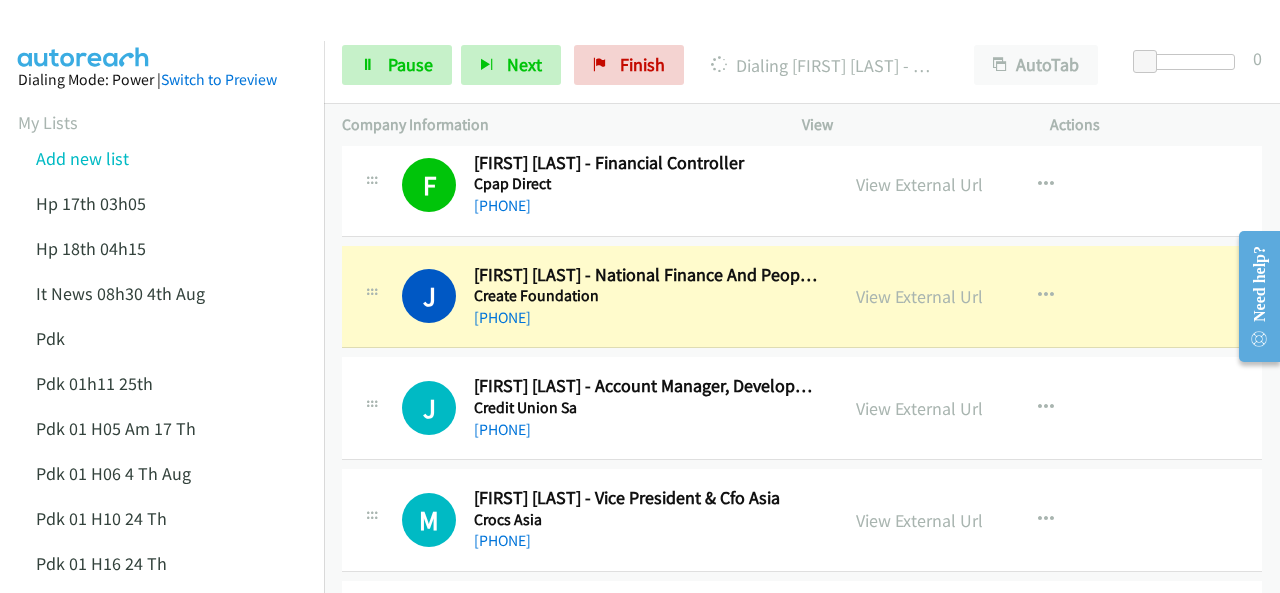 click on "Dialing Mode: Power
|
Switch to Preview
My Lists
Add new list
Hp 17th 03h05
Hp 18th 04h15
It News 08h30 4th Aug
Pdk
Pdk  01h11 25th
Pdk 01 H05 Am 17 Th
Pdk 01 H06 4 Th Aug
Pdk 01 H10 24 Th
Pdk 01 H16 24 Th
Pdk 01h06 29th
Pdk 01h07am 18th
Pdk 01h11 31st
Pdk 01h28 21st
Pdk 02h02am 18th
Pdk 03h42 29th
Pdk 05h56 4th Aug
Pdk 06h12 1st
Pdk 07h43 4th Aug
Pdk 08h03 1st
Pdk 23rd 05h47
Pdk 28th 3h00
Pdk 30th
Pdk 31st 05h31
Pdk 4h39 01st
Pdk 7h05 28th
Pdk 8h19 30 Th
Sap 01h05 6th Aug
Sap 05h36 5th Aug
Hp 6am
It News 7h00 5th Aug
Pdk
Pdk 01h00 22nd
Pdk 01h04 16th
Pdk 1h10 1st
Pdk 23rd
Pdk 24th 07h43
Back to Campaign Management
Scheduled Callbacks
FAQ
Agent Settings
Sign Out" at bounding box center (162, 1067) 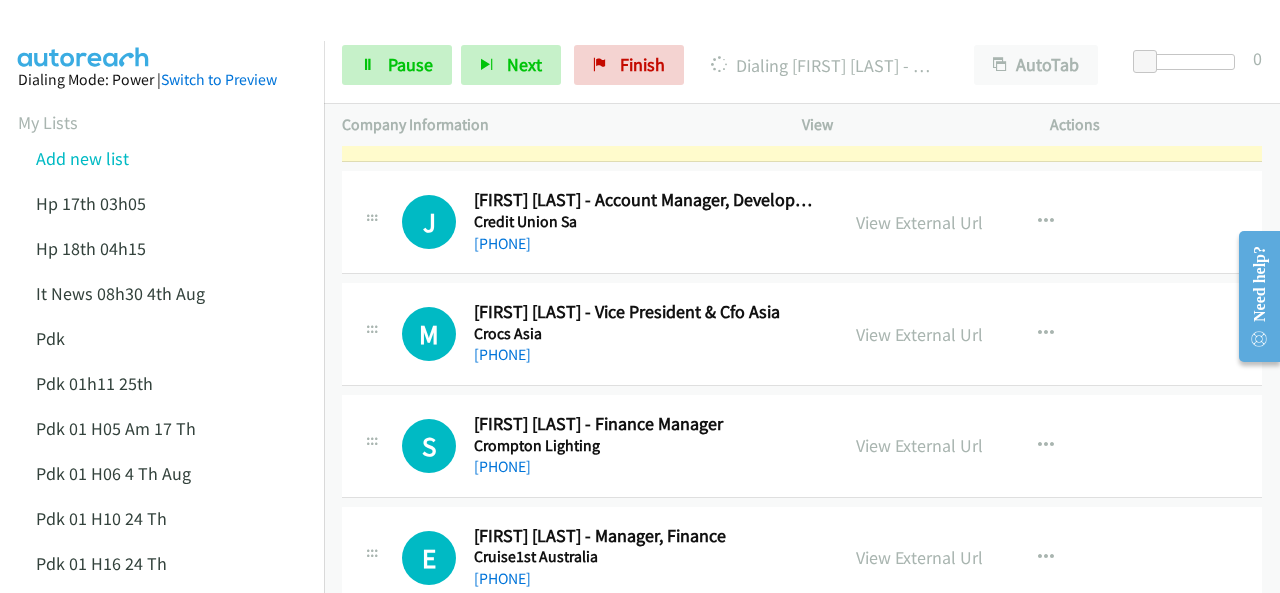 scroll, scrollTop: 7820, scrollLeft: 0, axis: vertical 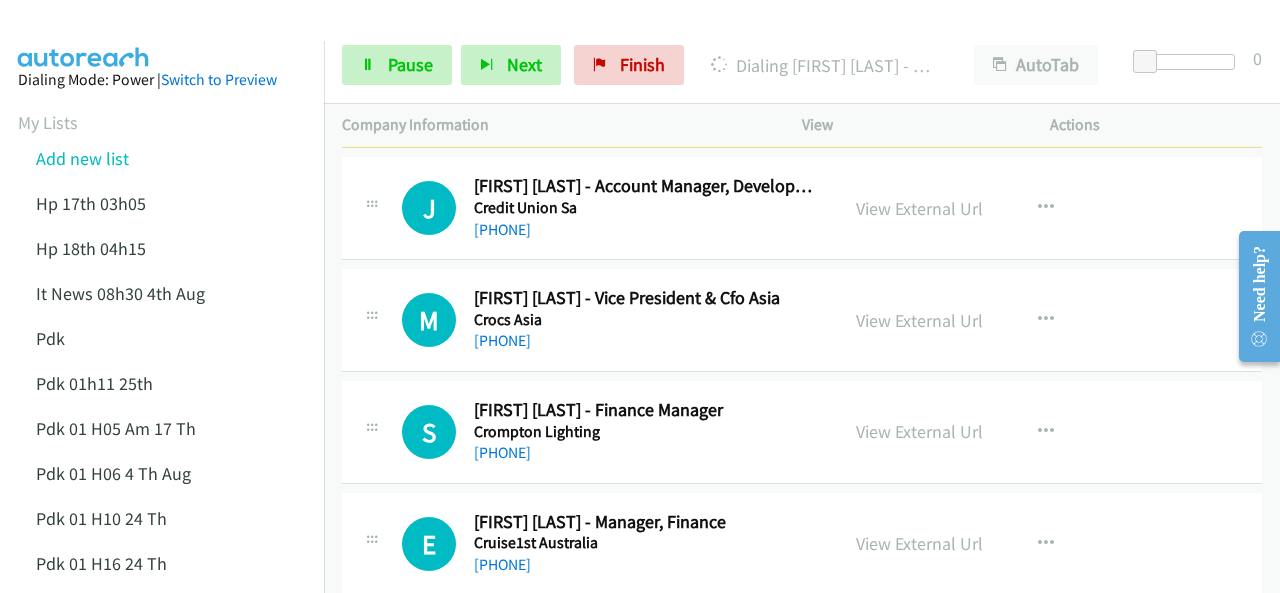 click at bounding box center (84, 35) 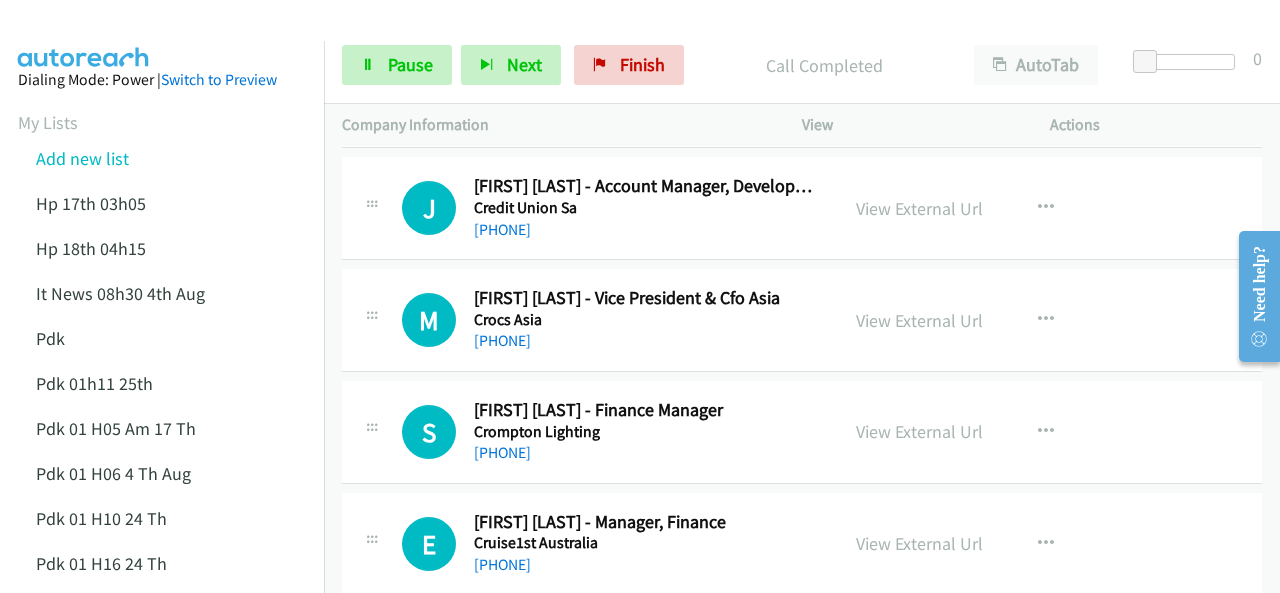 click on "Dialing Mode: Power
|
Switch to Preview
My Lists
Add new list
Hp 17th 03h05
Hp 18th 04h15
It News 08h30 4th Aug
Pdk
Pdk  01h11 25th
Pdk 01 H05 Am 17 Th
Pdk 01 H06 4 Th Aug
Pdk 01 H10 24 Th
Pdk 01 H16 24 Th
Pdk 01h06 29th
Pdk 01h07am 18th
Pdk 01h11 31st
Pdk 01h28 21st
Pdk 02h02am 18th
Pdk 03h42 29th
Pdk 05h56 4th Aug
Pdk 06h12 1st
Pdk 07h43 4th Aug
Pdk 08h03 1st
Pdk 23rd 05h47
Pdk 28th 3h00
Pdk 30th
Pdk 31st 05h31
Pdk 4h39 01st
Pdk 7h05 28th
Pdk 8h19 30 Th
Sap 01h05 6th Aug
Sap 05h36 5th Aug
Hp 6am
It News 7h00 5th Aug
Pdk
Pdk 01h00 22nd
Pdk 01h04 16th
Pdk 1h10 1st
Pdk 23rd
Pdk 24th 07h43
Back to Campaign Management
Scheduled Callbacks
FAQ
Agent Settings
Sign Out" at bounding box center (162, 1067) 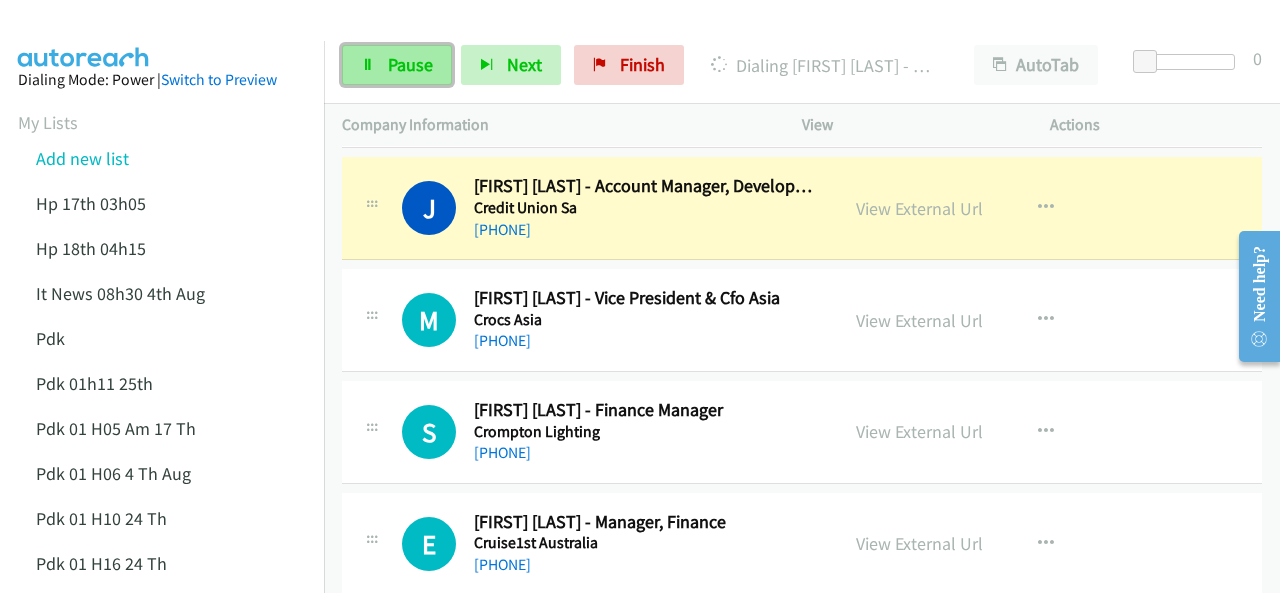 click on "Pause" at bounding box center (410, 64) 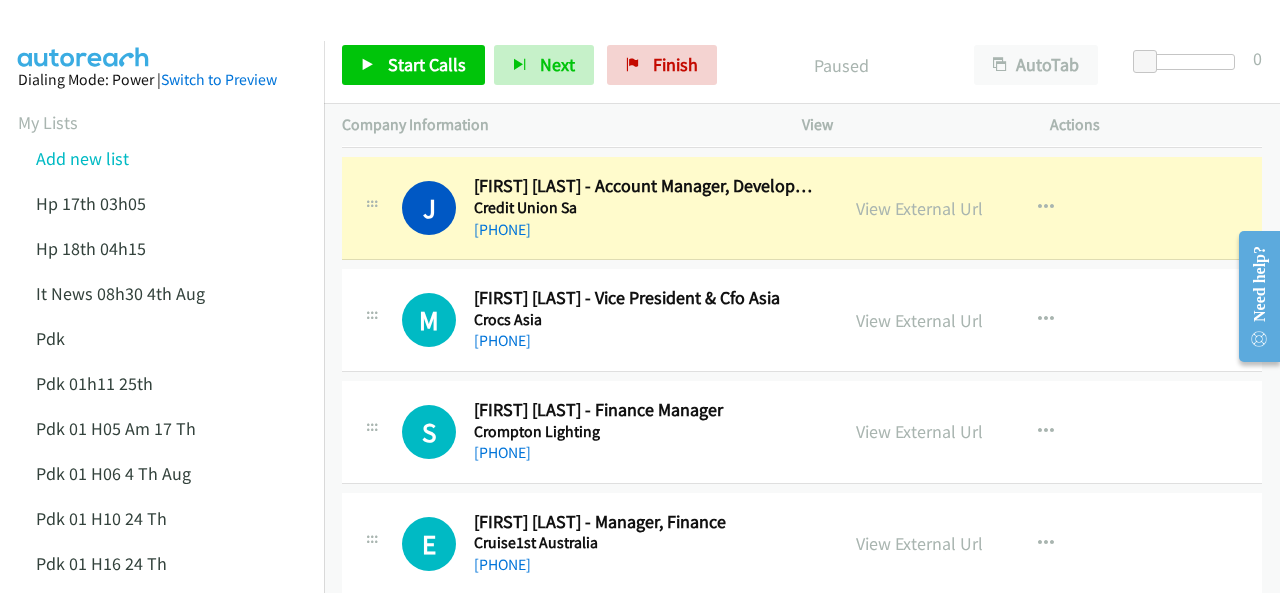 click at bounding box center [84, 35] 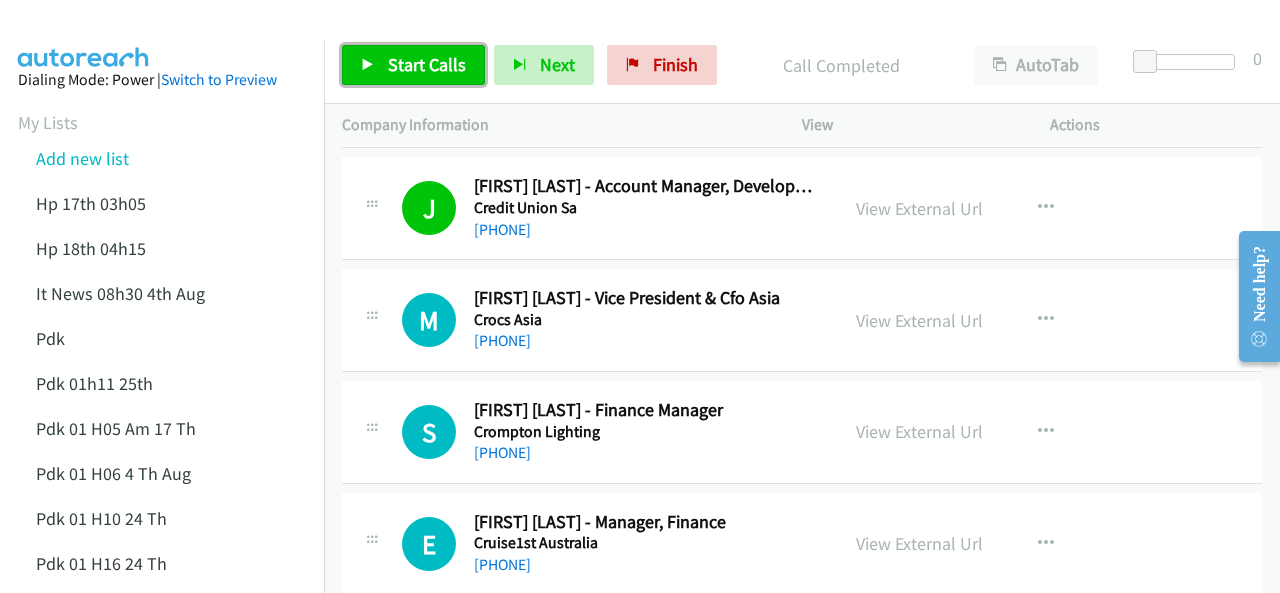click on "Start Calls" at bounding box center (427, 64) 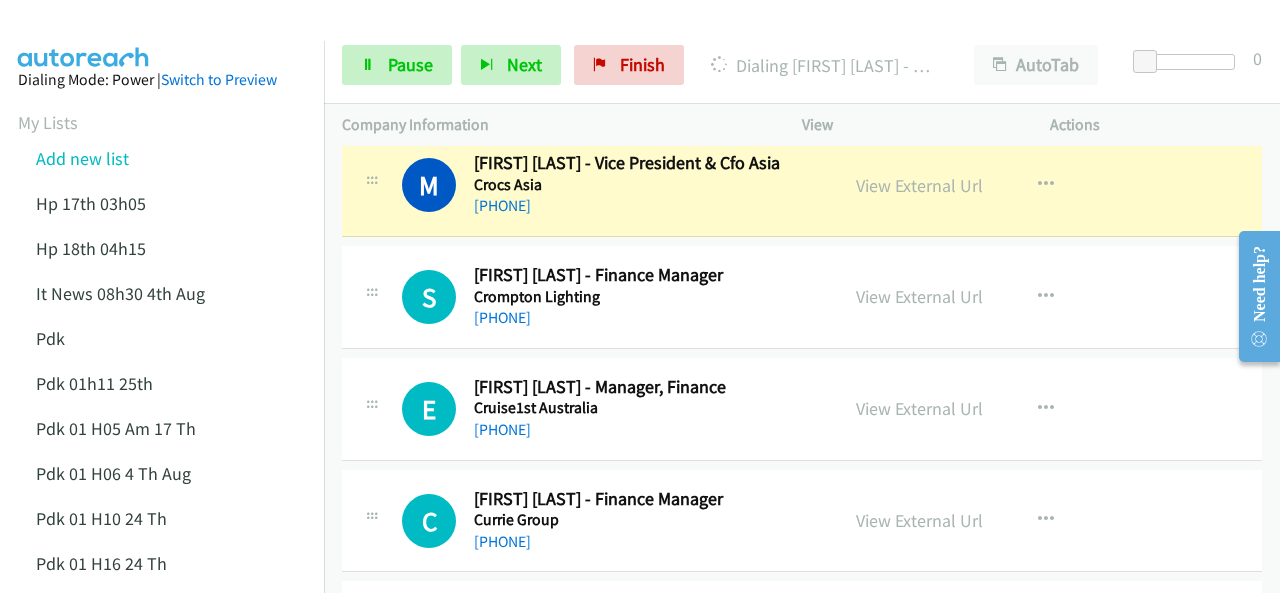 scroll, scrollTop: 7920, scrollLeft: 0, axis: vertical 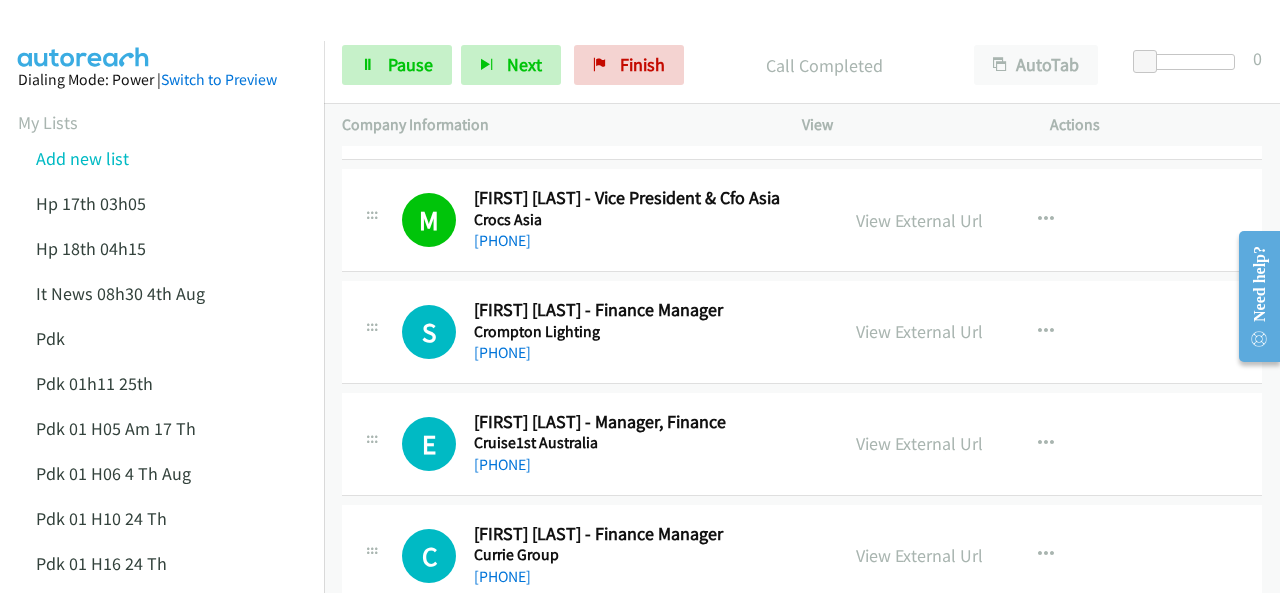 click at bounding box center [84, 35] 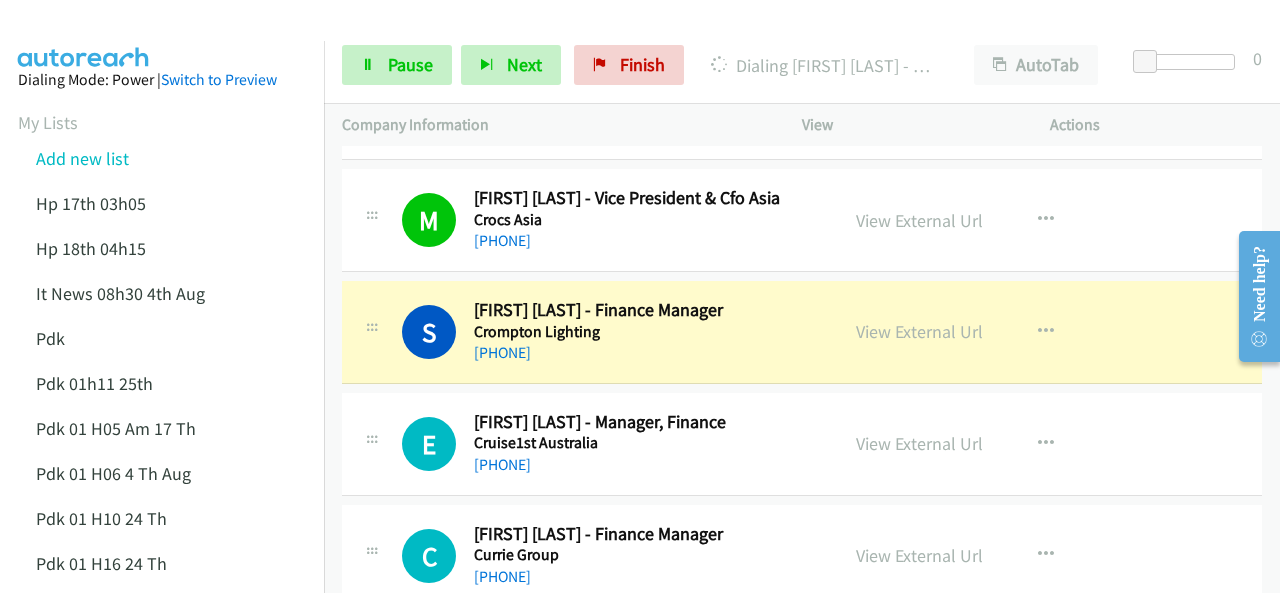click at bounding box center (84, 35) 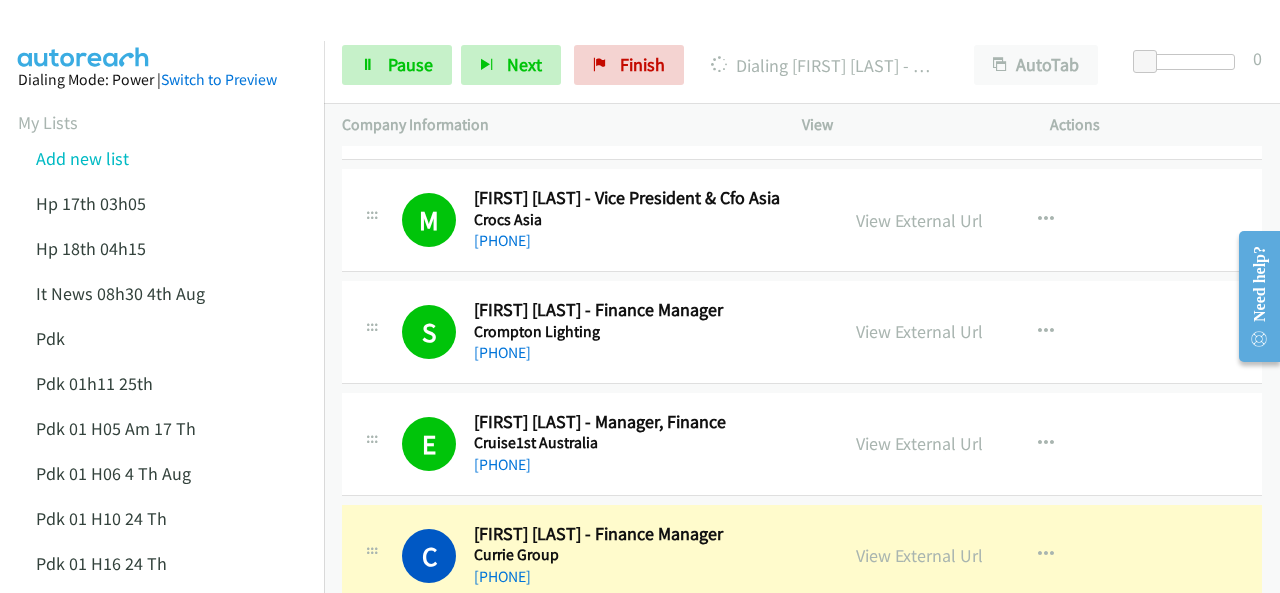 click on "Dialing Mode: Power
|
Switch to Preview
My Lists
Add new list
Hp 17th 03h05
Hp 18th 04h15
It News 08h30 4th Aug
Pdk
Pdk  01h11 25th
Pdk 01 H05 Am 17 Th
Pdk 01 H06 4 Th Aug
Pdk 01 H10 24 Th
Pdk 01 H16 24 Th
Pdk 01h06 29th
Pdk 01h07am 18th
Pdk 01h11 31st
Pdk 01h28 21st
Pdk 02h02am 18th
Pdk 03h42 29th
Pdk 05h56 4th Aug
Pdk 06h12 1st
Pdk 07h43 4th Aug
Pdk 08h03 1st
Pdk 23rd 05h47
Pdk 28th 3h00
Pdk 30th
Pdk 31st 05h31
Pdk 4h39 01st
Pdk 7h05 28th
Pdk 8h19 30 Th
Sap 01h05 6th Aug
Sap 05h36 5th Aug
Hp 6am
It News 7h00 5th Aug
Pdk
Pdk 01h00 22nd
Pdk 01h04 16th
Pdk 1h10 1st
Pdk 23rd
Pdk 24th 07h43
Back to Campaign Management
Scheduled Callbacks
FAQ
Agent Settings
Sign Out" at bounding box center [162, 1067] 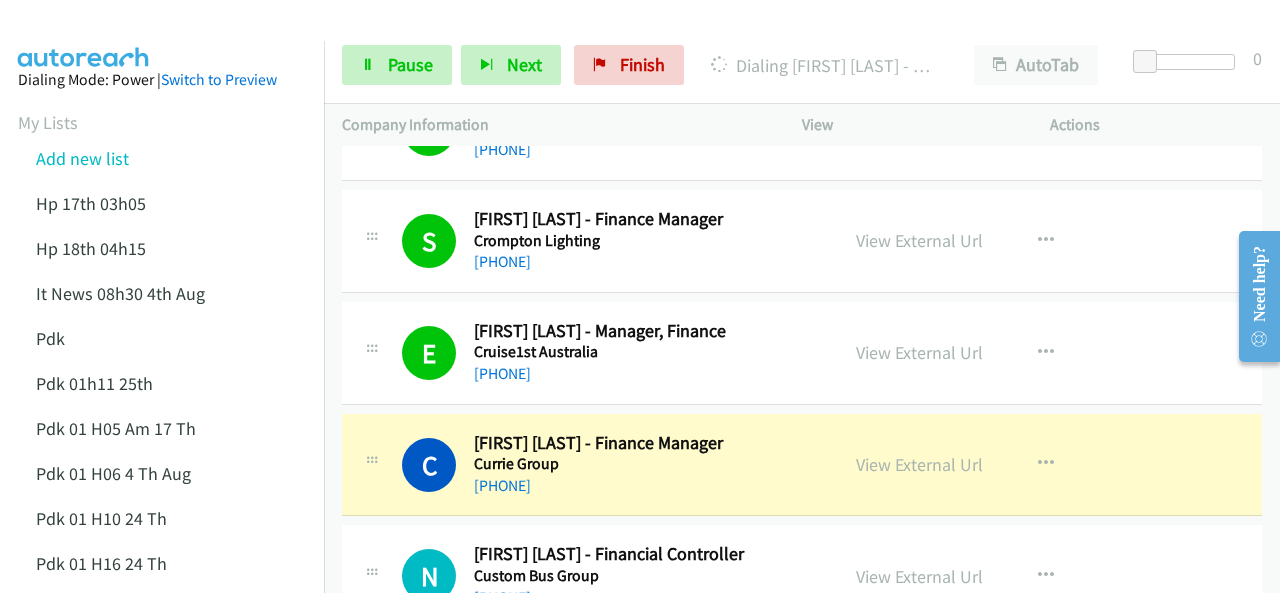 scroll, scrollTop: 8120, scrollLeft: 0, axis: vertical 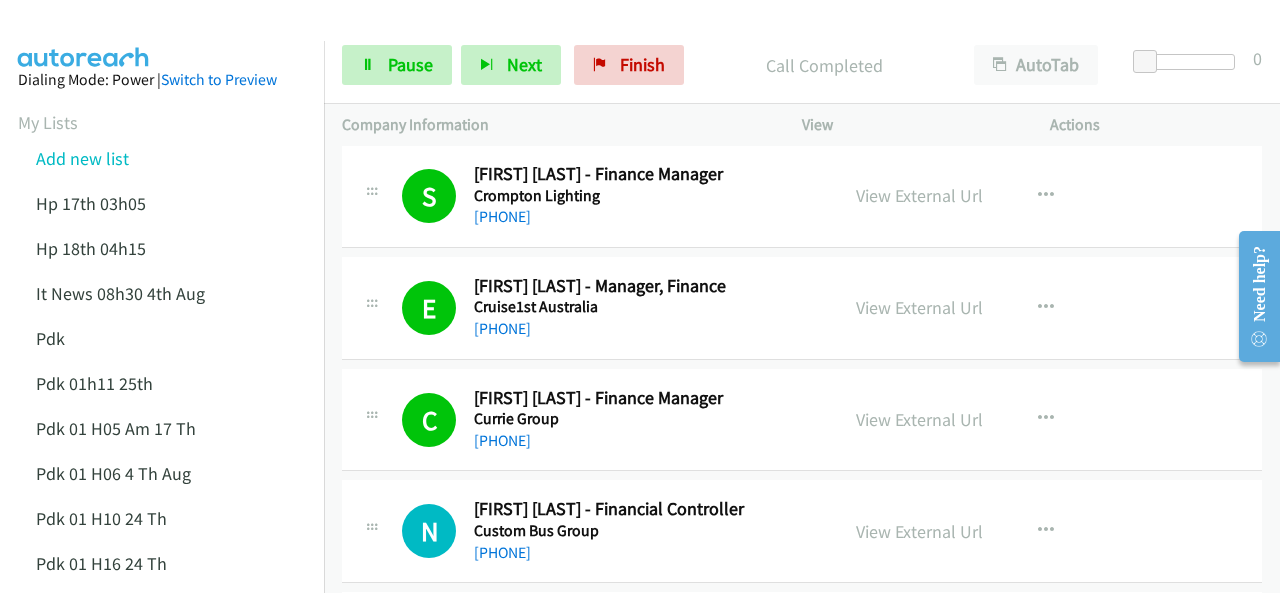 click at bounding box center [84, 35] 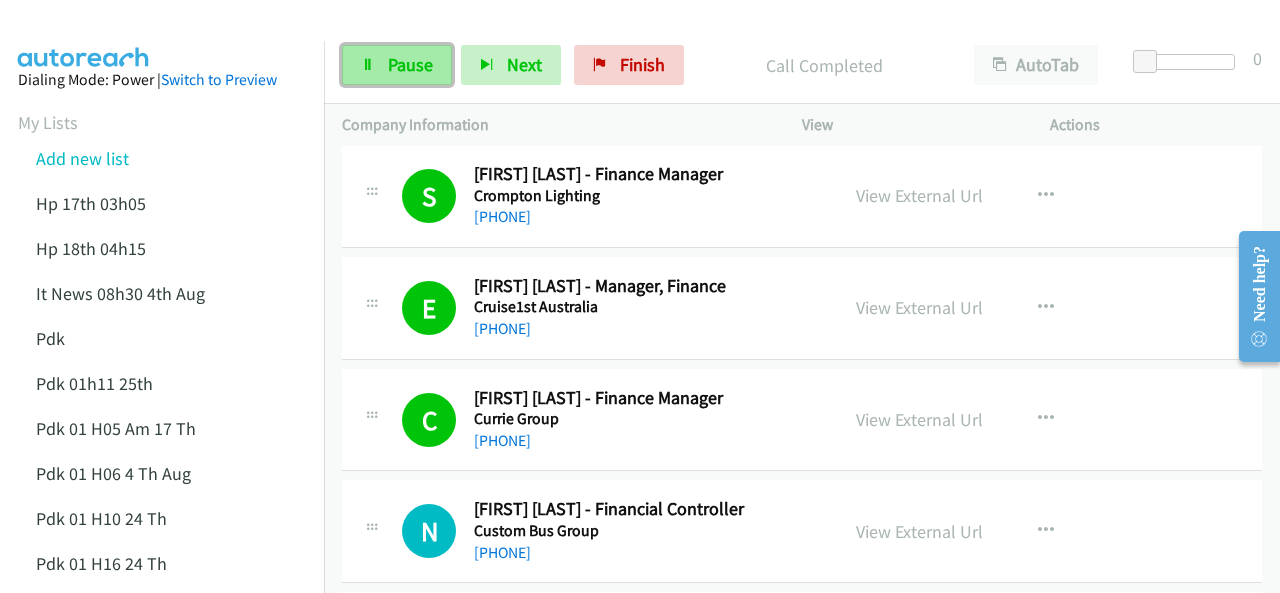 click on "Pause" at bounding box center [397, 65] 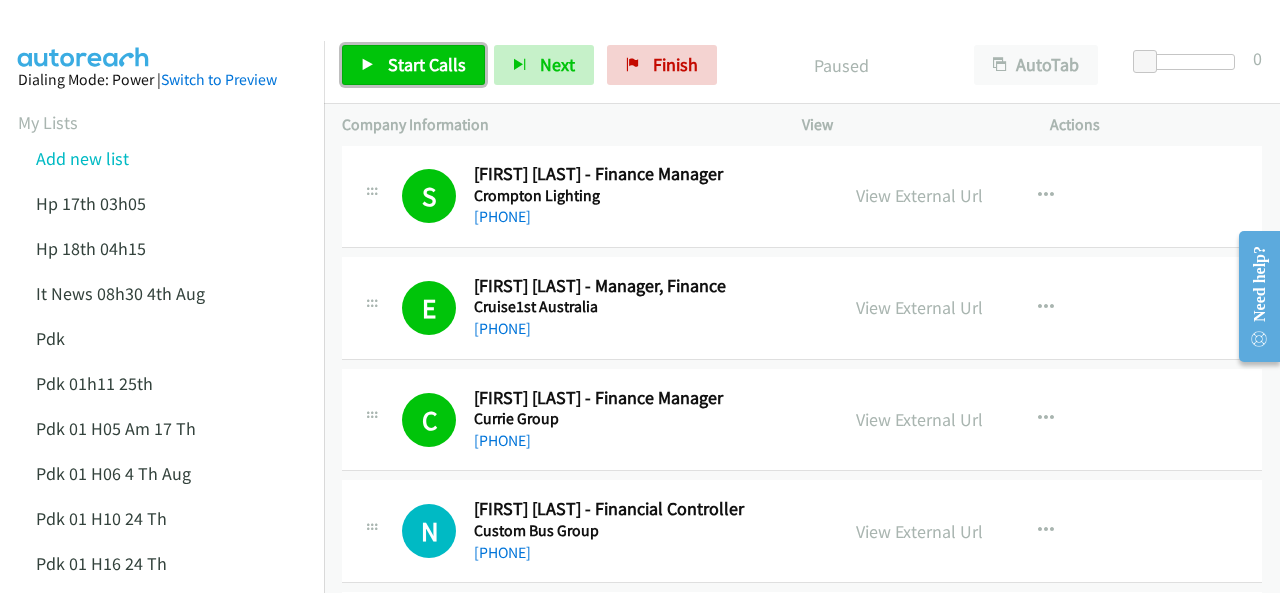 click on "Start Calls" at bounding box center [427, 64] 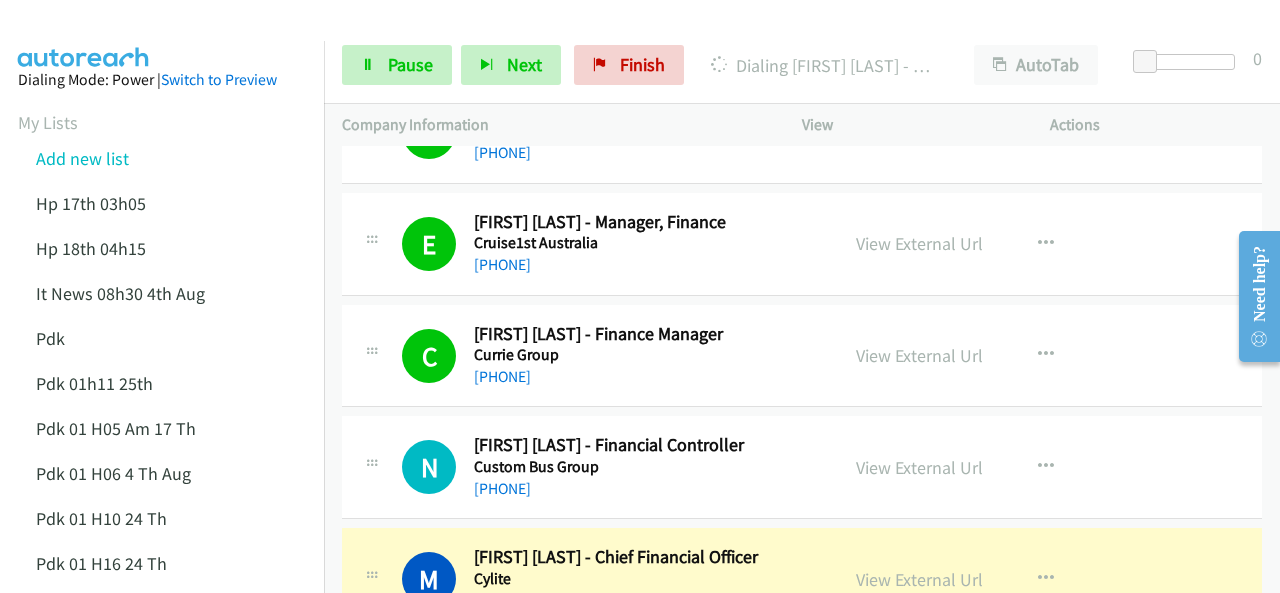 click on "Dialing Mode: Power
|
Switch to Preview
My Lists
Add new list
Hp 17th 03h05
Hp 18th 04h15
It News 08h30 4th Aug
Pdk
Pdk  01h11 25th
Pdk 01 H05 Am 17 Th
Pdk 01 H06 4 Th Aug
Pdk 01 H10 24 Th
Pdk 01 H16 24 Th
Pdk 01h06 29th
Pdk 01h07am 18th
Pdk 01h11 31st
Pdk 01h28 21st
Pdk 02h02am 18th
Pdk 03h42 29th
Pdk 05h56 4th Aug
Pdk 06h12 1st
Pdk 07h43 4th Aug
Pdk 08h03 1st
Pdk 23rd 05h47
Pdk 28th 3h00
Pdk 30th
Pdk 31st 05h31
Pdk 4h39 01st
Pdk 7h05 28th
Pdk 8h19 30 Th
Sap 01h05 6th Aug
Sap 05h36 5th Aug
Hp 6am
It News 7h00 5th Aug
Pdk
Pdk 01h00 22nd
Pdk 01h04 16th
Pdk 1h10 1st
Pdk 23rd
Pdk 24th 07h43
Back to Campaign Management
Scheduled Callbacks
FAQ
Agent Settings
Sign Out" at bounding box center (162, 1067) 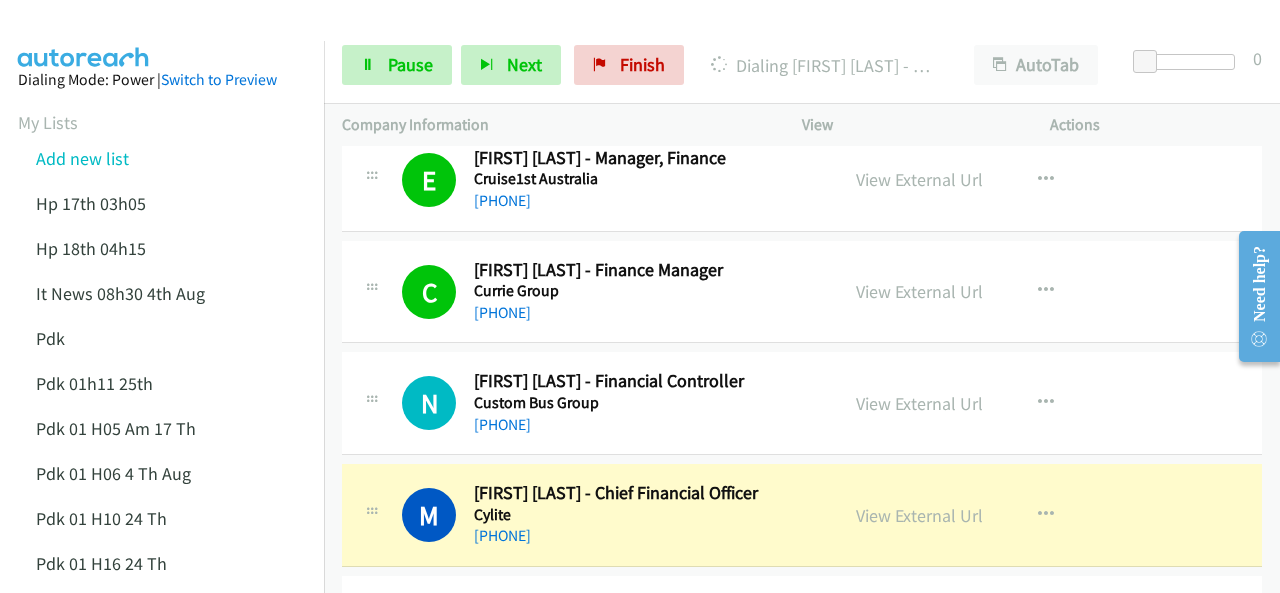 scroll, scrollTop: 8320, scrollLeft: 0, axis: vertical 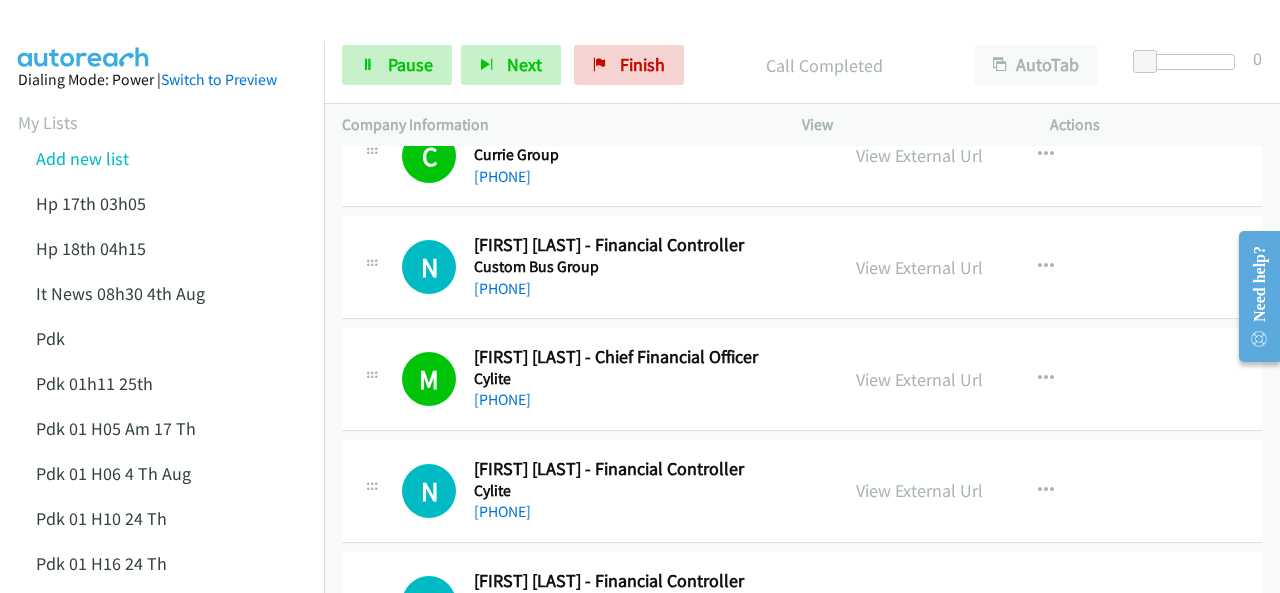 click at bounding box center [84, 35] 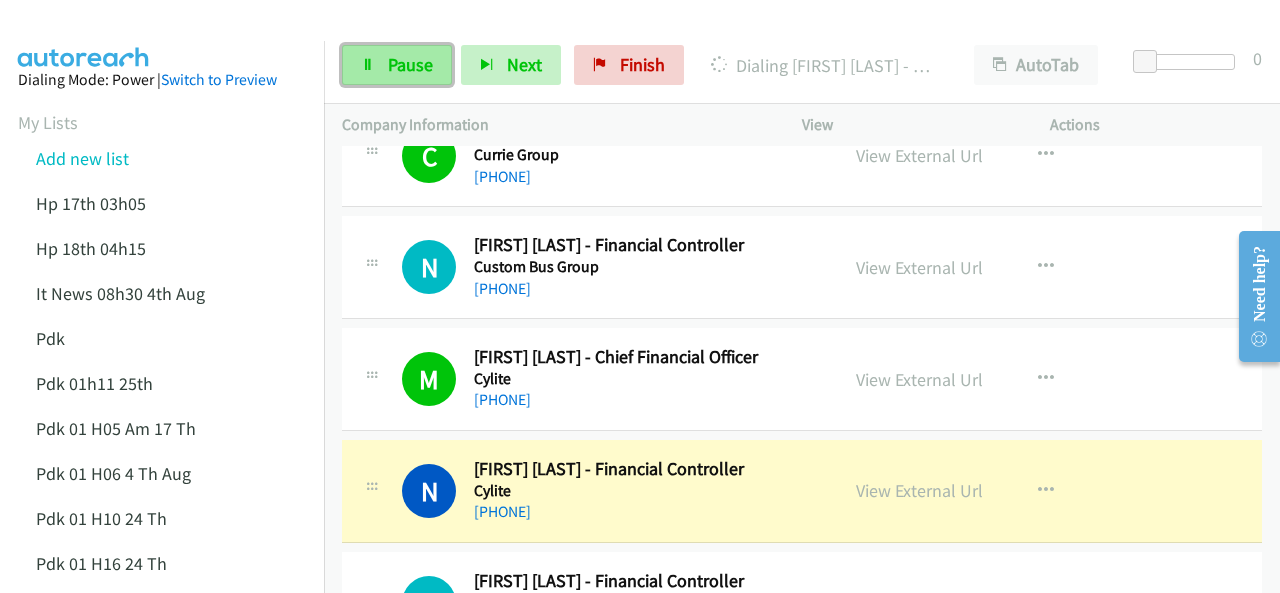 click on "Pause" at bounding box center [410, 64] 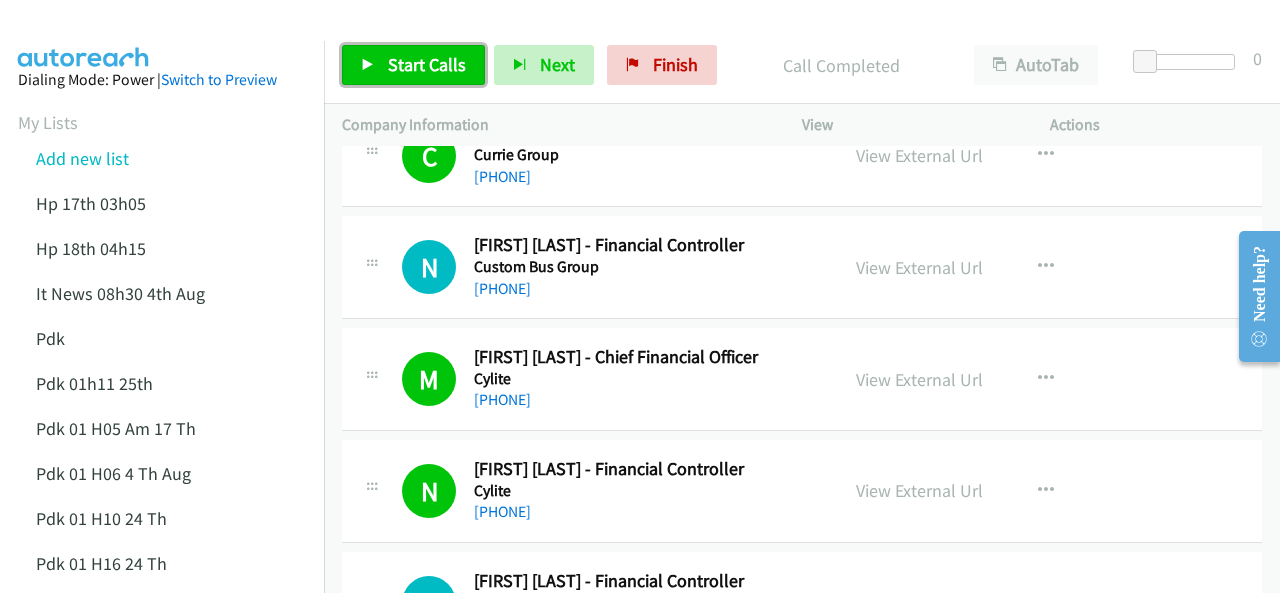 click on "Start Calls" at bounding box center (427, 64) 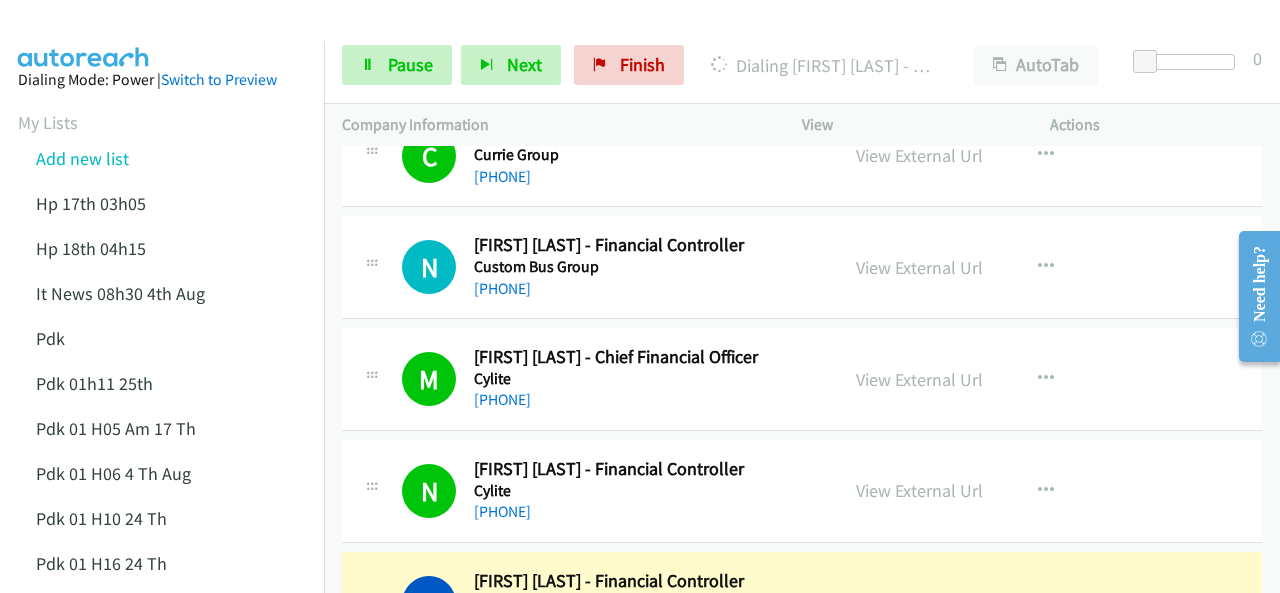 click at bounding box center [84, 35] 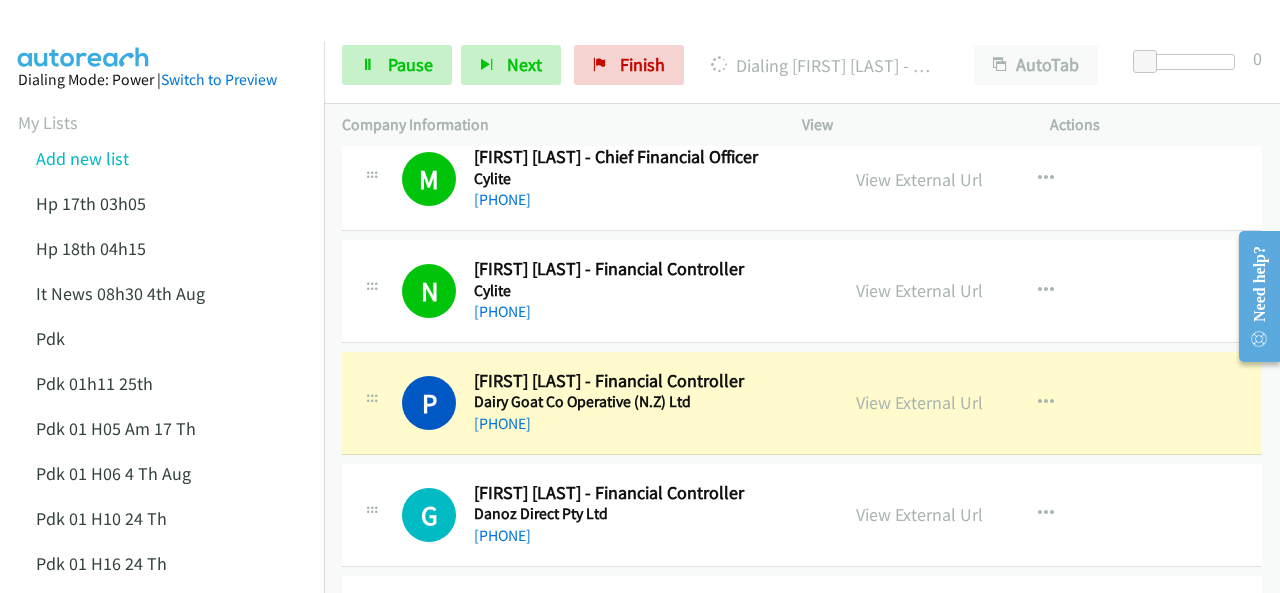 scroll, scrollTop: 8720, scrollLeft: 0, axis: vertical 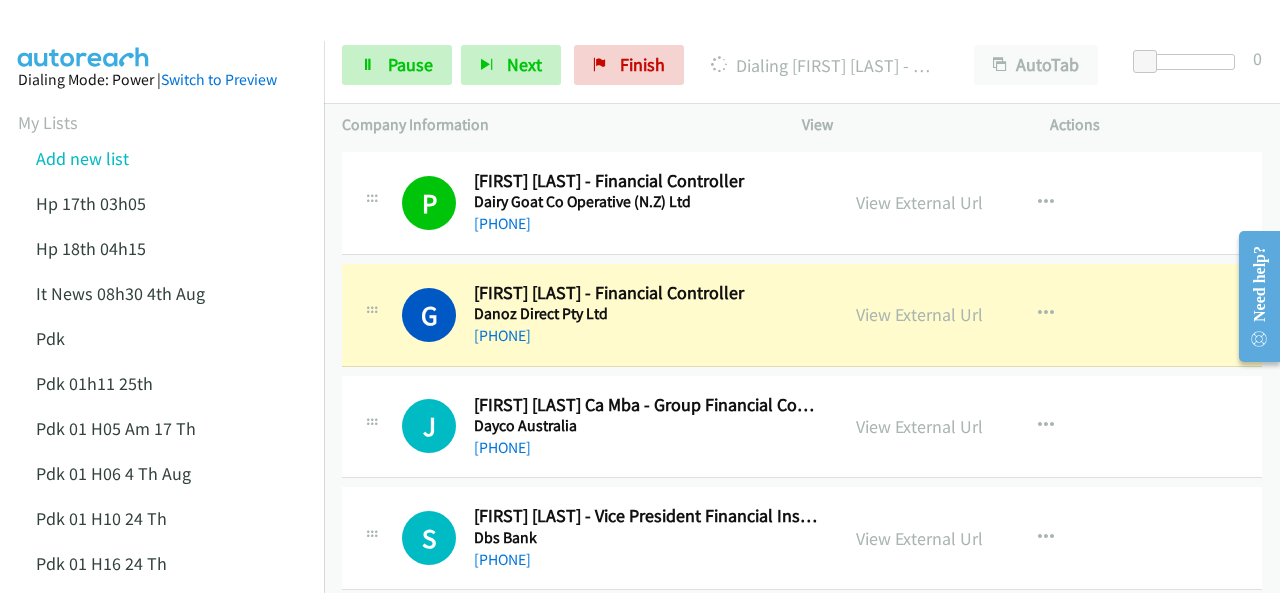 click at bounding box center (84, 35) 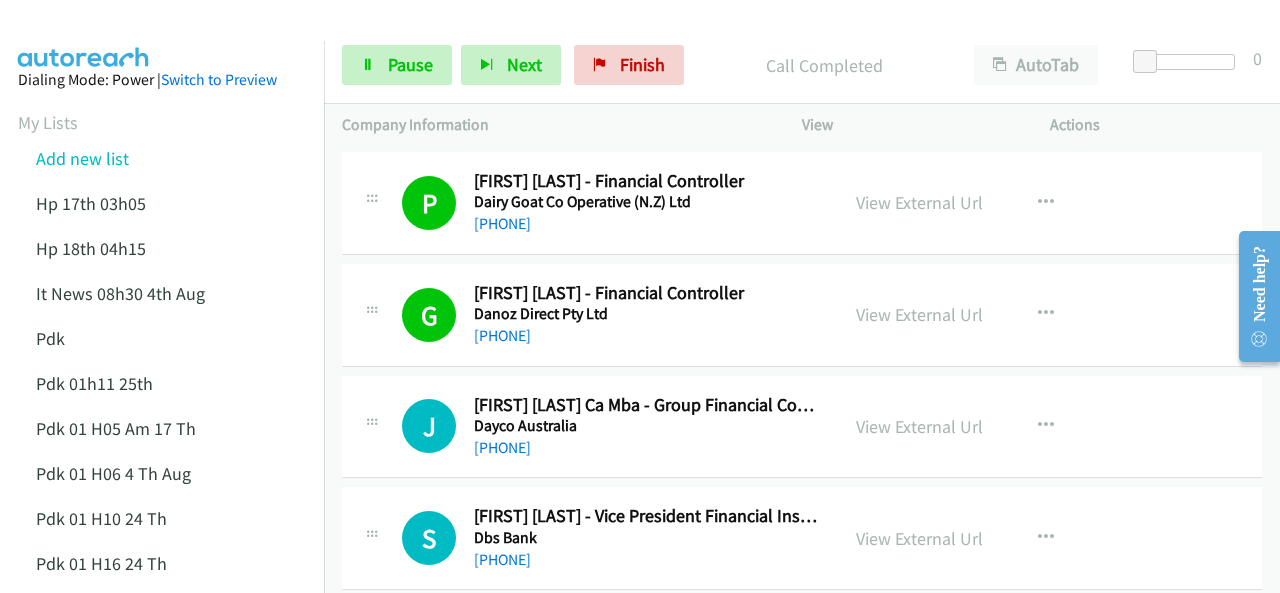 click at bounding box center [84, 35] 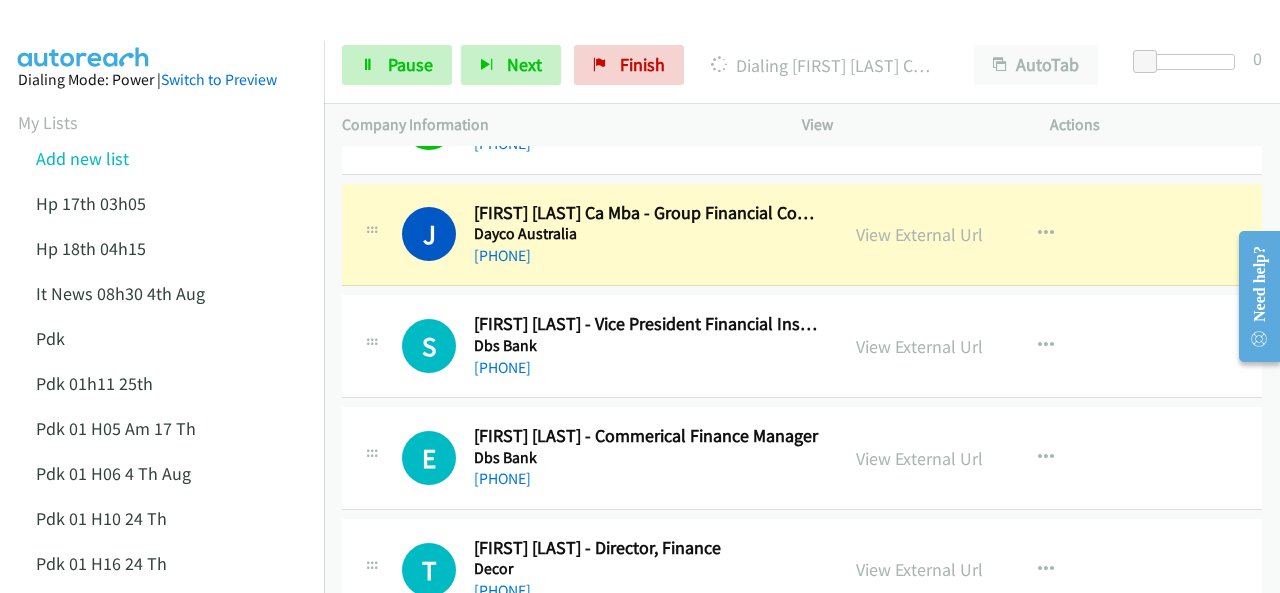 scroll, scrollTop: 8920, scrollLeft: 0, axis: vertical 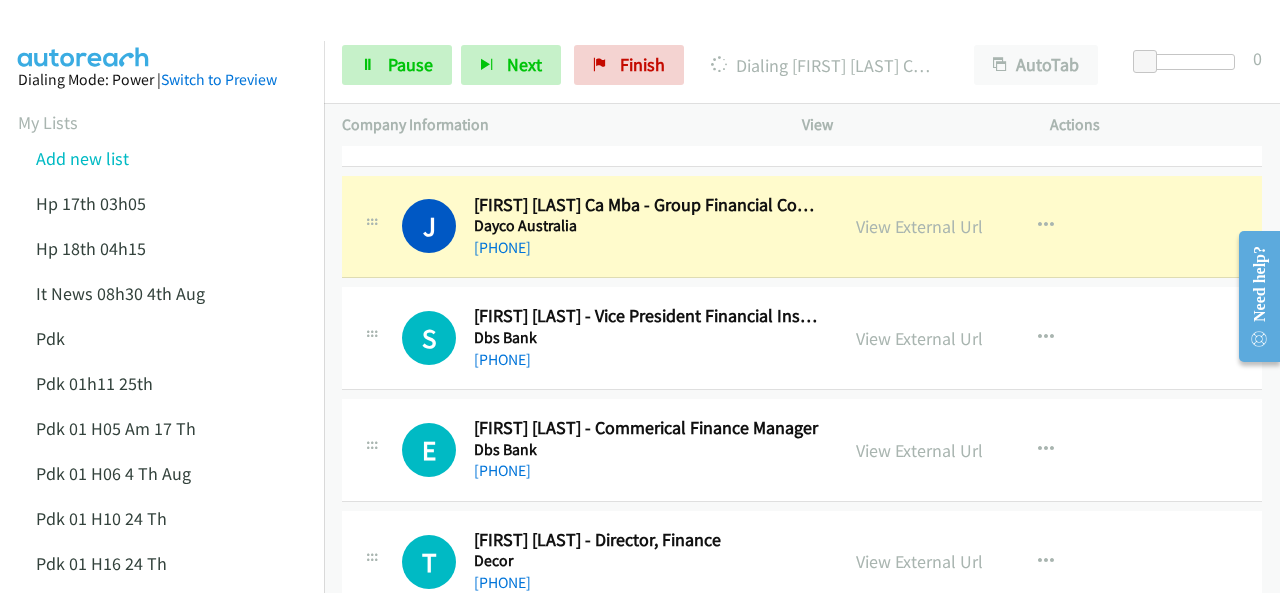 click at bounding box center [84, 35] 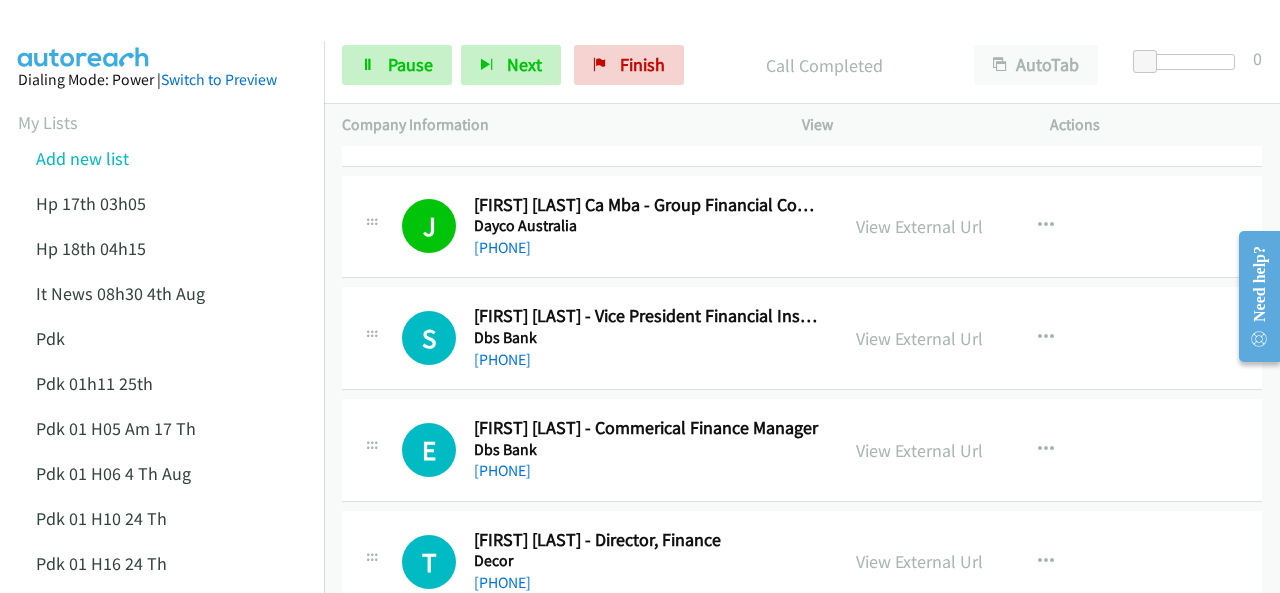 click at bounding box center (84, 35) 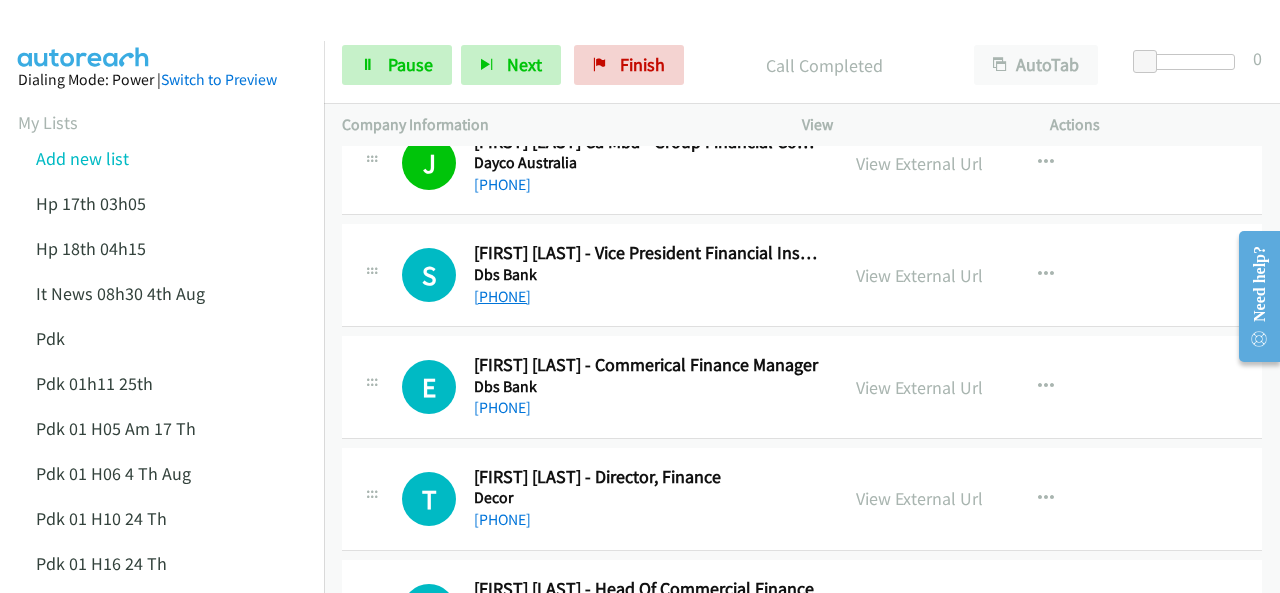 scroll, scrollTop: 9020, scrollLeft: 0, axis: vertical 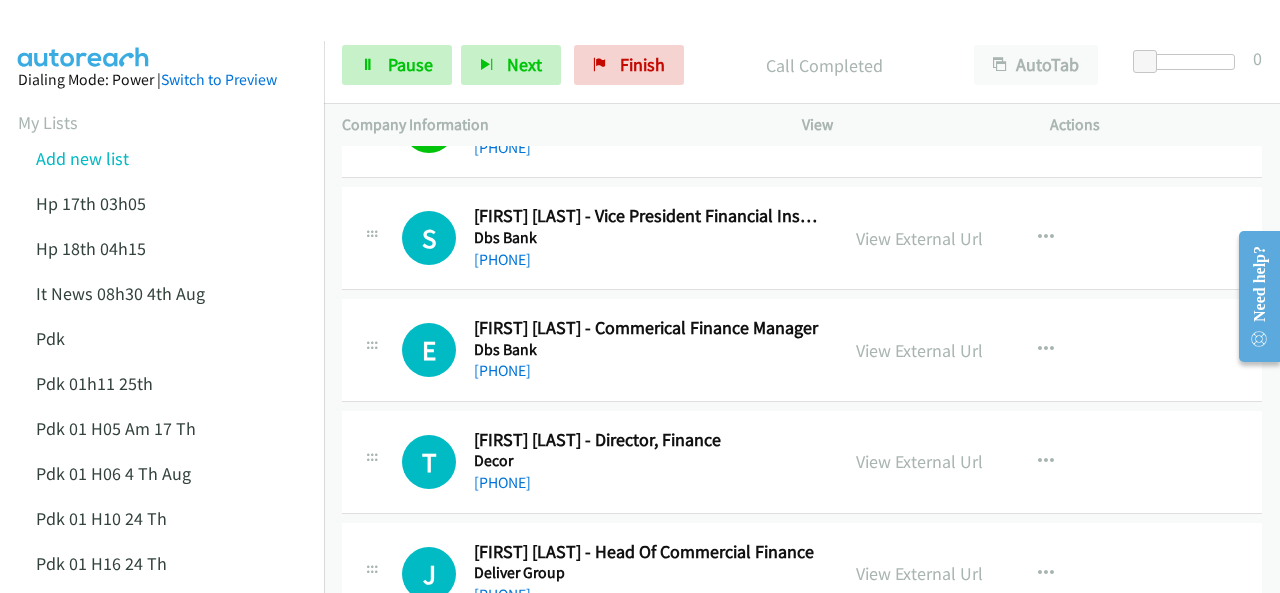 click at bounding box center [84, 35] 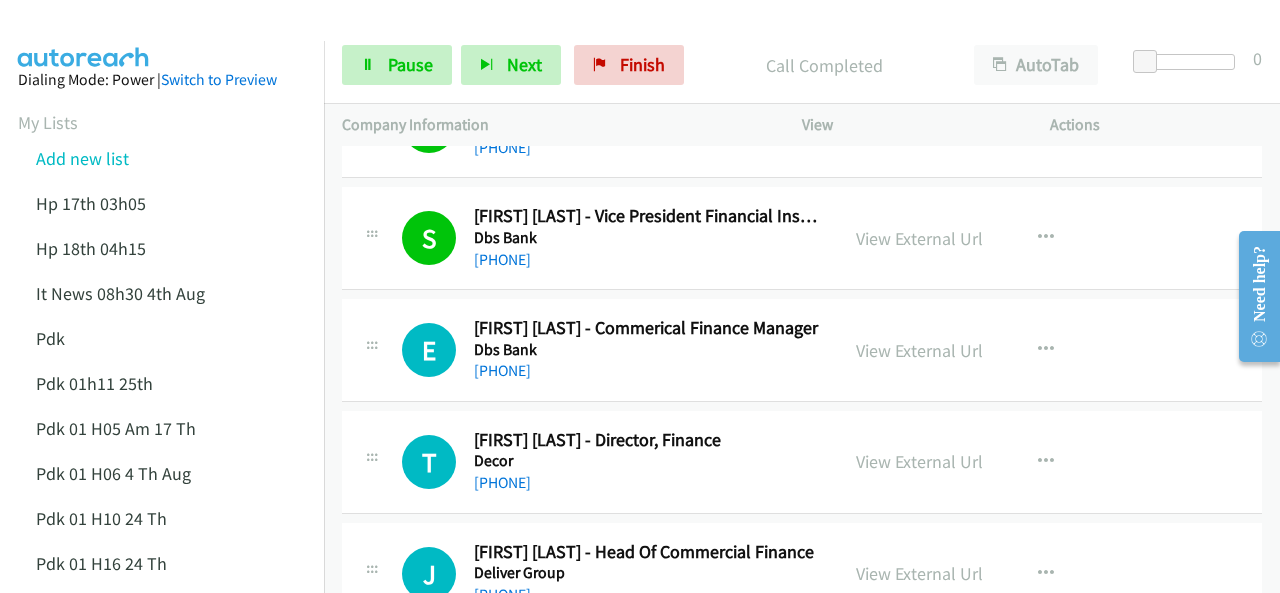 scroll, scrollTop: 9120, scrollLeft: 0, axis: vertical 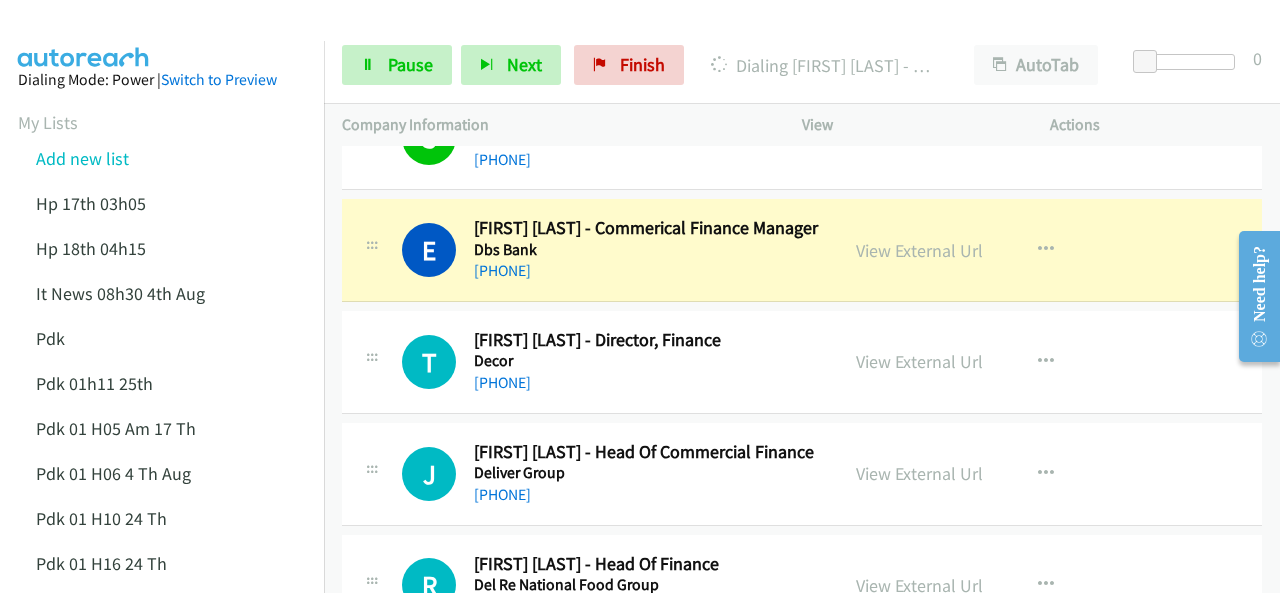 click at bounding box center (84, 35) 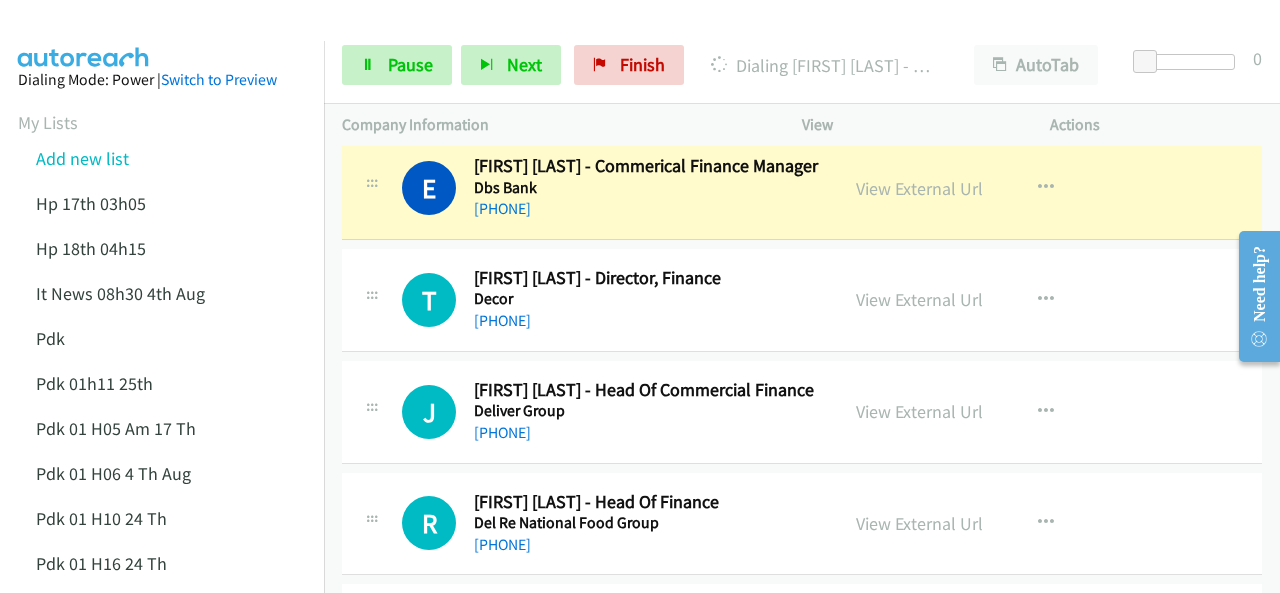 scroll, scrollTop: 9220, scrollLeft: 0, axis: vertical 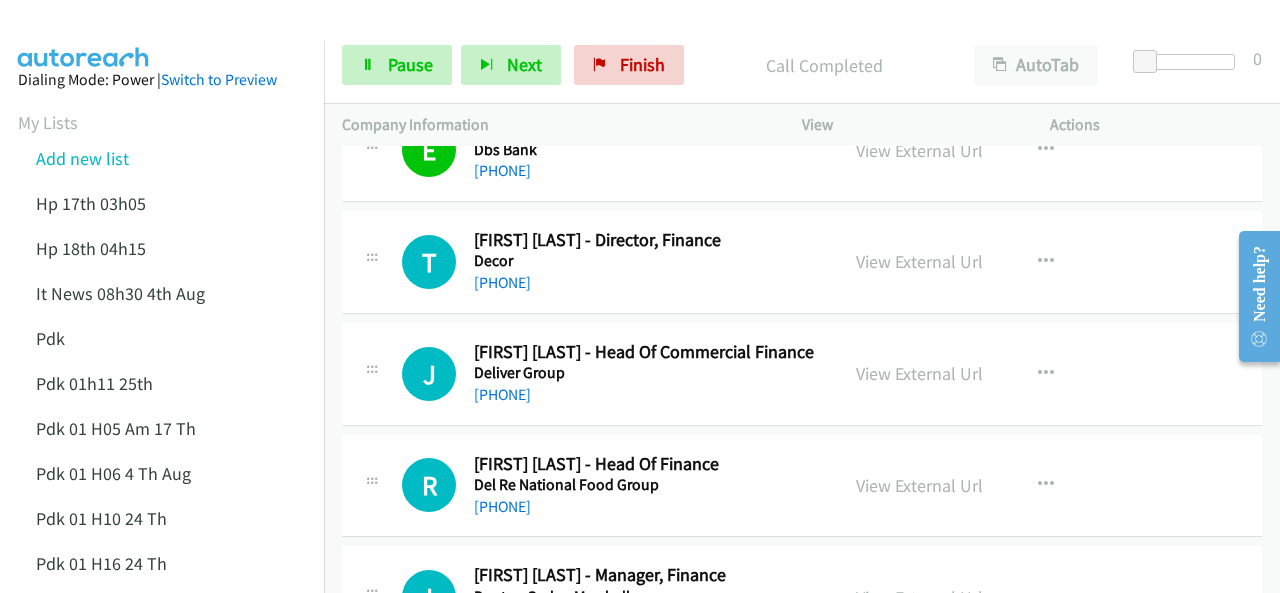 click on "Dialing Mode: Power
|
Switch to Preview
My Lists
Add new list
Hp 17th 03h05
Hp 18th 04h15
It News 08h30 4th Aug
Pdk
Pdk  01h11 25th
Pdk 01 H05 Am 17 Th
Pdk 01 H06 4 Th Aug
Pdk 01 H10 24 Th
Pdk 01 H16 24 Th
Pdk 01h06 29th
Pdk 01h07am 18th
Pdk 01h11 31st
Pdk 01h28 21st
Pdk 02h02am 18th
Pdk 03h42 29th
Pdk 05h56 4th Aug
Pdk 06h12 1st
Pdk 07h43 4th Aug
Pdk 08h03 1st
Pdk 23rd 05h47
Pdk 28th 3h00
Pdk 30th
Pdk 31st 05h31
Pdk 4h39 01st
Pdk 7h05 28th
Pdk 8h19 30 Th
Sap 01h05 6th Aug
Sap 05h36 5th Aug
Hp 6am
It News 7h00 5th Aug
Pdk
Pdk 01h00 22nd
Pdk 01h04 16th
Pdk 1h10 1st
Pdk 23rd
Pdk 24th 07h43
Back to Campaign Management
Scheduled Callbacks
FAQ
Agent Settings
Sign Out" at bounding box center (162, 1067) 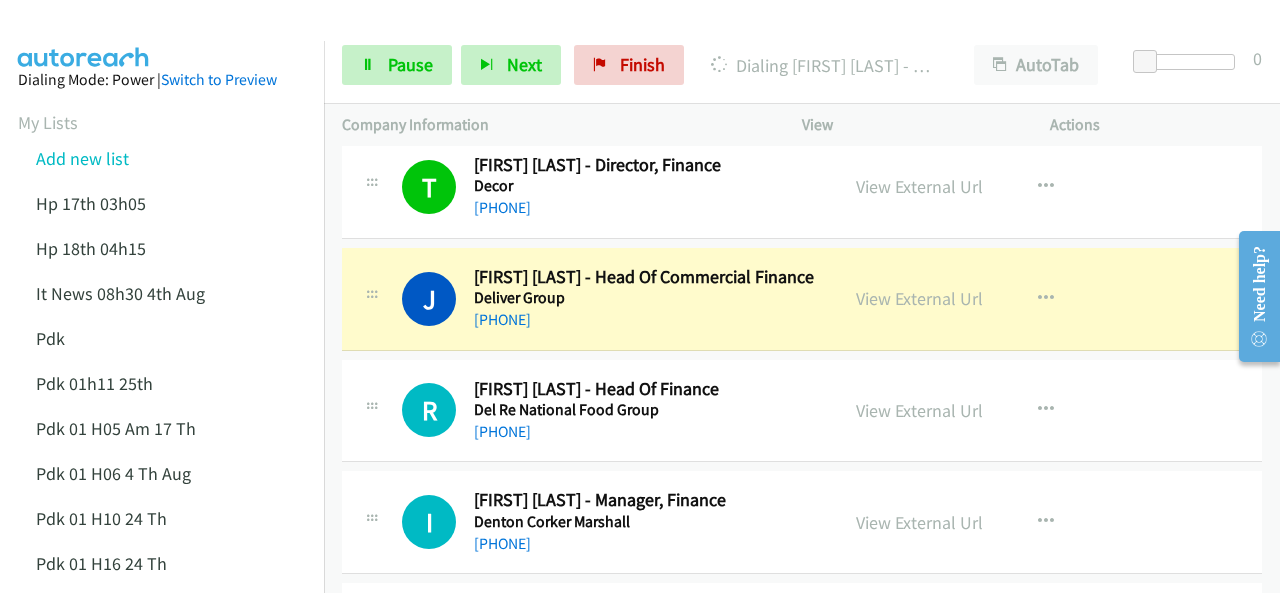 scroll, scrollTop: 9320, scrollLeft: 0, axis: vertical 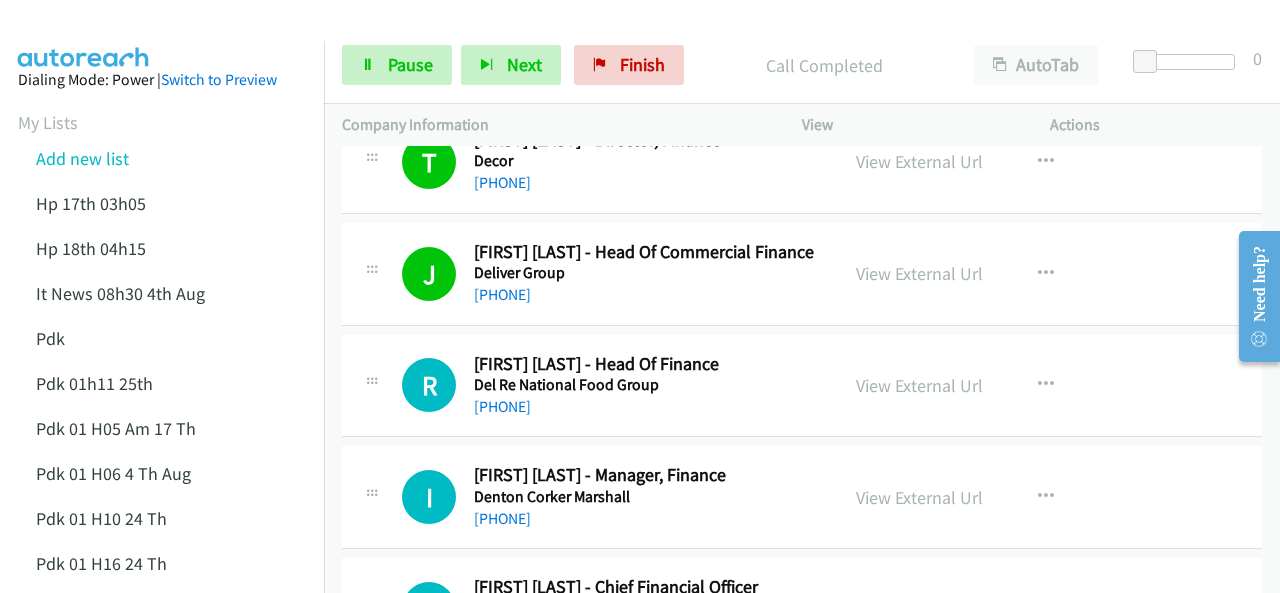 click at bounding box center [84, 35] 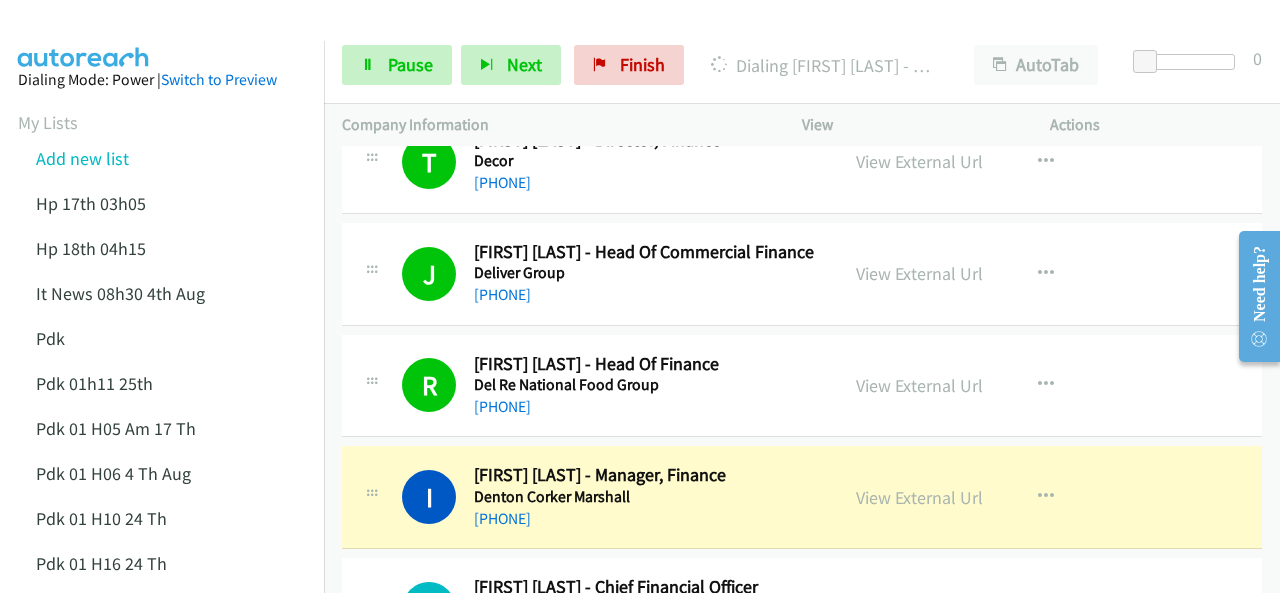 click at bounding box center (84, 35) 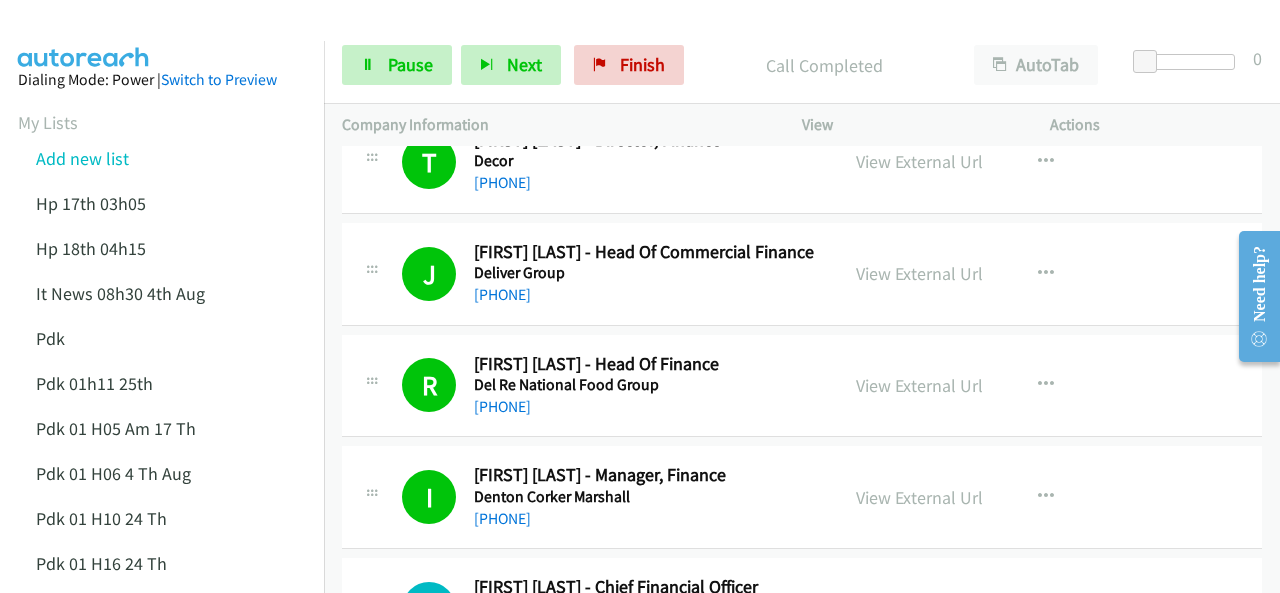 click on "Dialing Mode: Power
|
Switch to Preview
My Lists
Add new list
Hp 17th 03h05
Hp 18th 04h15
It News 08h30 4th Aug
Pdk
Pdk  01h11 25th
Pdk 01 H05 Am 17 Th
Pdk 01 H06 4 Th Aug
Pdk 01 H10 24 Th
Pdk 01 H16 24 Th
Pdk 01h06 29th
Pdk 01h07am 18th
Pdk 01h11 31st
Pdk 01h28 21st
Pdk 02h02am 18th
Pdk 03h42 29th
Pdk 05h56 4th Aug
Pdk 06h12 1st
Pdk 07h43 4th Aug
Pdk 08h03 1st
Pdk 23rd 05h47
Pdk 28th 3h00
Pdk 30th
Pdk 31st 05h31
Pdk 4h39 01st
Pdk 7h05 28th
Pdk 8h19 30 Th
Sap 01h05 6th Aug
Sap 05h36 5th Aug
Hp 6am
It News 7h00 5th Aug
Pdk
Pdk 01h00 22nd
Pdk 01h04 16th
Pdk 1h10 1st
Pdk 23rd
Pdk 24th 07h43
Back to Campaign Management
Scheduled Callbacks
FAQ
Agent Settings
Sign Out" at bounding box center (162, 1067) 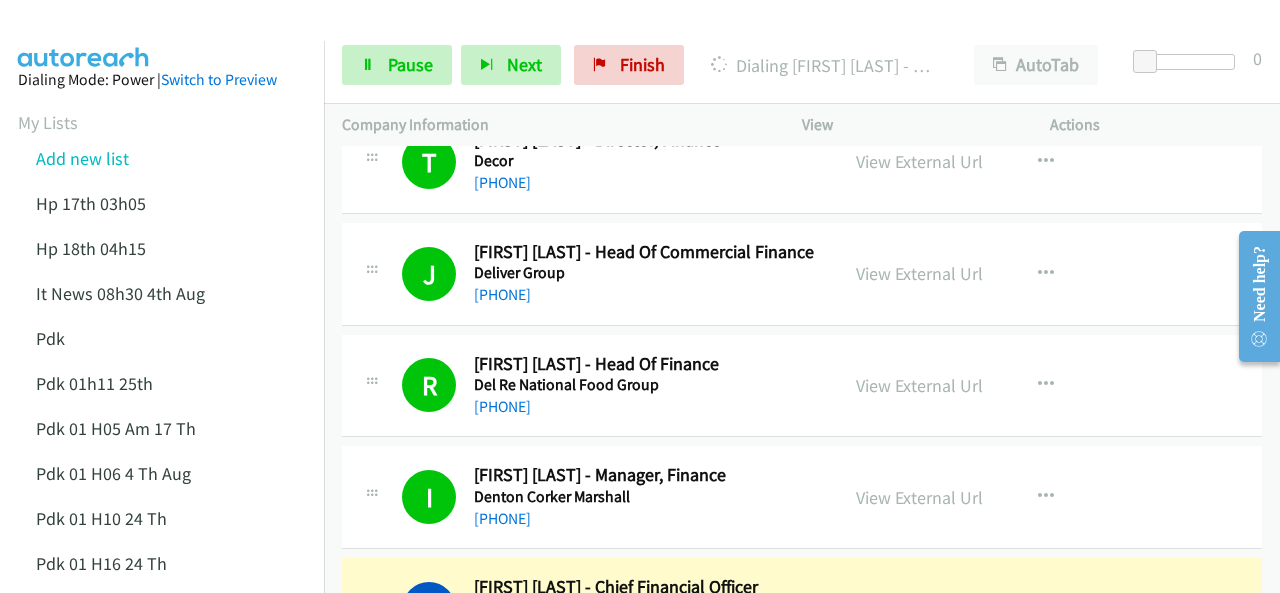 click at bounding box center [84, 35] 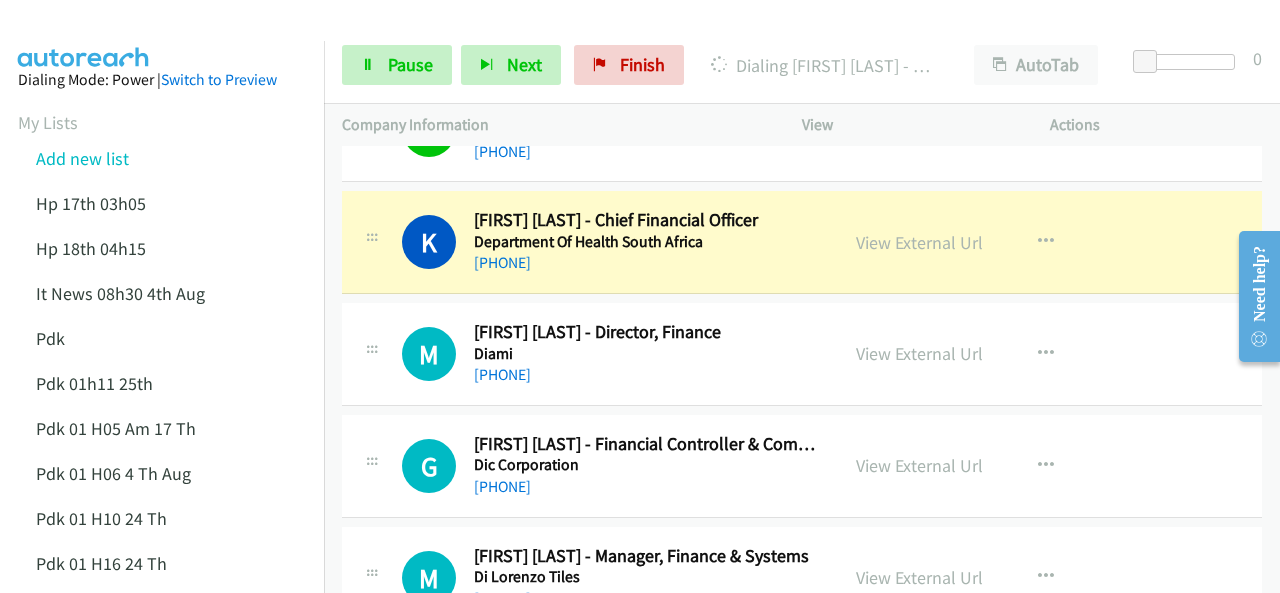 scroll, scrollTop: 9720, scrollLeft: 0, axis: vertical 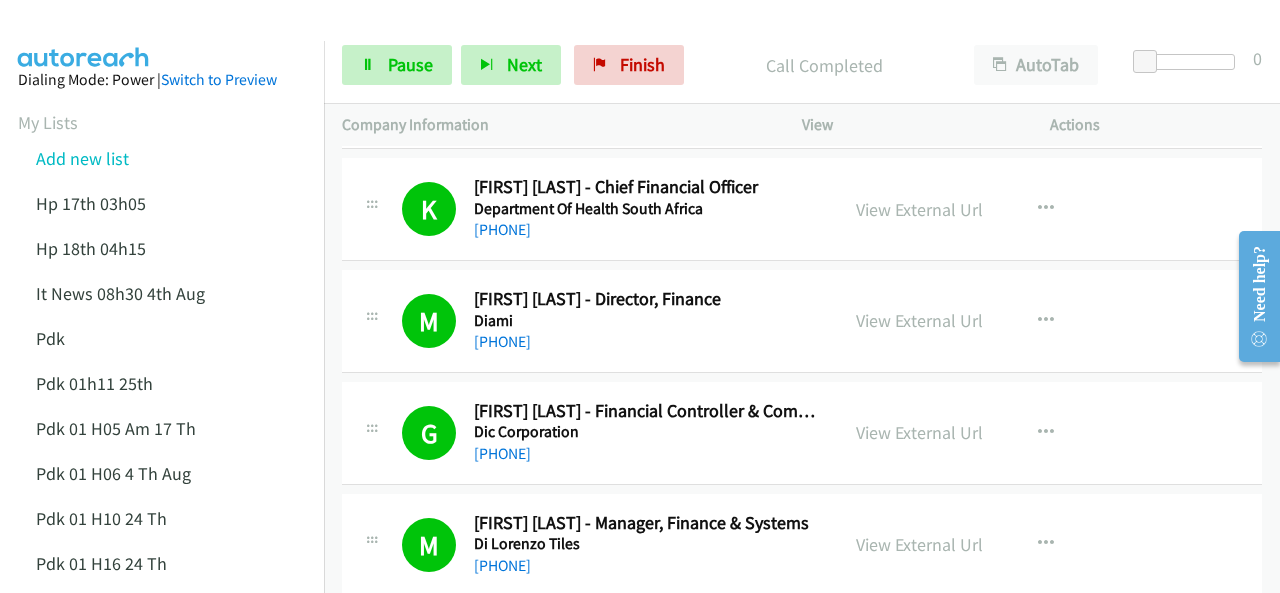 click at bounding box center [84, 35] 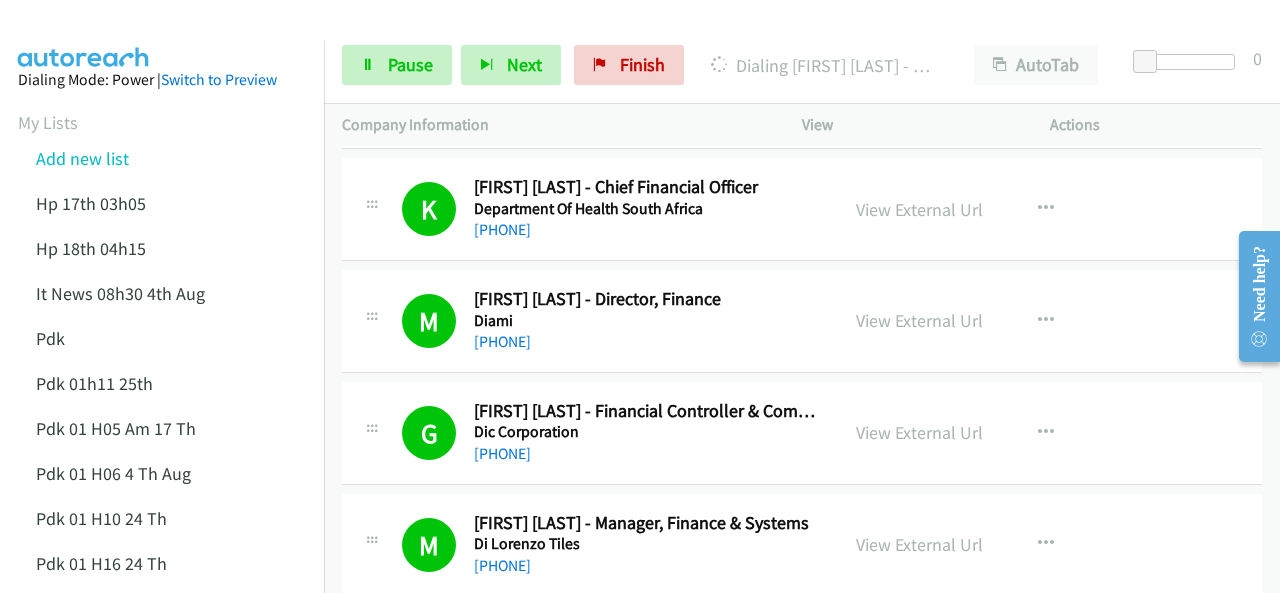 click at bounding box center [84, 35] 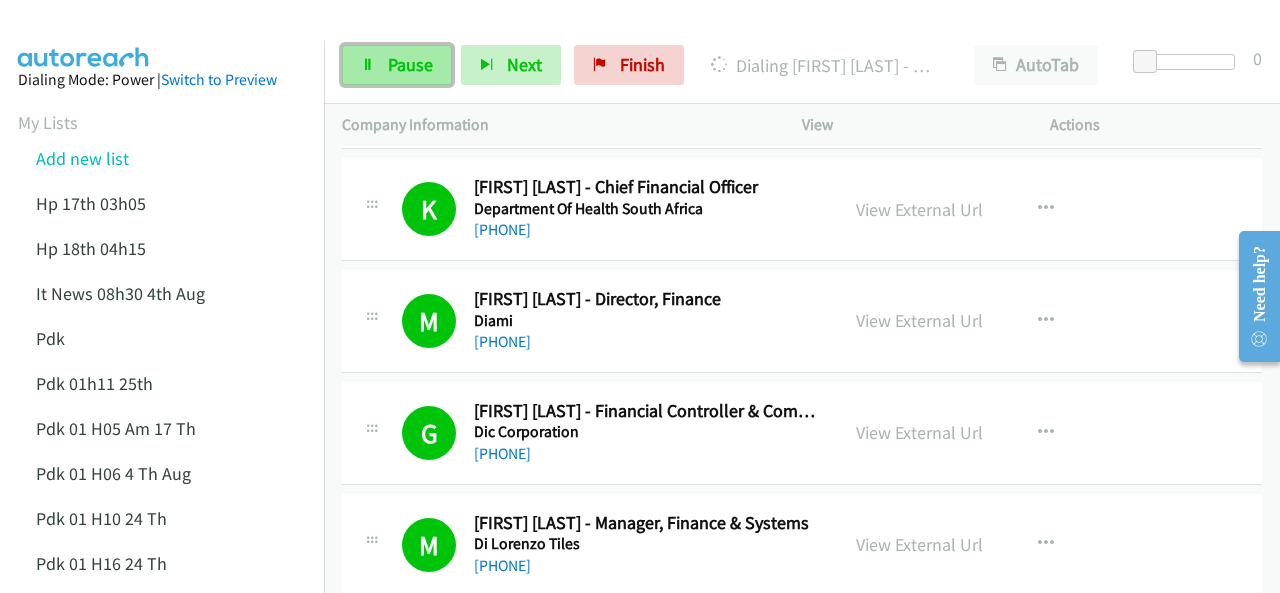 click on "Pause" at bounding box center [410, 64] 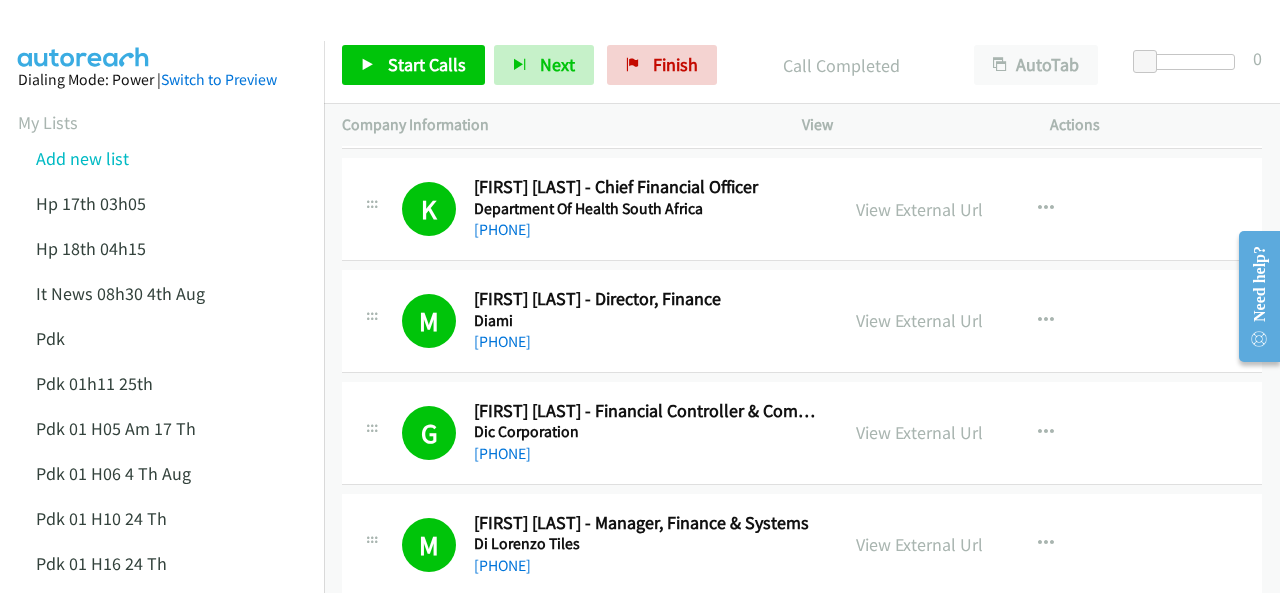 click at bounding box center [84, 35] 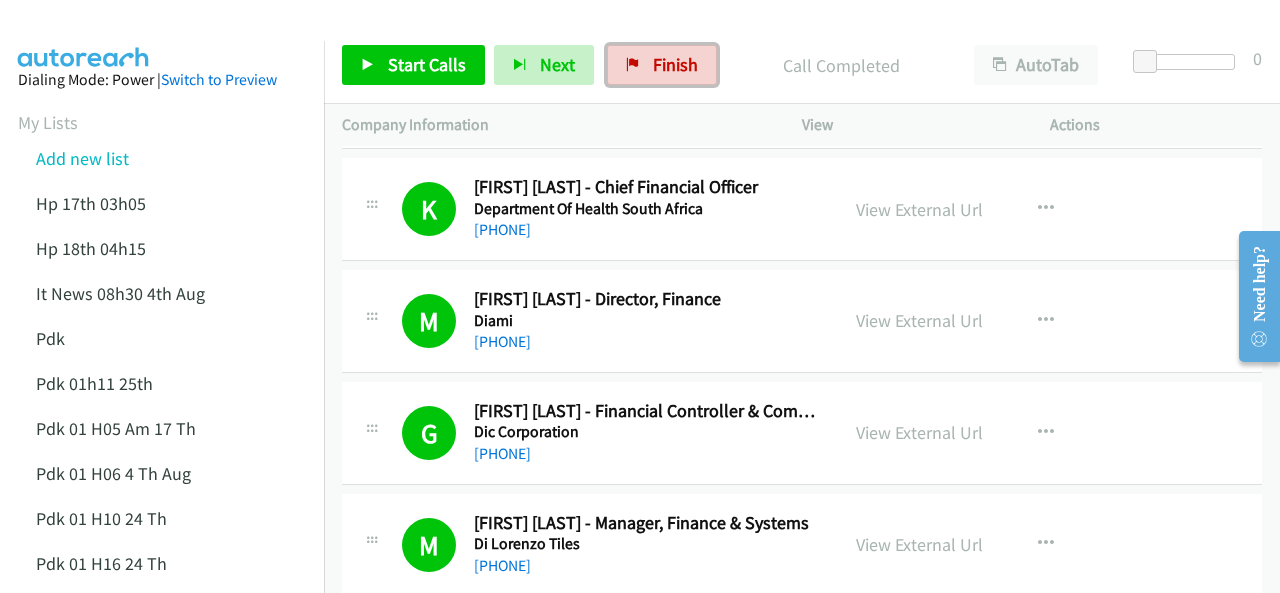 click on "Finish" at bounding box center (675, 64) 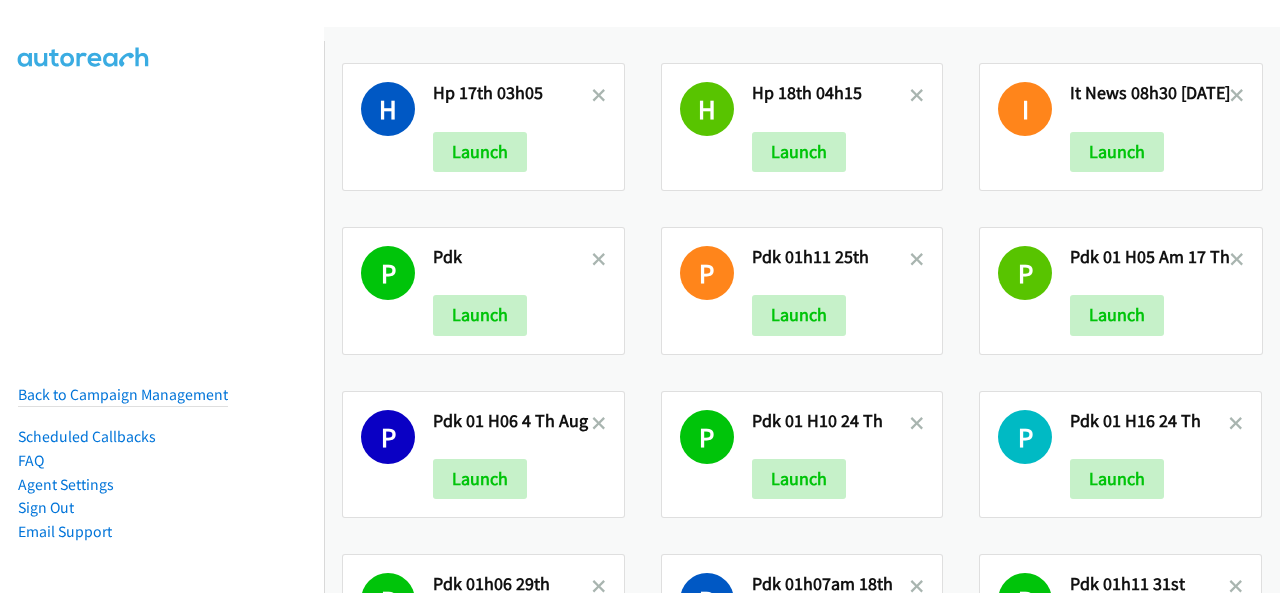 scroll, scrollTop: 0, scrollLeft: 0, axis: both 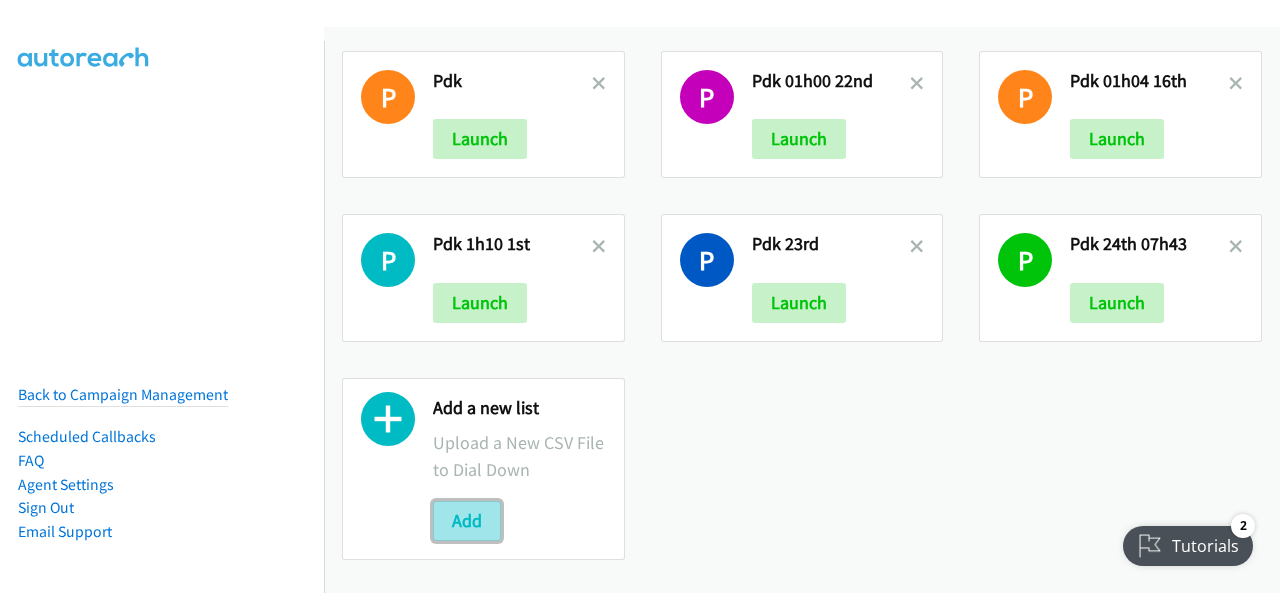 click on "Add" at bounding box center (467, 521) 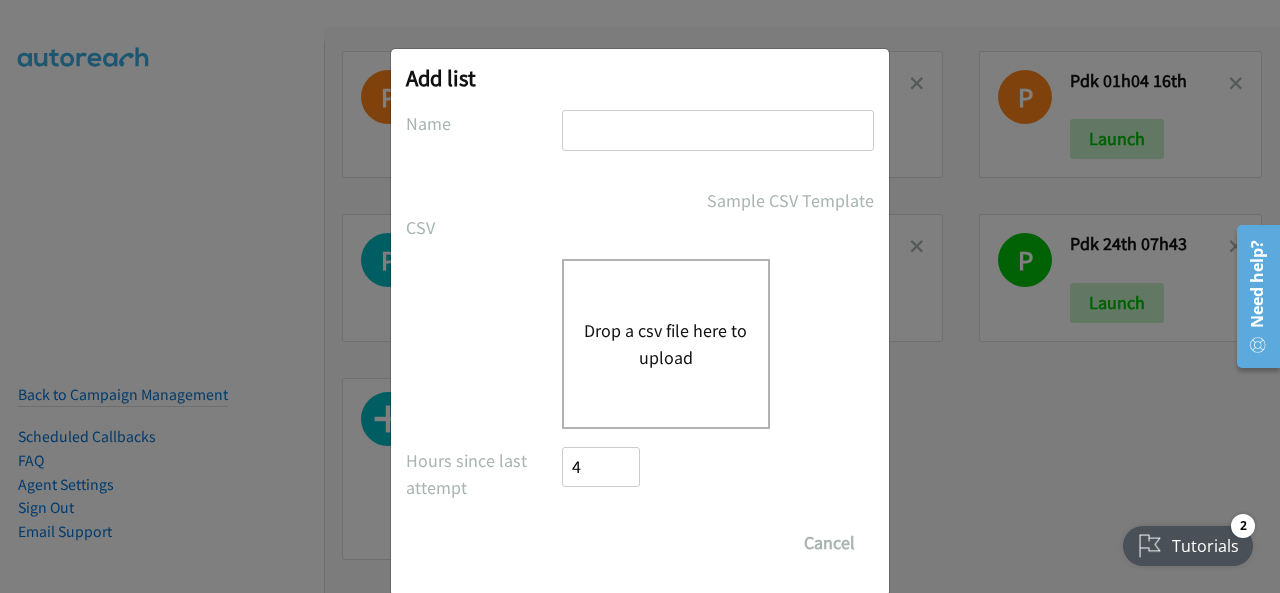 paste on "PDk 02h20 6th Aug" 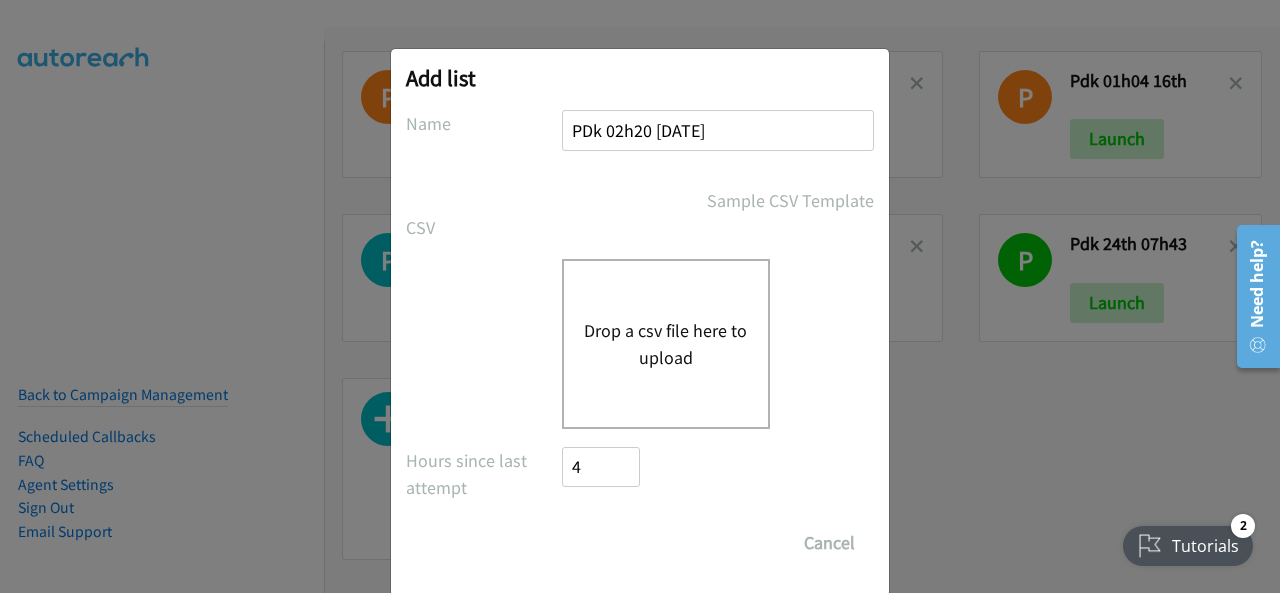 type on "PDk 02h20 6th Aug" 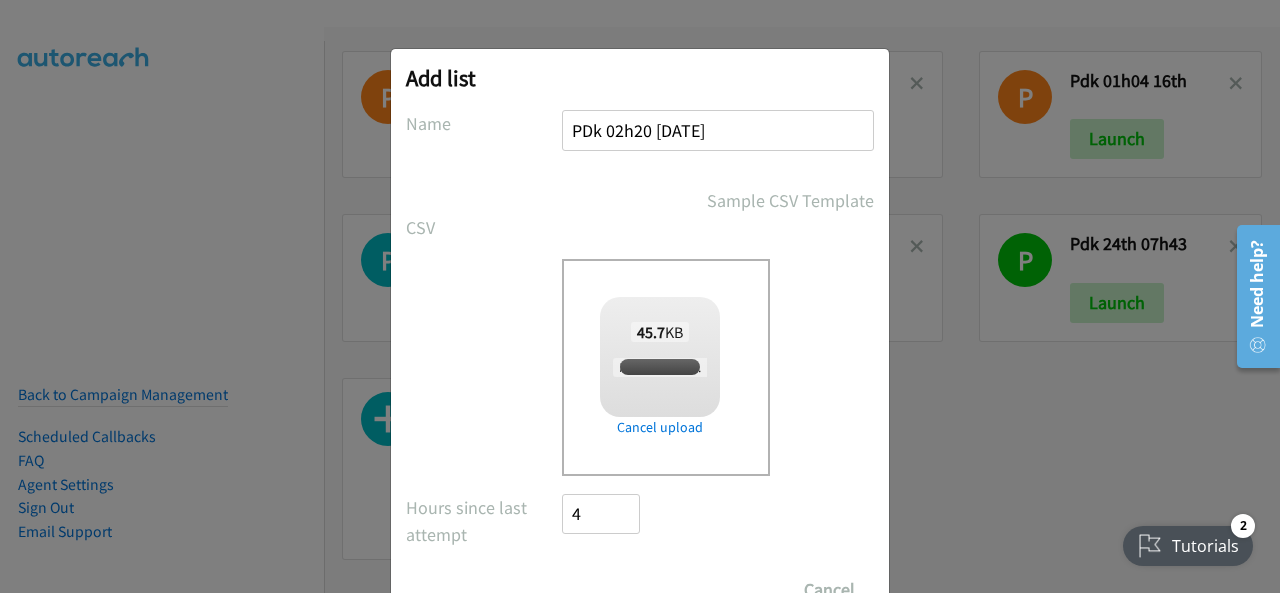 checkbox on "true" 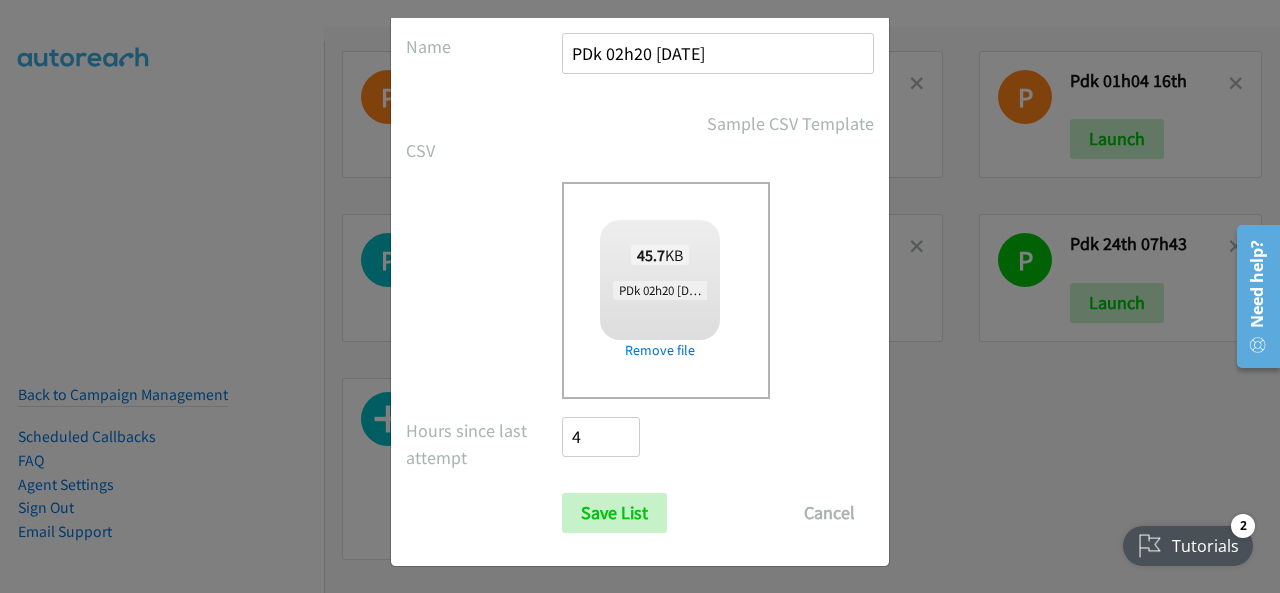 scroll, scrollTop: 80, scrollLeft: 0, axis: vertical 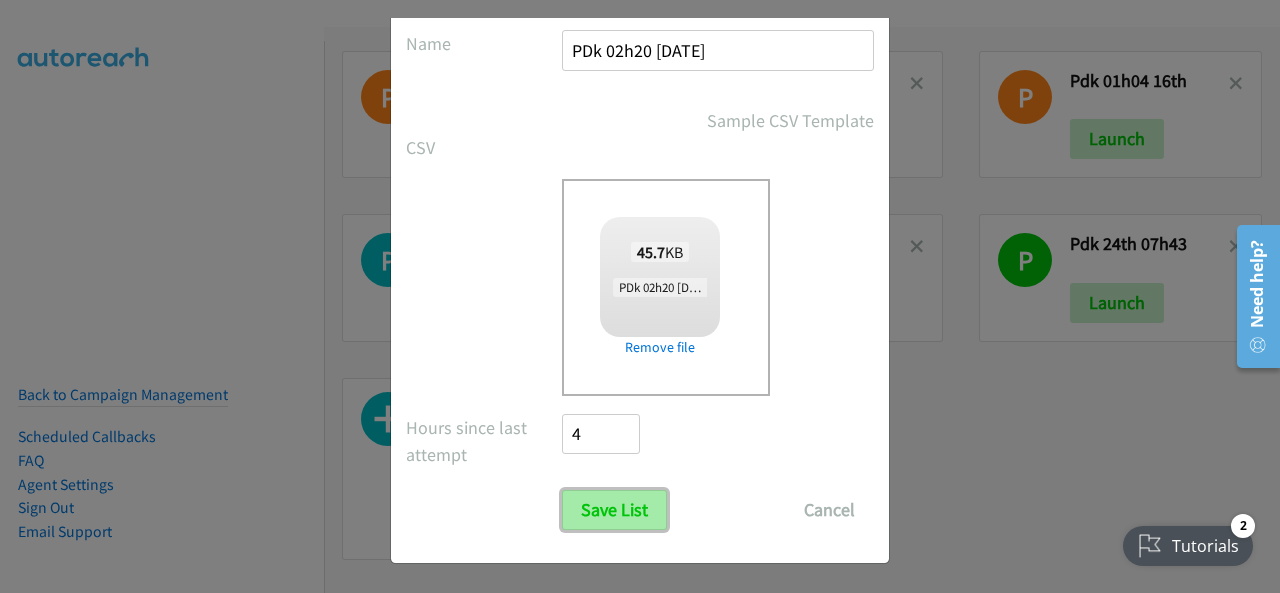 click on "Save List" at bounding box center (614, 510) 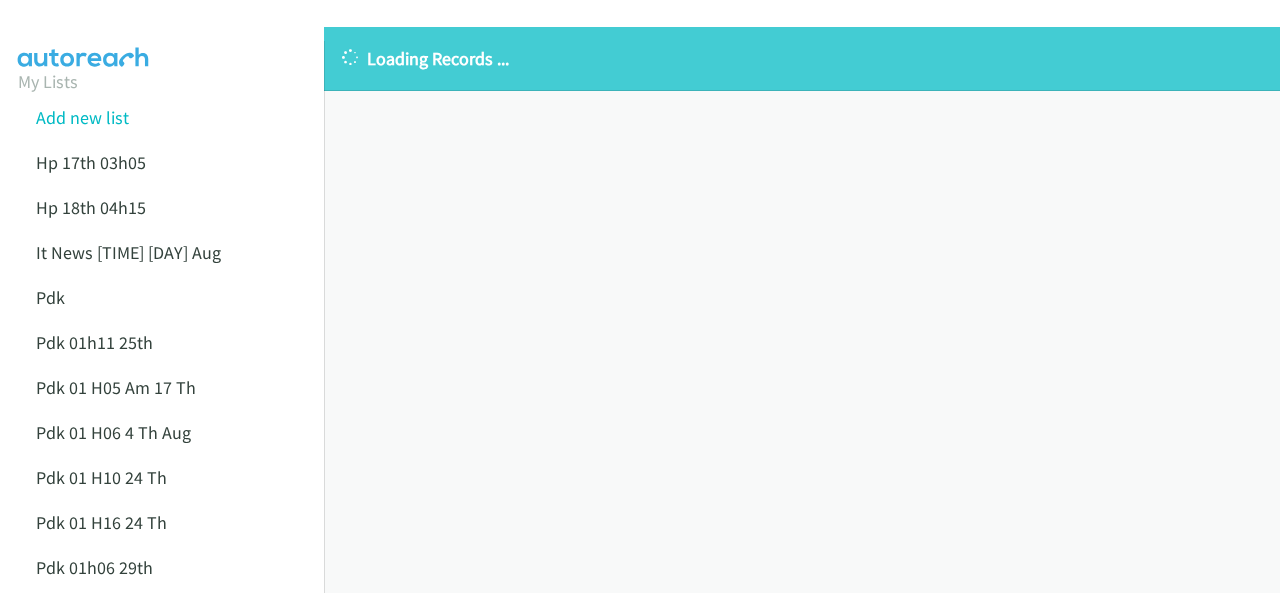 scroll, scrollTop: 0, scrollLeft: 0, axis: both 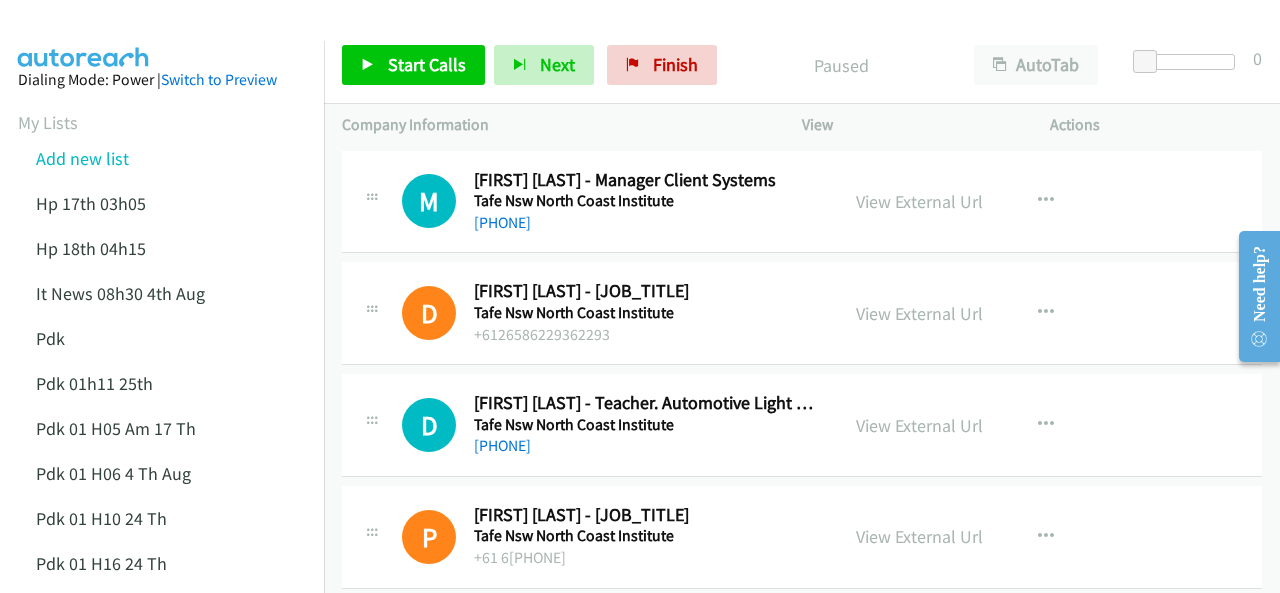 click at bounding box center [84, 35] 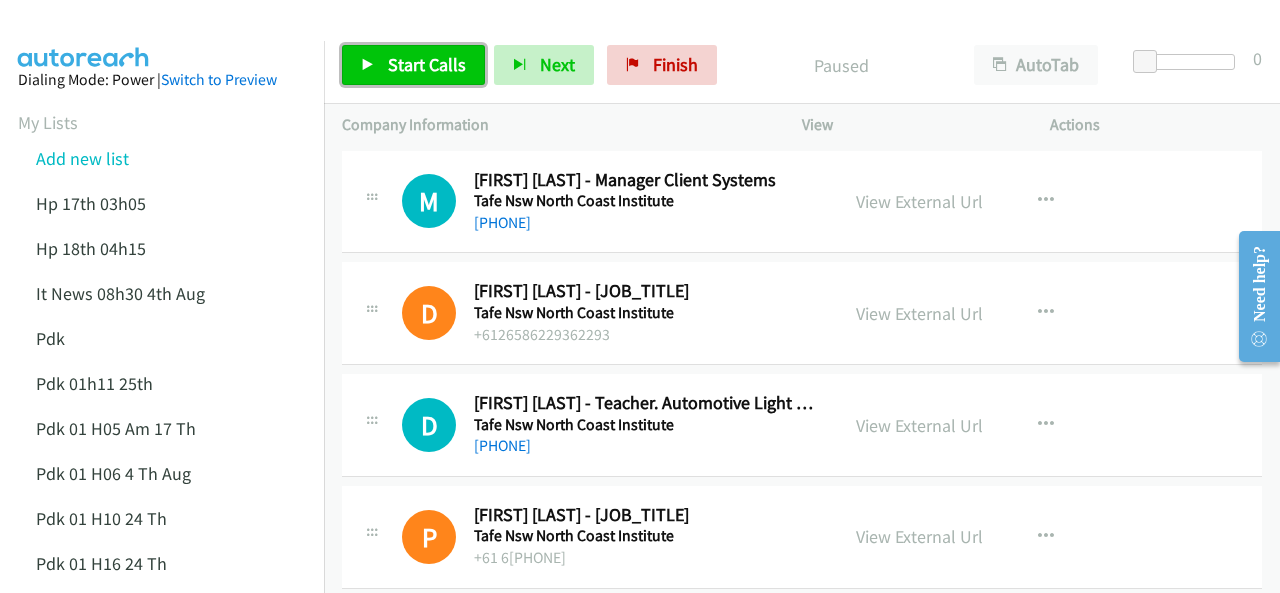 click on "Start Calls" at bounding box center [427, 64] 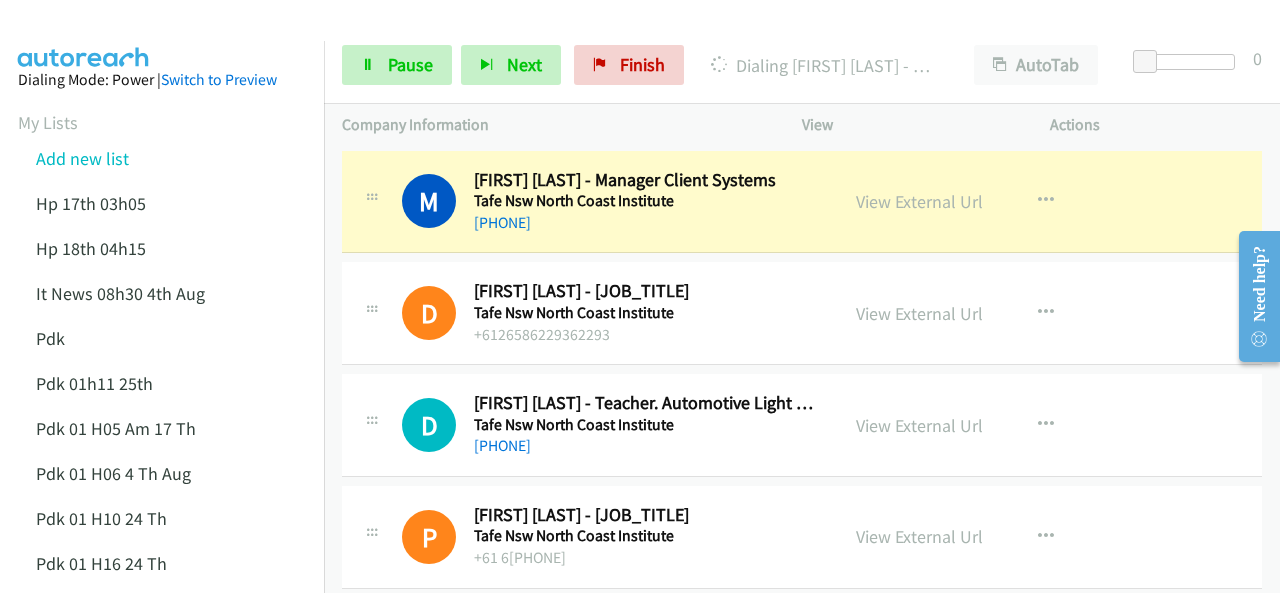 click at bounding box center [84, 35] 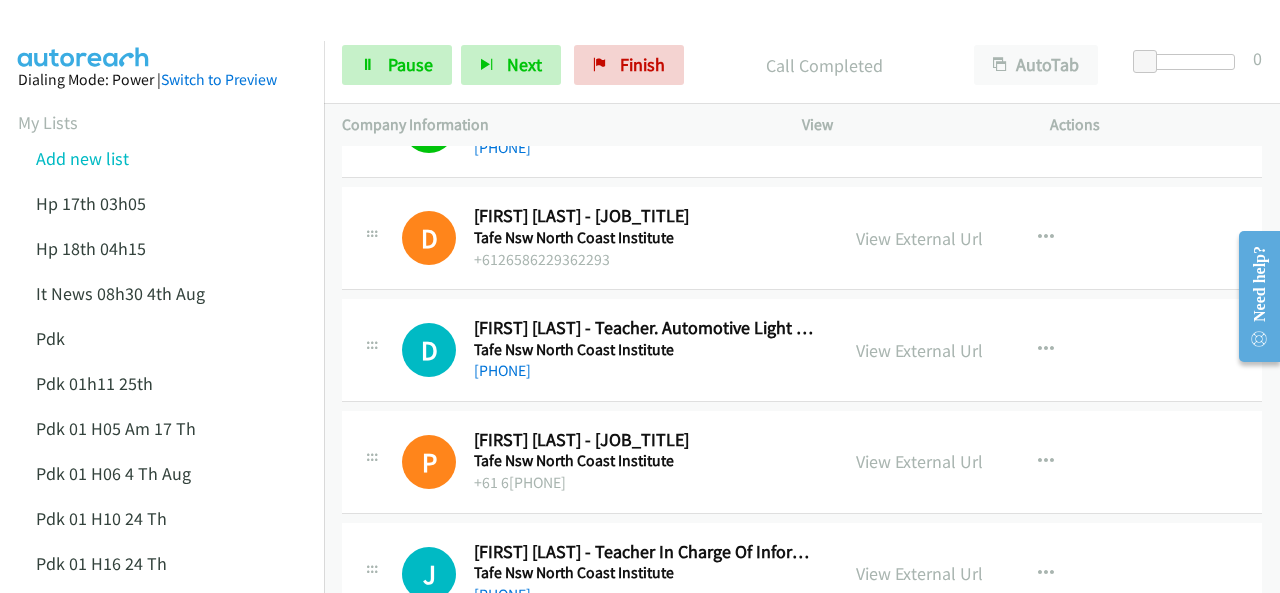 scroll, scrollTop: 100, scrollLeft: 0, axis: vertical 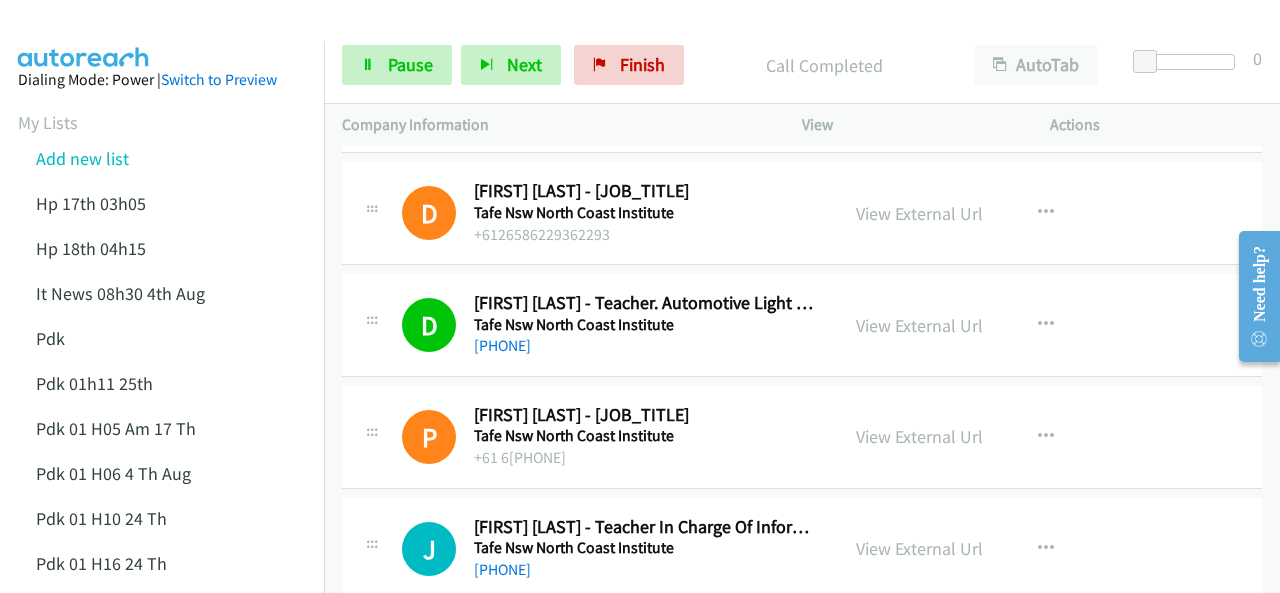 click at bounding box center [84, 35] 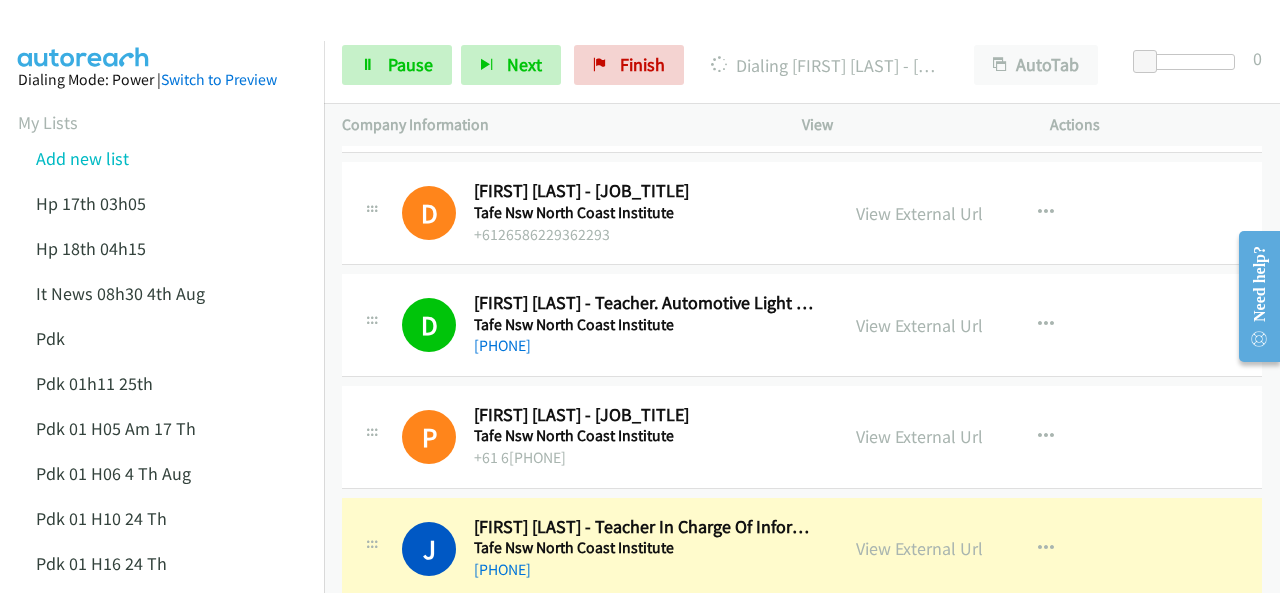 click at bounding box center [84, 35] 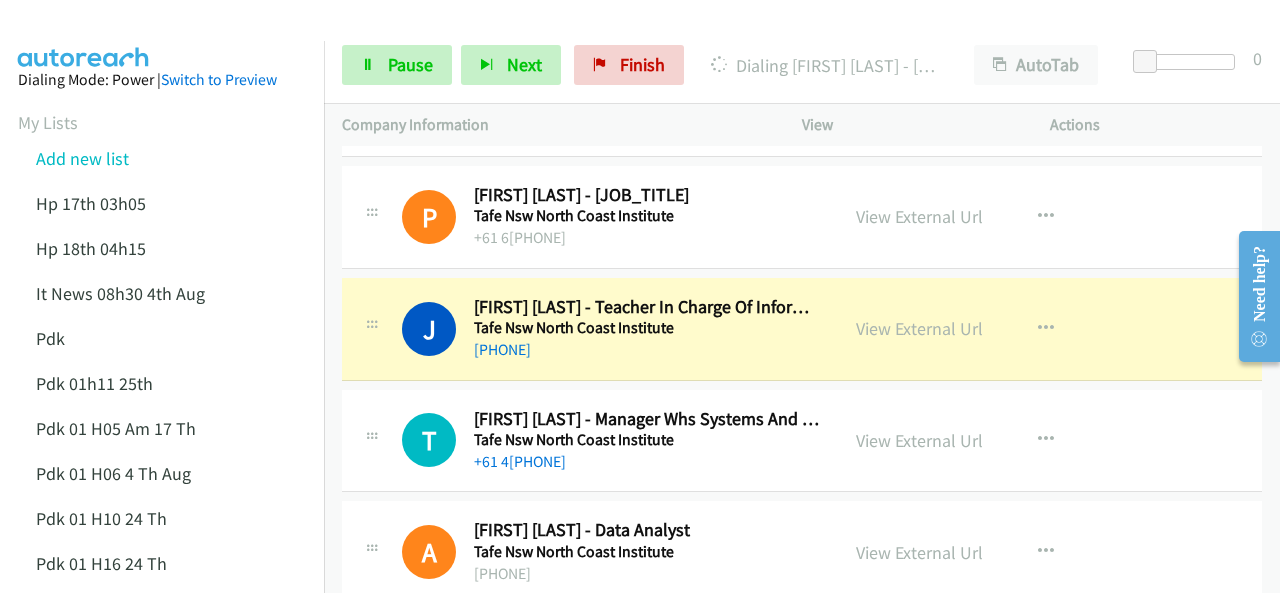 scroll, scrollTop: 400, scrollLeft: 0, axis: vertical 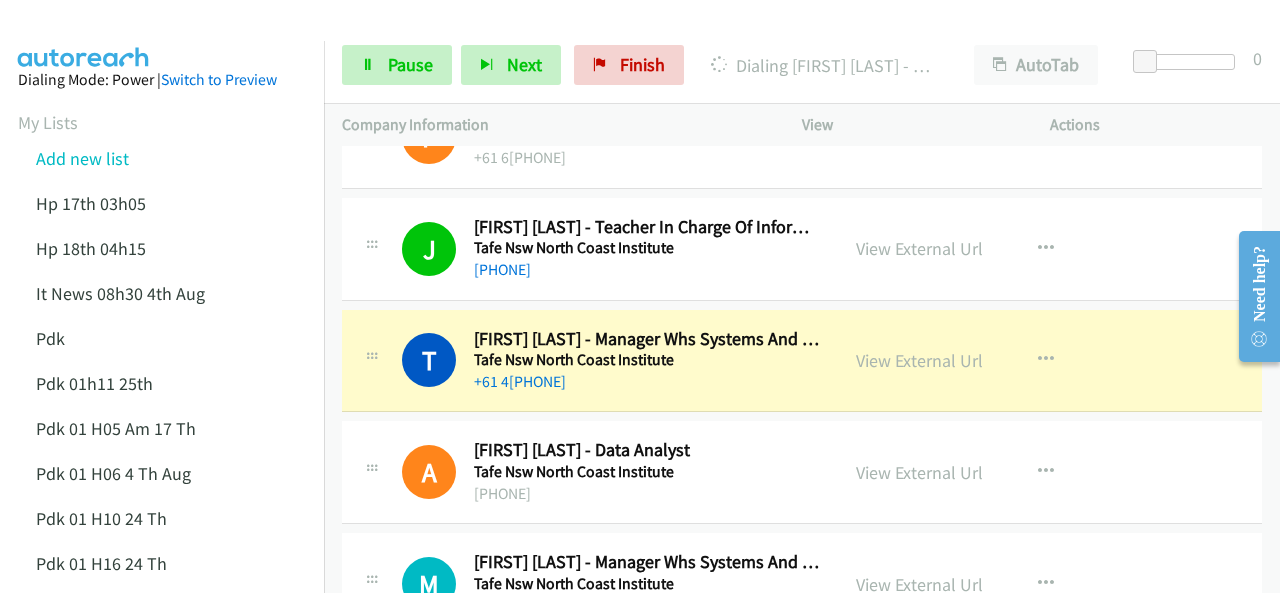 click at bounding box center [84, 35] 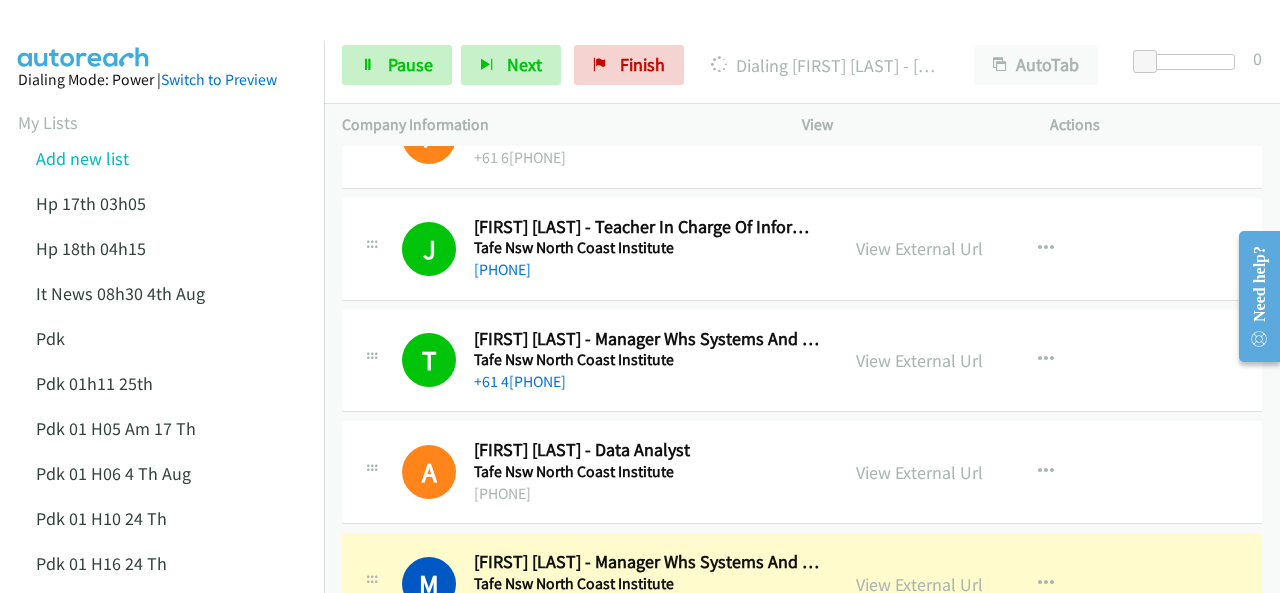 click at bounding box center [84, 35] 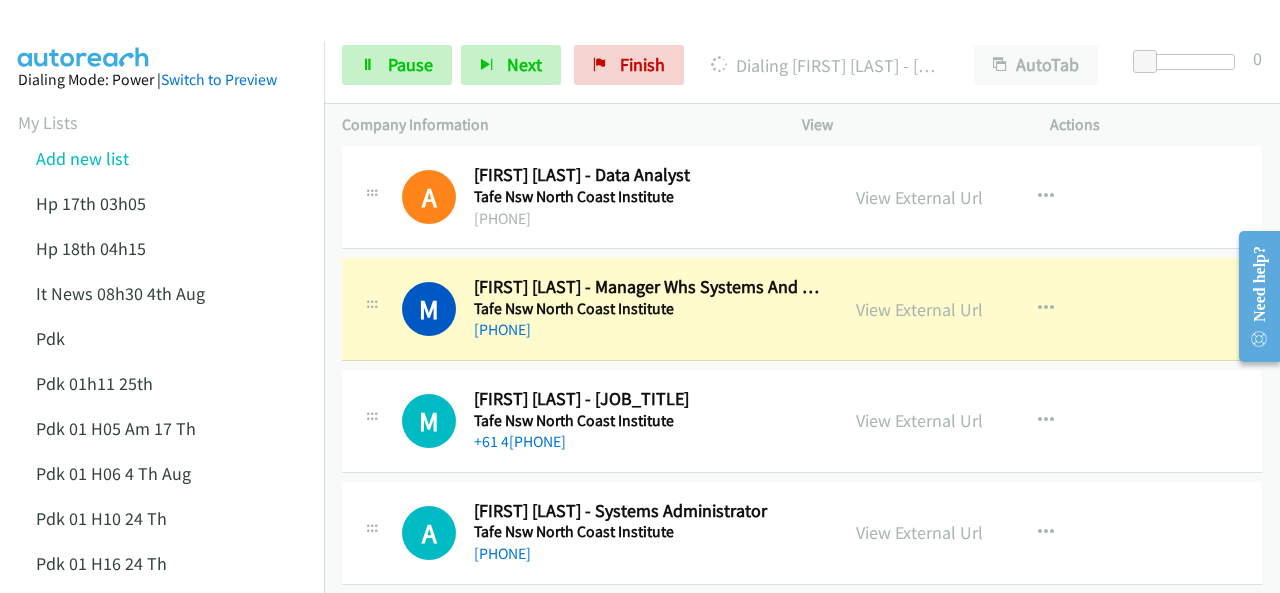 scroll, scrollTop: 700, scrollLeft: 0, axis: vertical 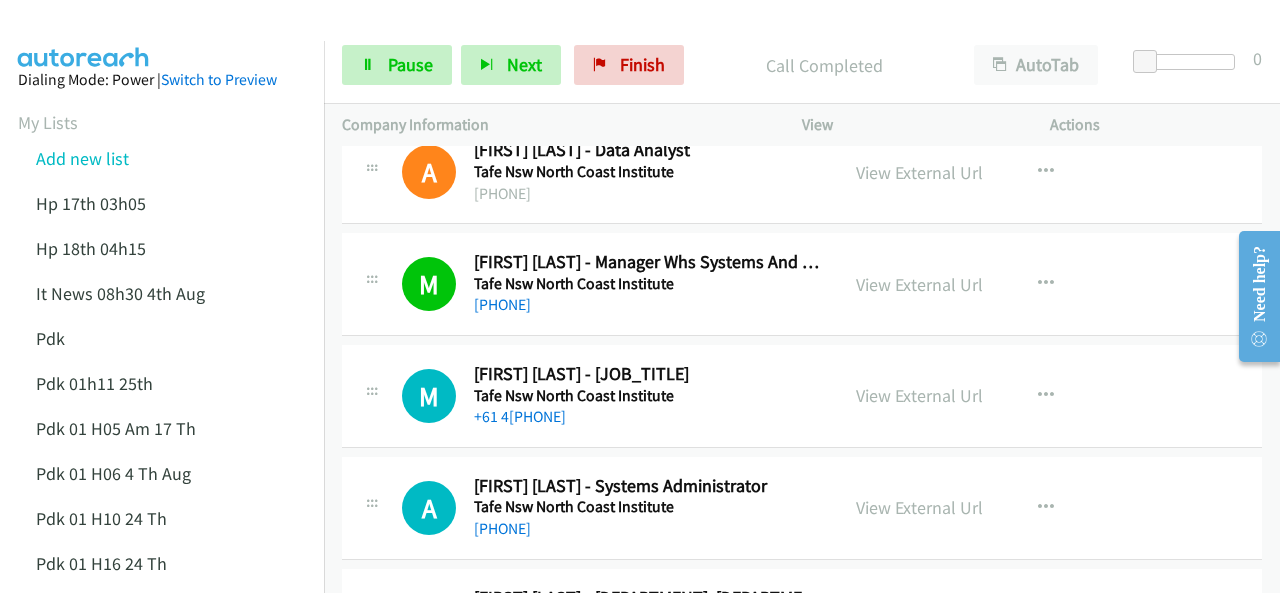 click on "Dialing Mode: Power
|
Switch to Preview
My Lists
Add new list
Hp 17th 03h05
Hp 18th 04h15
It News 08h30 4th Aug
Pdk
Pdk  01h11 25th
Pdk 01 H05 Am 17 Th
Pdk 01 H06 4 Th Aug
Pdk 01 H10 24 Th
Pdk 01 H16 24 Th
Pdk 01h06 29th
Pdk 01h07am 18th
Pdk 01h11 31st
Pdk 01h28 21st
Pdk 02h02am 18th
Pdk 03h42 29th
Pdk 05h56 4th Aug
Pdk 06h12 1st
Pdk 07h43 4th Aug
Pdk 08h03 1st
Pdk 23rd 05h47
Pdk 28th 3h00
Pdk 30th
Pdk 31st 05h31
Pdk 4h39 01st
Pdk 7h05 28th
Pdk 8h19 30 Th
P Dk 02h20 6th Aug
Sap 01h05 6th Aug
Sap 05h36 5th Aug
Hp 6am
It News 7h00 5th Aug
Pdk
Pdk 01h00 22nd
Pdk 01h04 16th
Pdk 1h10 1st
Pdk 23rd
Pdk 24th 07h43
Back to Campaign Management
Scheduled Callbacks
FAQ" at bounding box center [162, 1090] 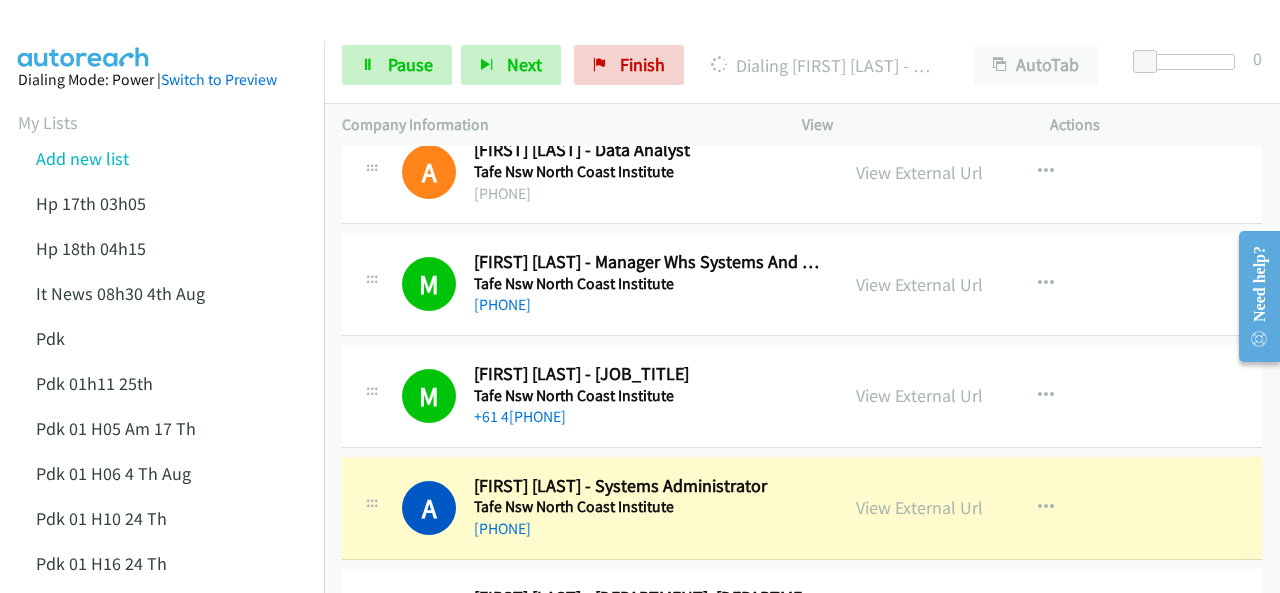 click at bounding box center (84, 35) 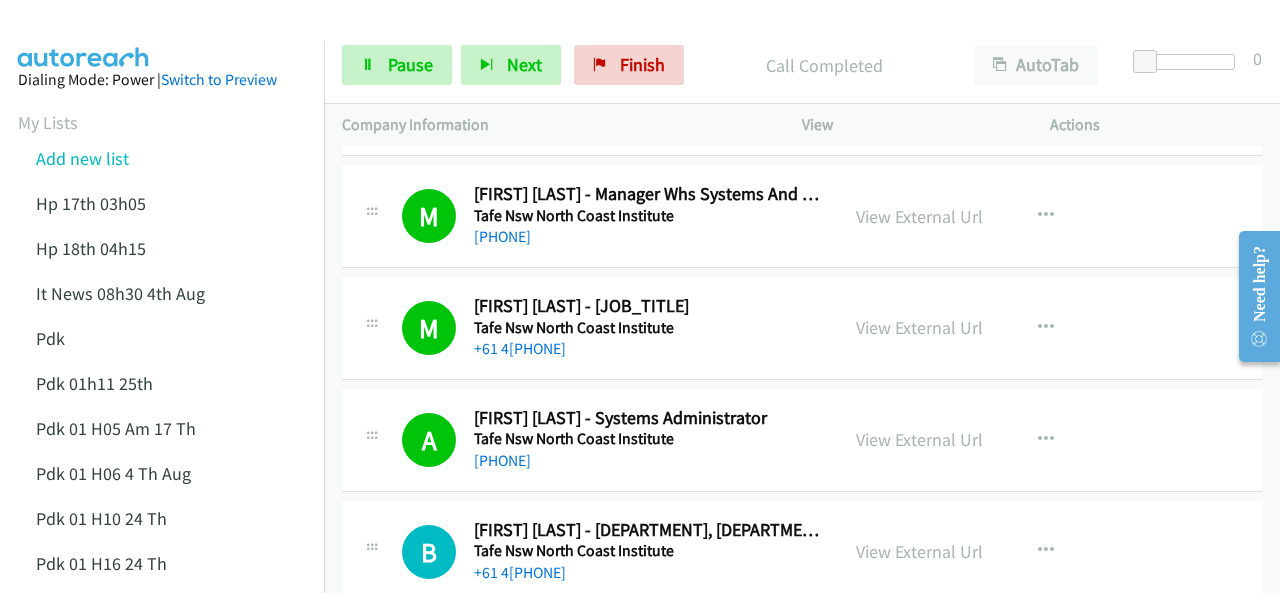 scroll, scrollTop: 800, scrollLeft: 0, axis: vertical 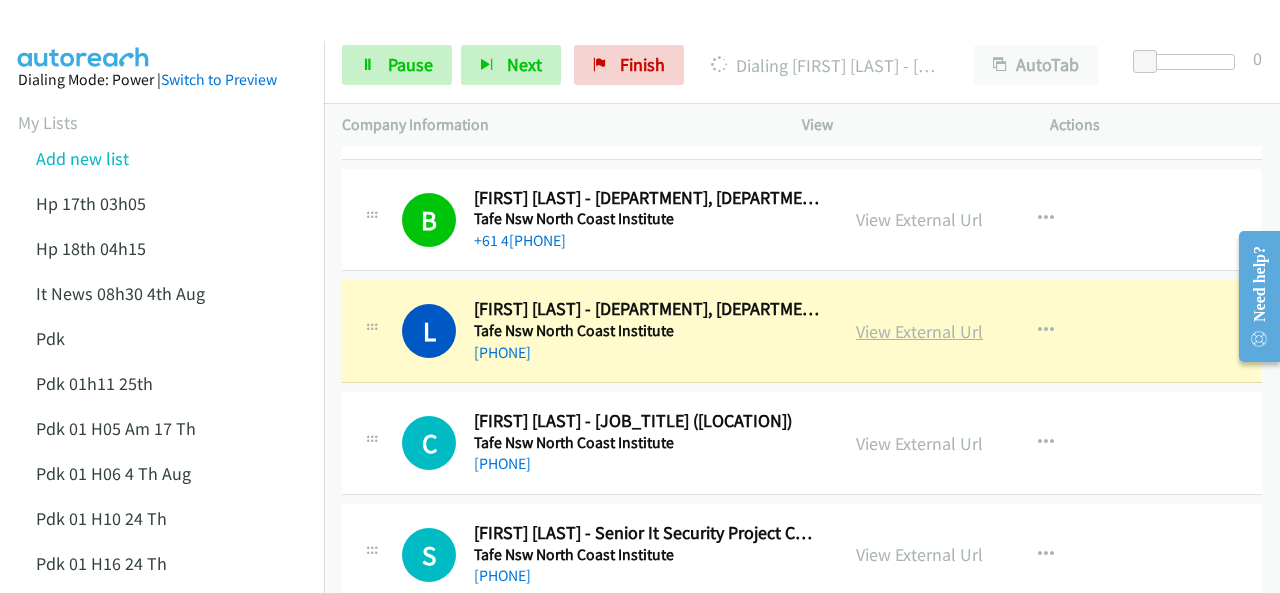 click on "View External Url" at bounding box center [919, 331] 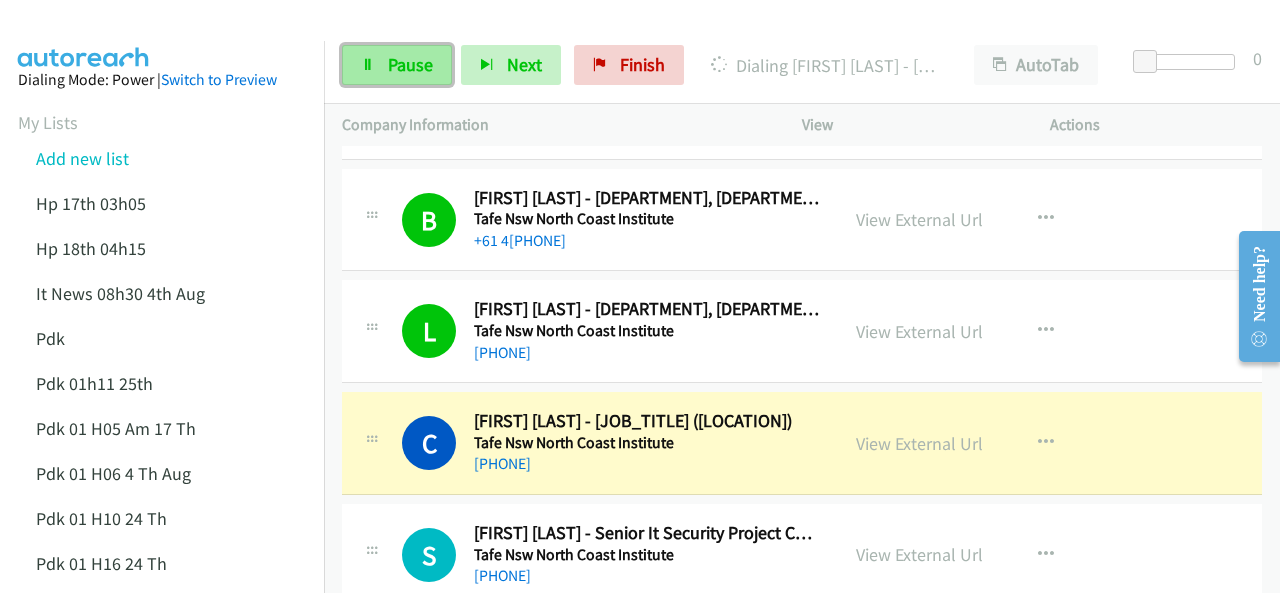 click on "Pause" at bounding box center [397, 65] 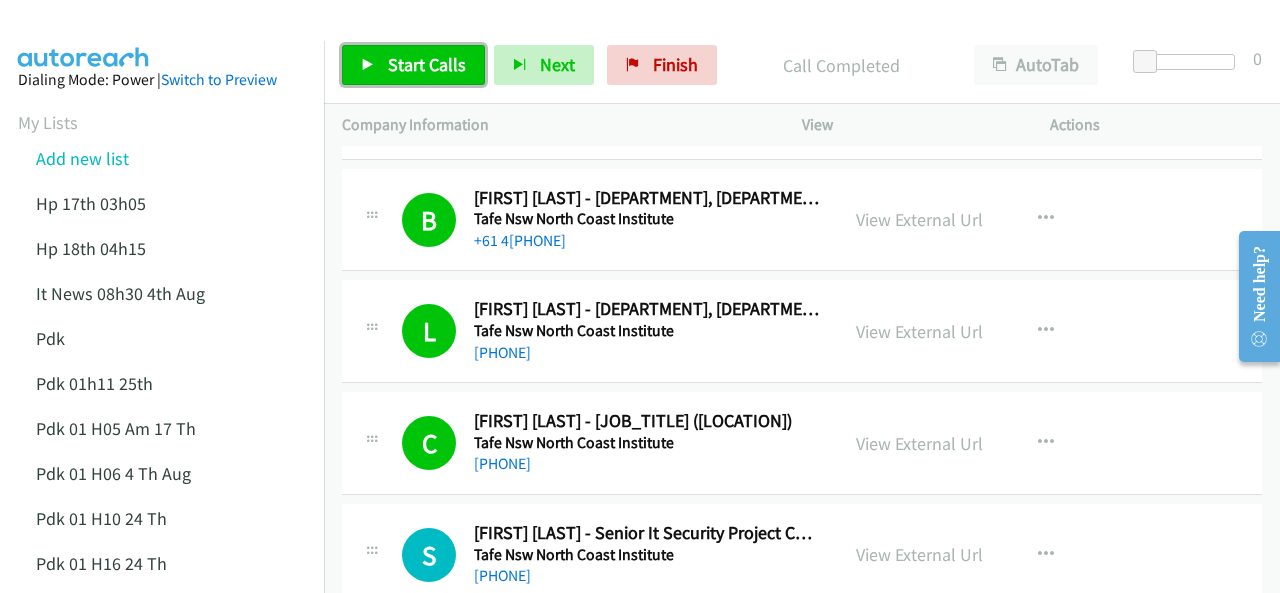 click on "Start Calls" at bounding box center [427, 64] 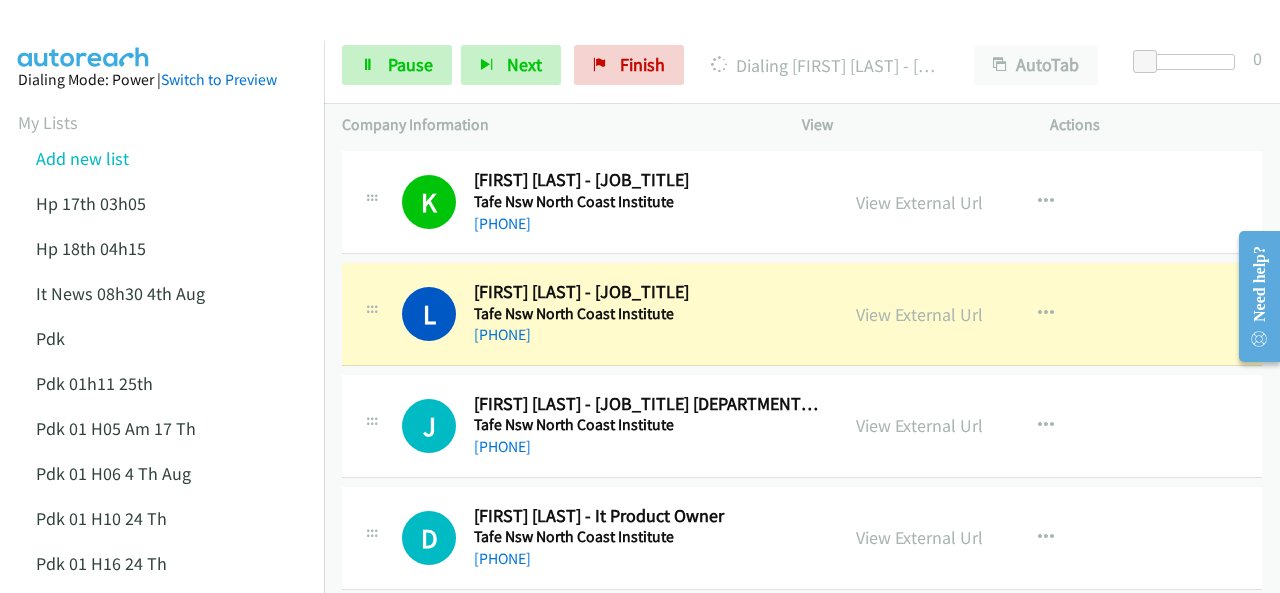 scroll, scrollTop: 2000, scrollLeft: 0, axis: vertical 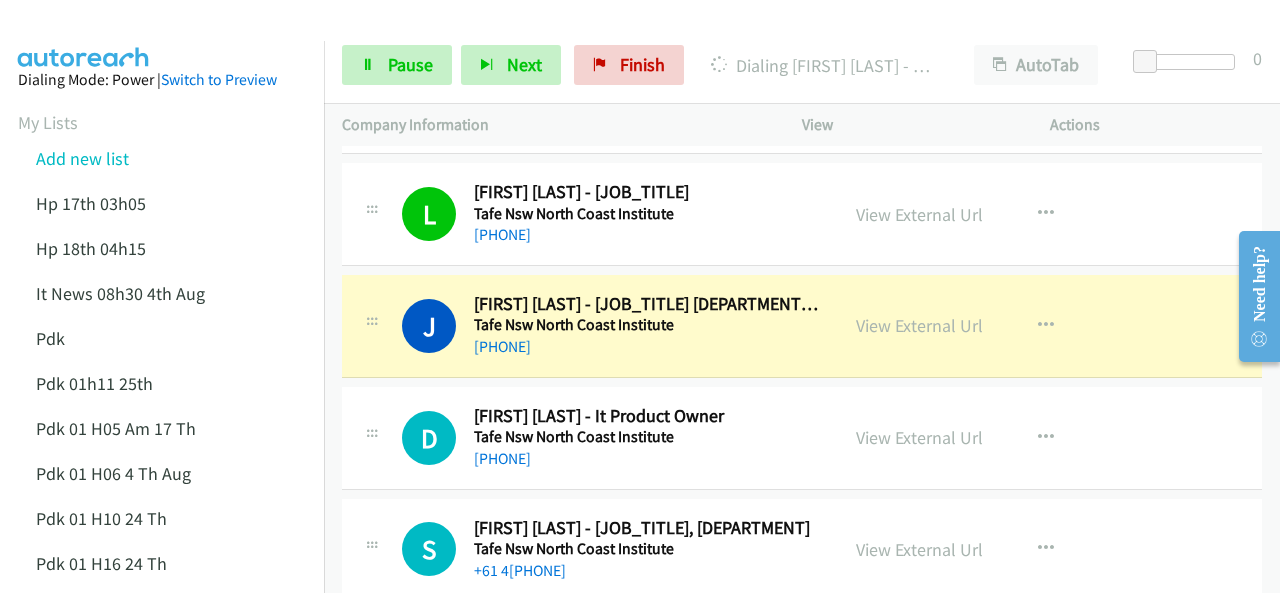 click at bounding box center (84, 35) 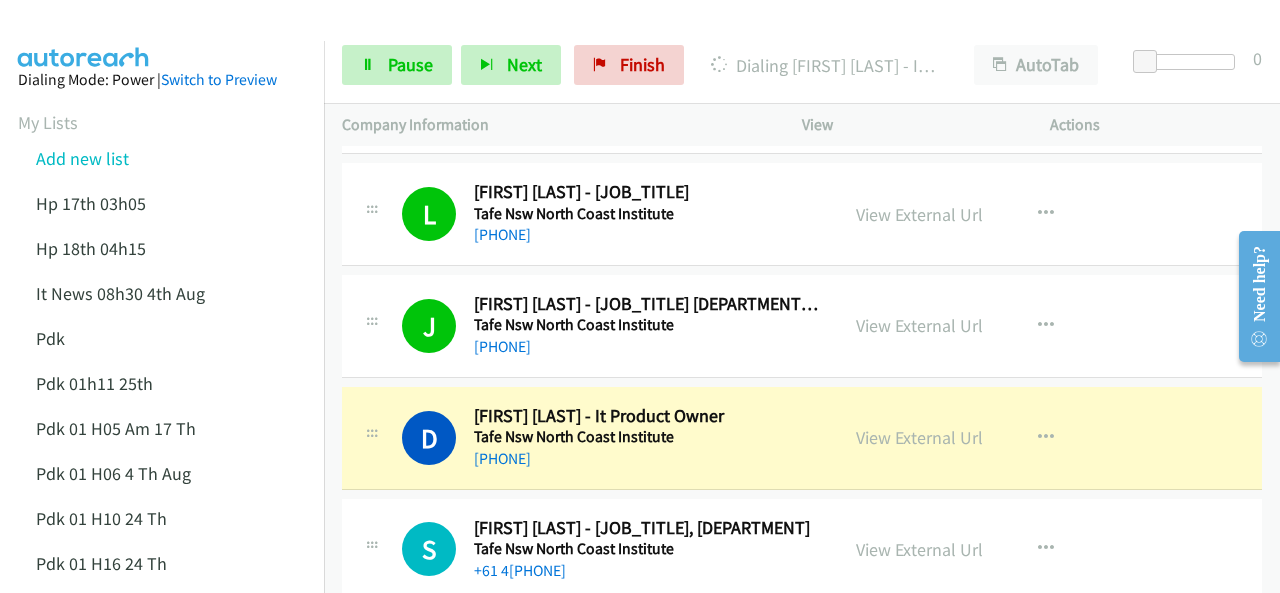 click on "Dialing Mode: Power
|
Switch to Preview
My Lists
Add new list
Hp 17th 03h05
Hp 18th 04h15
It News 08h30 4th Aug
Pdk
Pdk  01h11 25th
Pdk 01 H05 Am 17 Th
Pdk 01 H06 4 Th Aug
Pdk 01 H10 24 Th
Pdk 01 H16 24 Th
Pdk 01h06 29th
Pdk 01h07am 18th
Pdk 01h11 31st
Pdk 01h28 21st
Pdk 02h02am 18th
Pdk 03h42 29th
Pdk 05h56 4th Aug
Pdk 06h12 1st
Pdk 07h43 4th Aug
Pdk 08h03 1st
Pdk 23rd 05h47
Pdk 28th 3h00
Pdk 30th
Pdk 31st 05h31
Pdk 4h39 01st
Pdk 7h05 28th
Pdk 8h19 30 Th
P Dk 02h20 6th Aug
Sap 01h05 6th Aug
Sap 05h36 5th Aug
Hp 6am
It News 7h00 5th Aug
Pdk
Pdk 01h00 22nd
Pdk 01h04 16th
Pdk 1h10 1st
Pdk 23rd
Pdk 24th 07h43
Back to Campaign Management
Scheduled Callbacks
FAQ" at bounding box center (162, 1090) 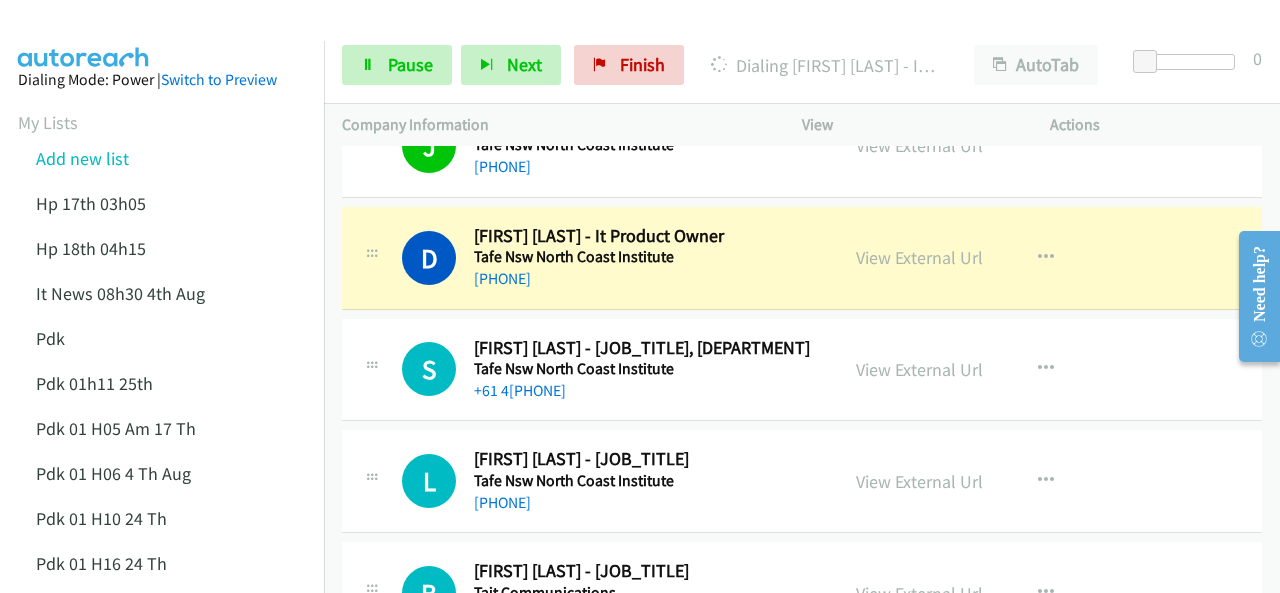 scroll, scrollTop: 2200, scrollLeft: 0, axis: vertical 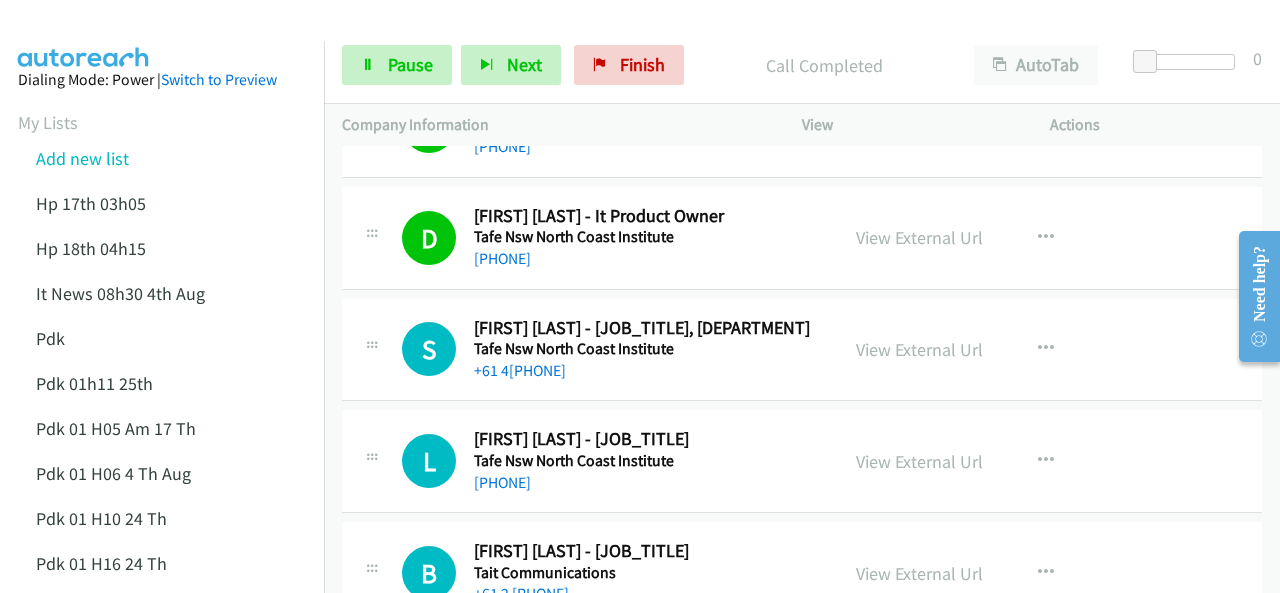 click at bounding box center (84, 35) 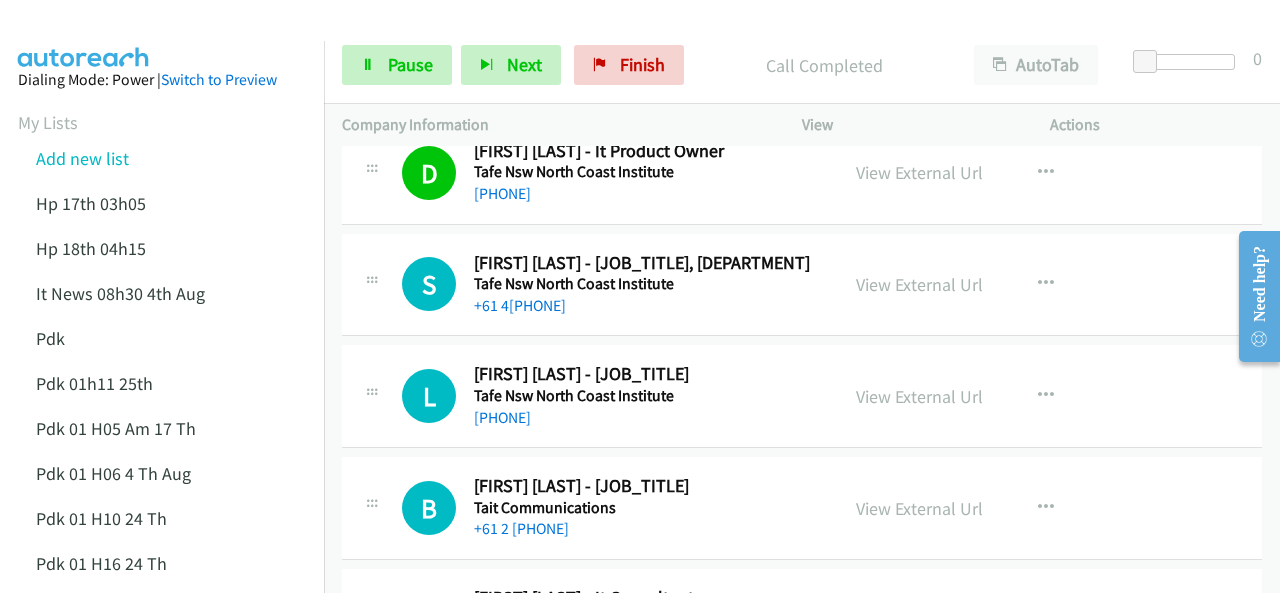 scroll, scrollTop: 2300, scrollLeft: 0, axis: vertical 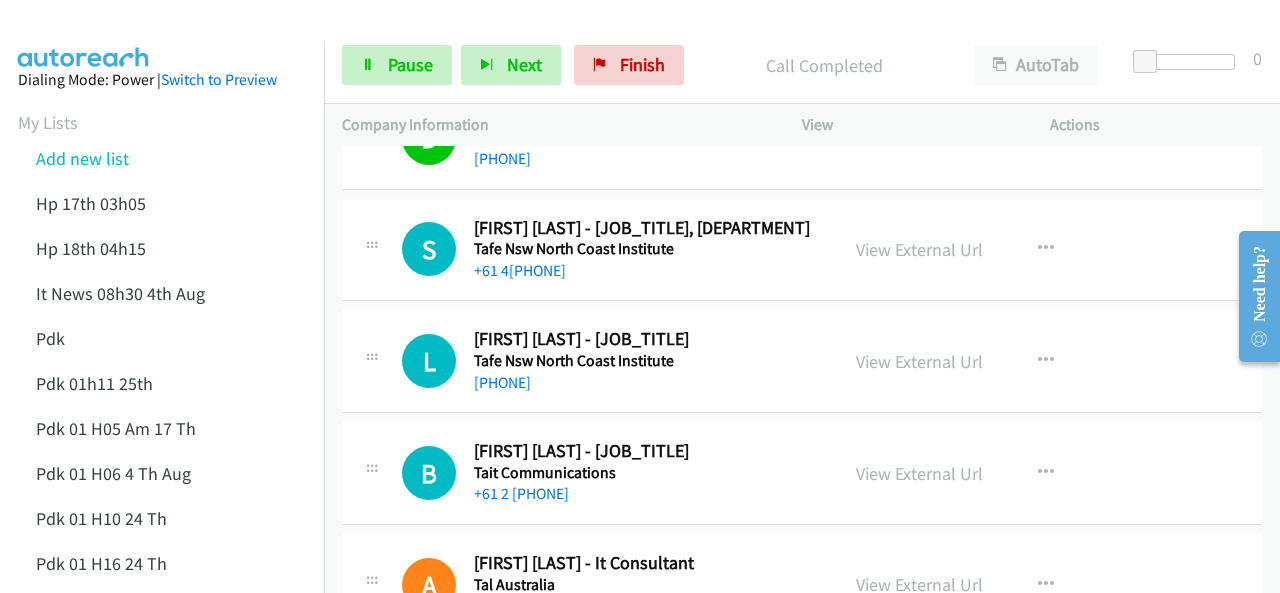click on "Dialing Mode: Power
|
Switch to Preview
My Lists
Add new list
Hp 17th 03h05
Hp 18th 04h15
It News 08h30 4th Aug
Pdk
Pdk  01h11 25th
Pdk 01 H05 Am 17 Th
Pdk 01 H06 4 Th Aug
Pdk 01 H10 24 Th
Pdk 01 H16 24 Th
Pdk 01h06 29th
Pdk 01h07am 18th
Pdk 01h11 31st
Pdk 01h28 21st
Pdk 02h02am 18th
Pdk 03h42 29th
Pdk 05h56 4th Aug
Pdk 06h12 1st
Pdk 07h43 4th Aug
Pdk 08h03 1st
Pdk 23rd 05h47
Pdk 28th 3h00
Pdk 30th
Pdk 31st 05h31
Pdk 4h39 01st
Pdk 7h05 28th
Pdk 8h19 30 Th
P Dk 02h20 6th Aug
Sap 01h05 6th Aug
Sap 05h36 5th Aug
Hp 6am
It News 7h00 5th Aug
Pdk
Pdk 01h00 22nd
Pdk 01h04 16th
Pdk 1h10 1st
Pdk 23rd
Pdk 24th 07h43
Back to Campaign Management
Scheduled Callbacks
FAQ" at bounding box center (162, 1090) 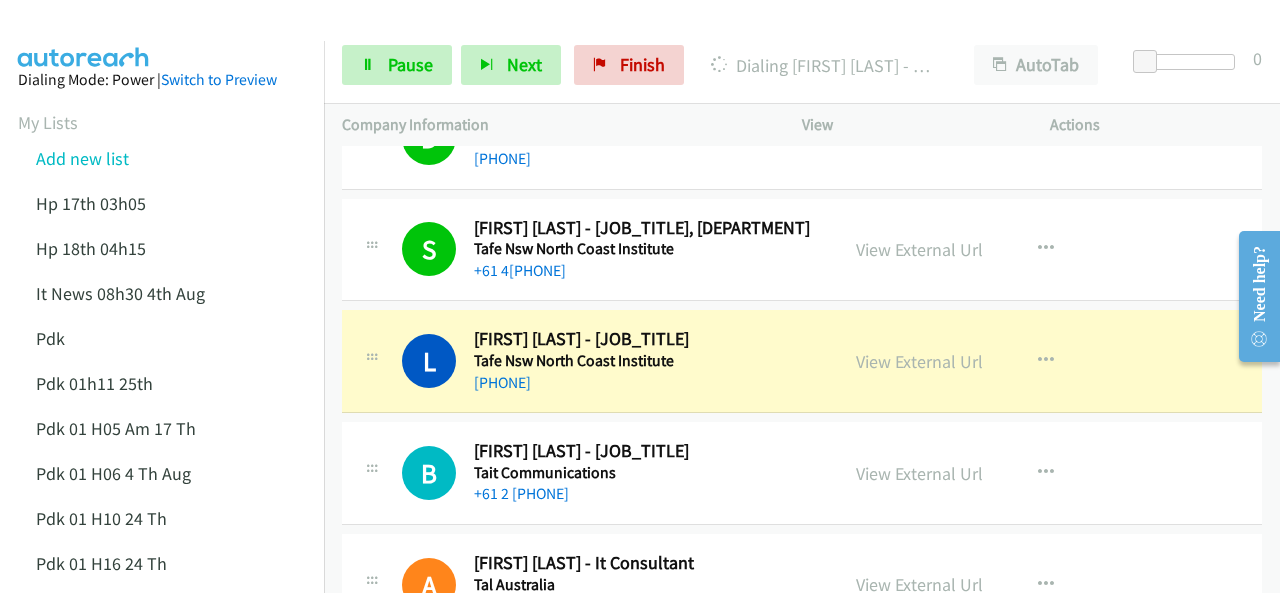 click at bounding box center (84, 35) 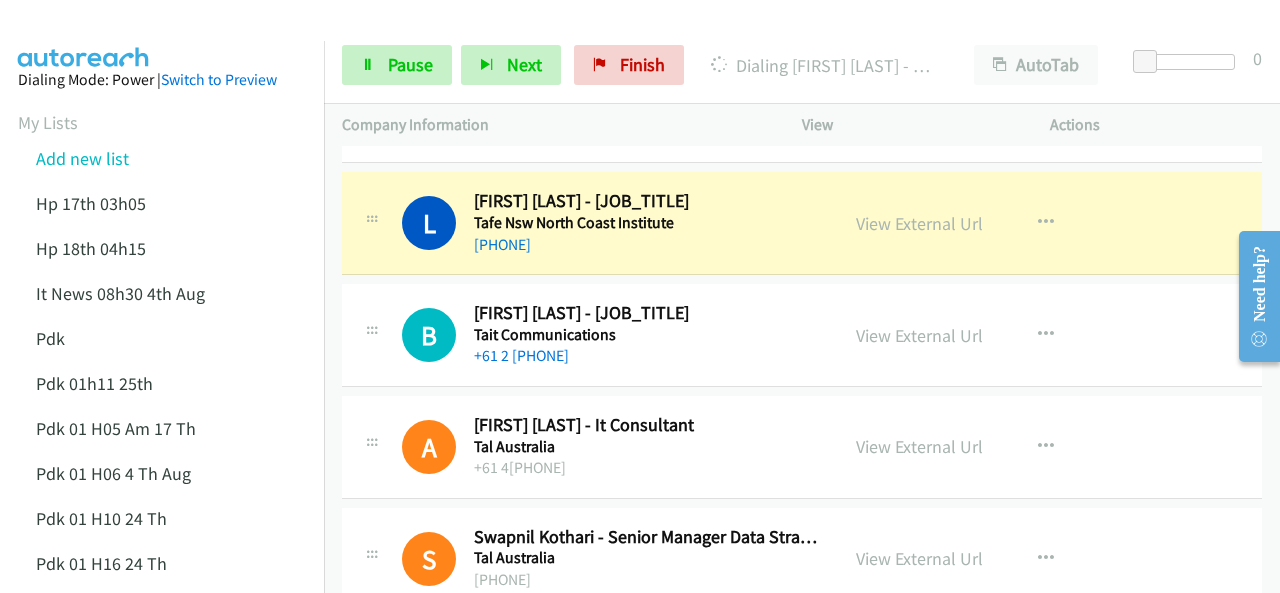 scroll, scrollTop: 2400, scrollLeft: 0, axis: vertical 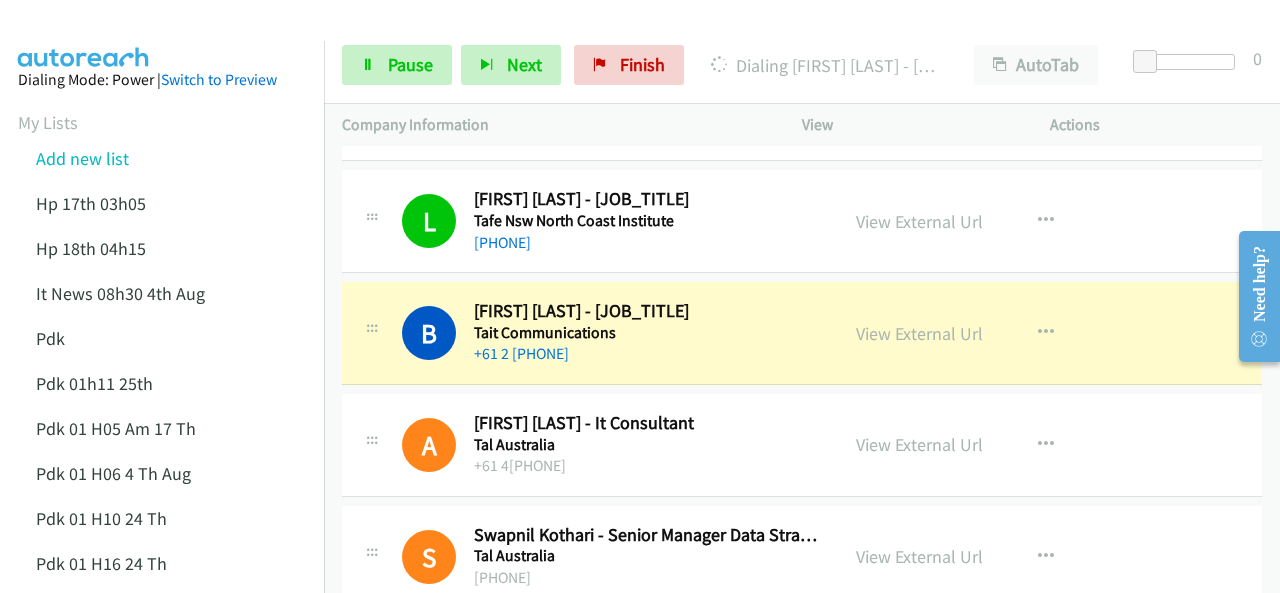 click at bounding box center [84, 35] 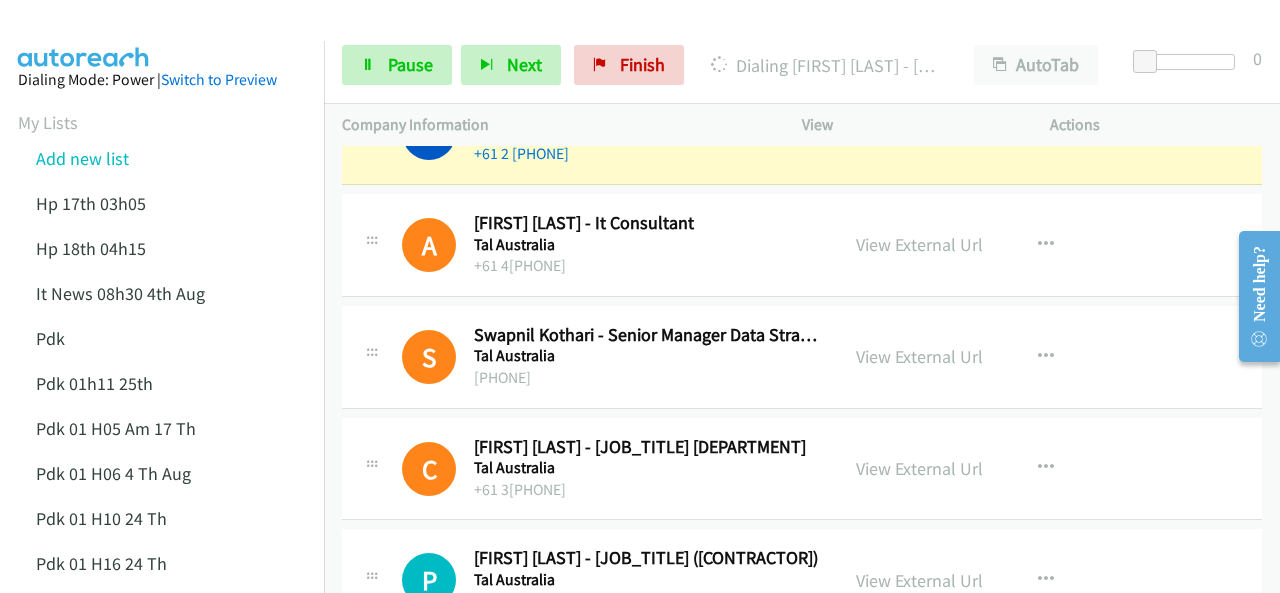 scroll, scrollTop: 2540, scrollLeft: 0, axis: vertical 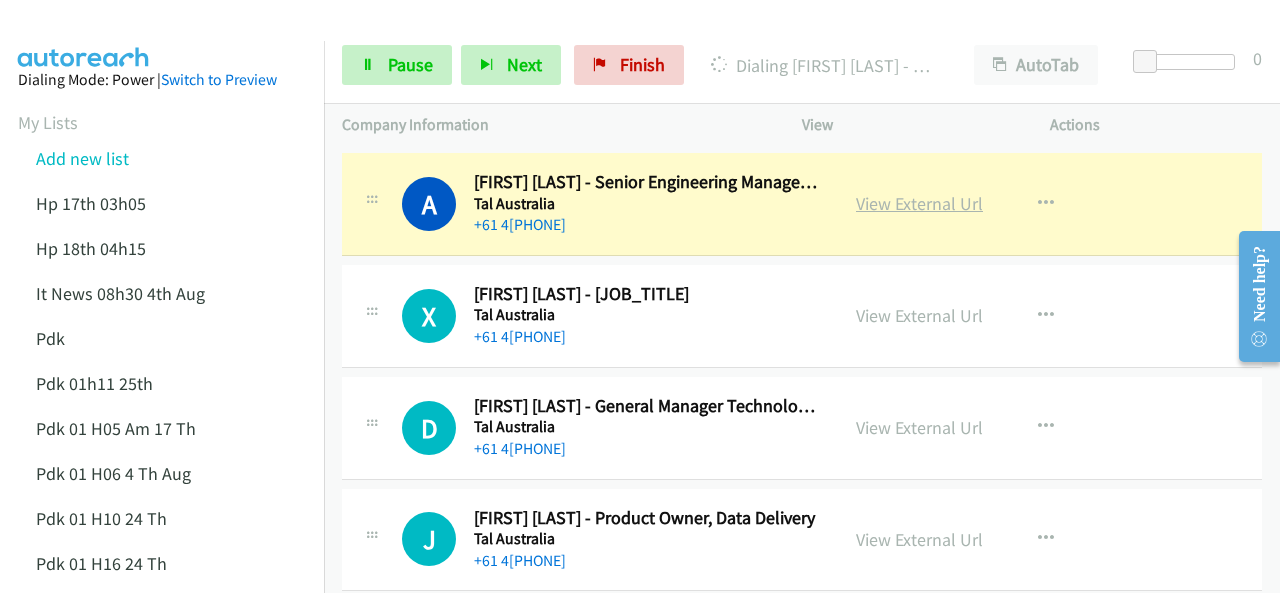 click on "View External Url" at bounding box center (919, 203) 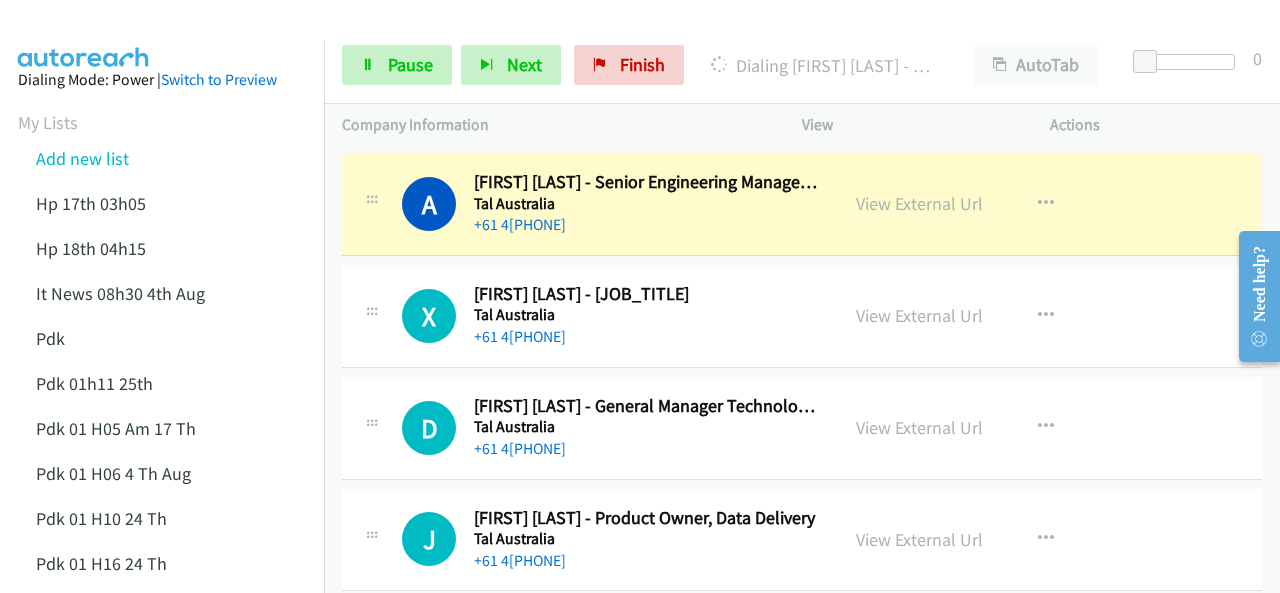 click at bounding box center [631, 38] 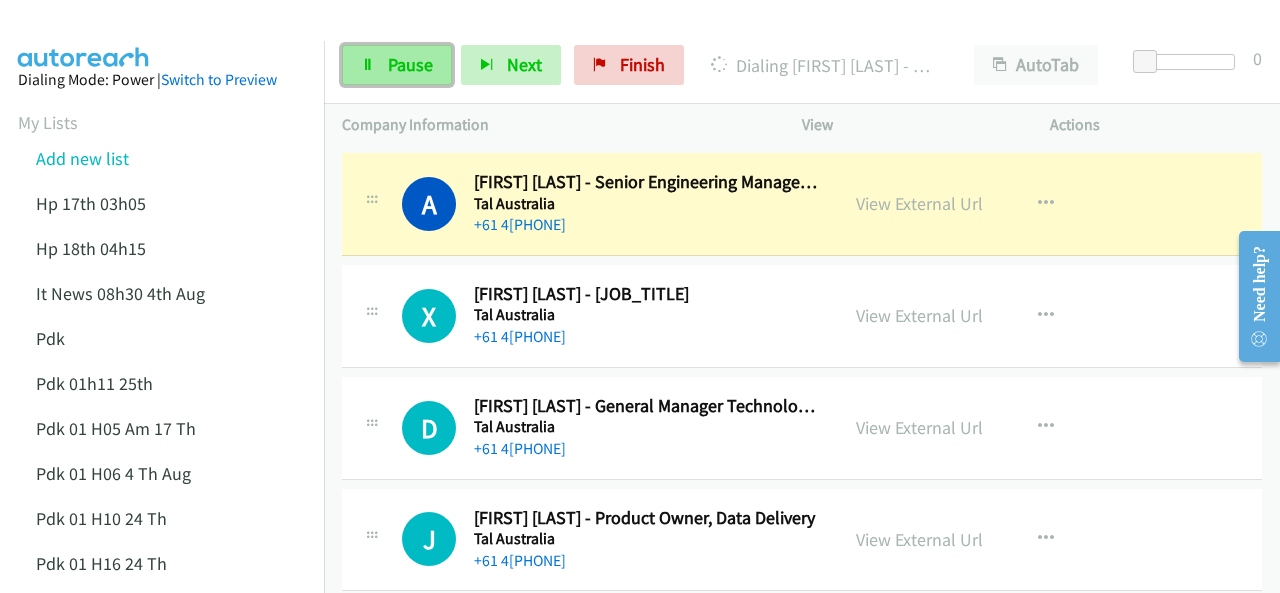 click on "Pause" at bounding box center [410, 64] 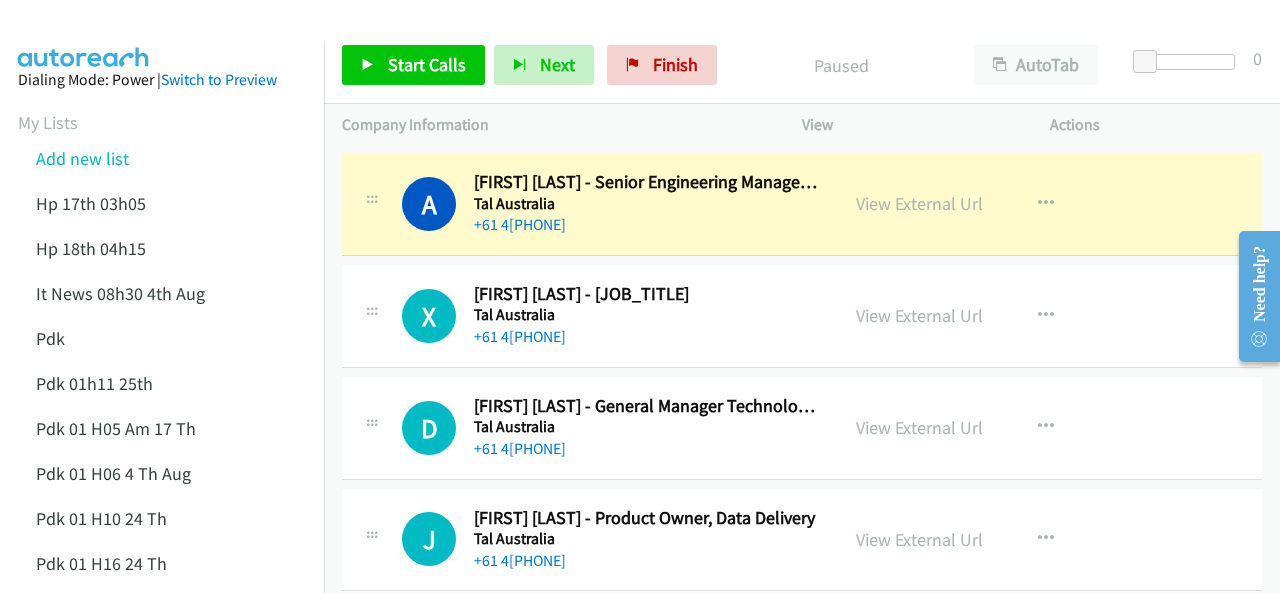 click at bounding box center [631, 38] 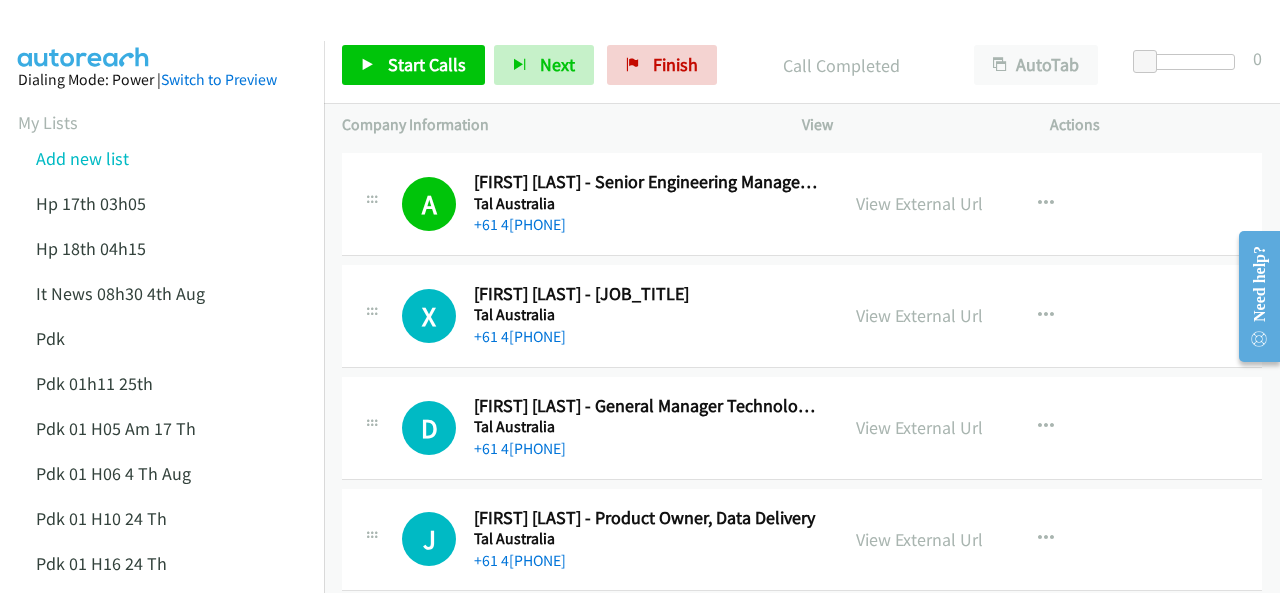 click at bounding box center [84, 35] 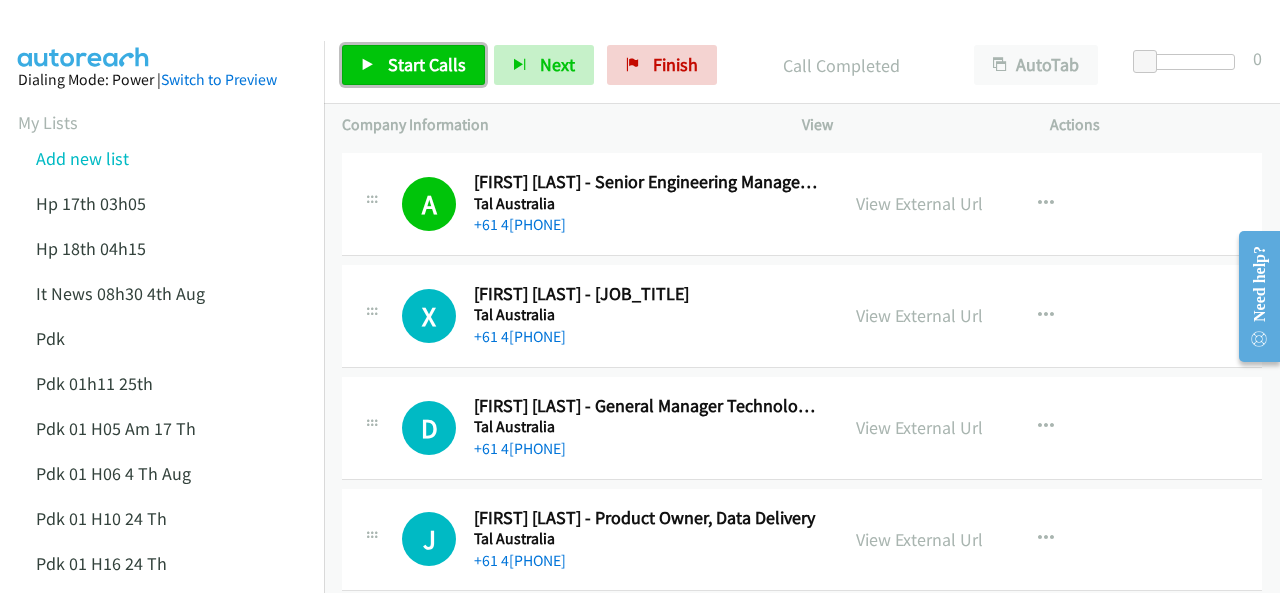click on "Start Calls" at bounding box center (427, 64) 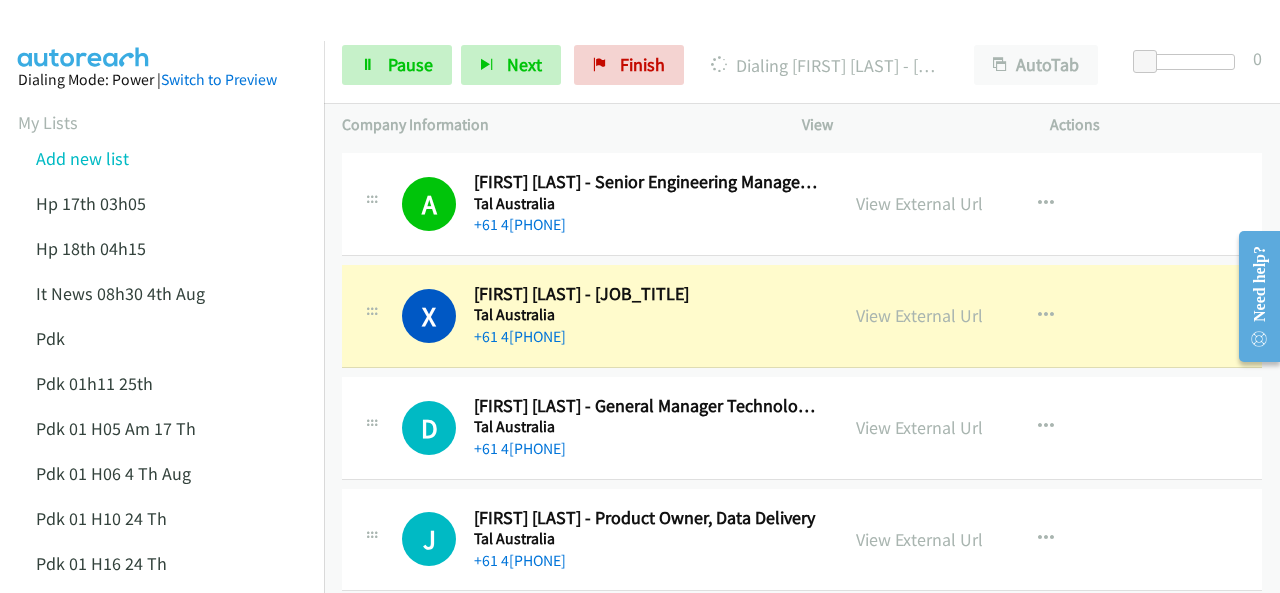 click at bounding box center [84, 35] 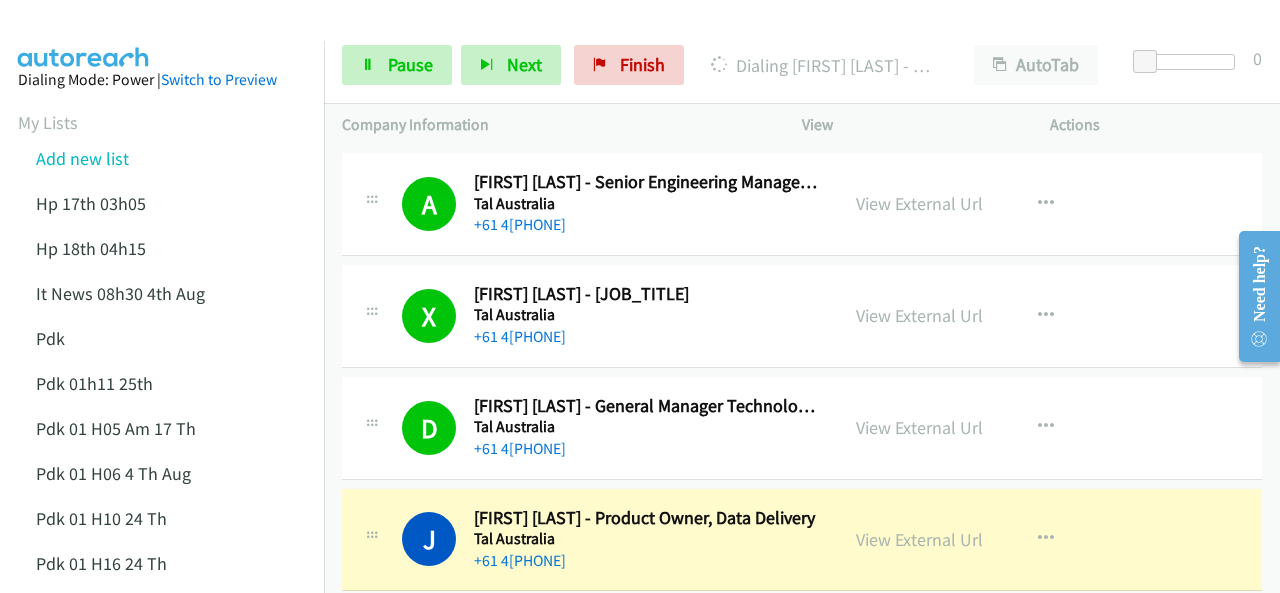 click at bounding box center [84, 35] 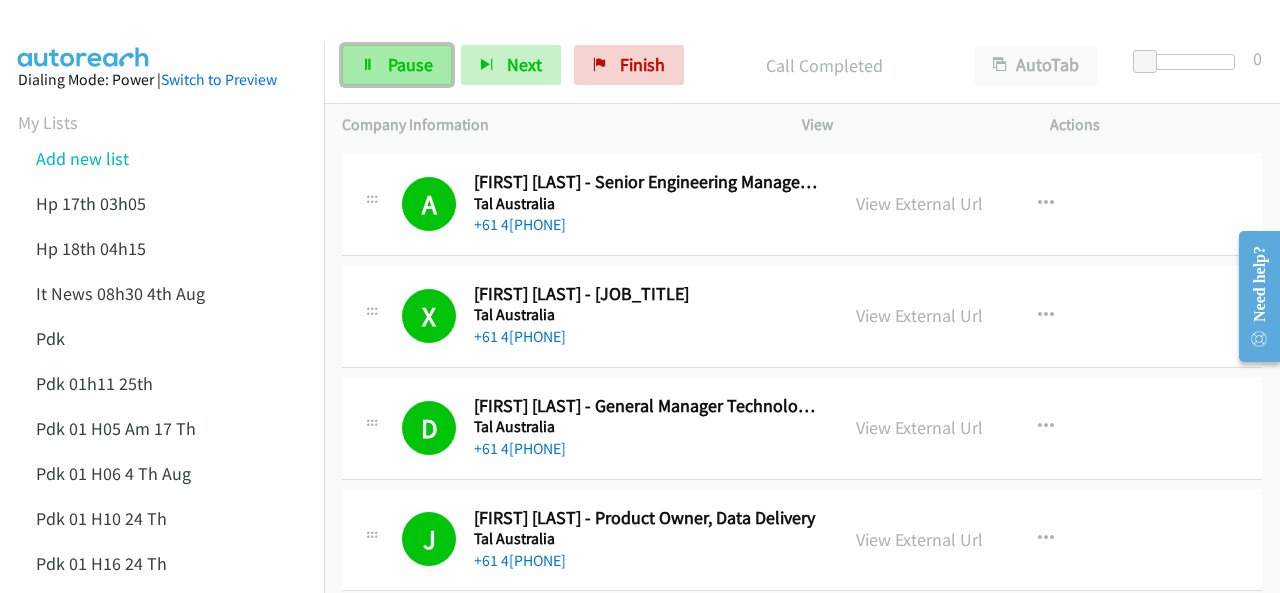 click on "Pause" at bounding box center (410, 64) 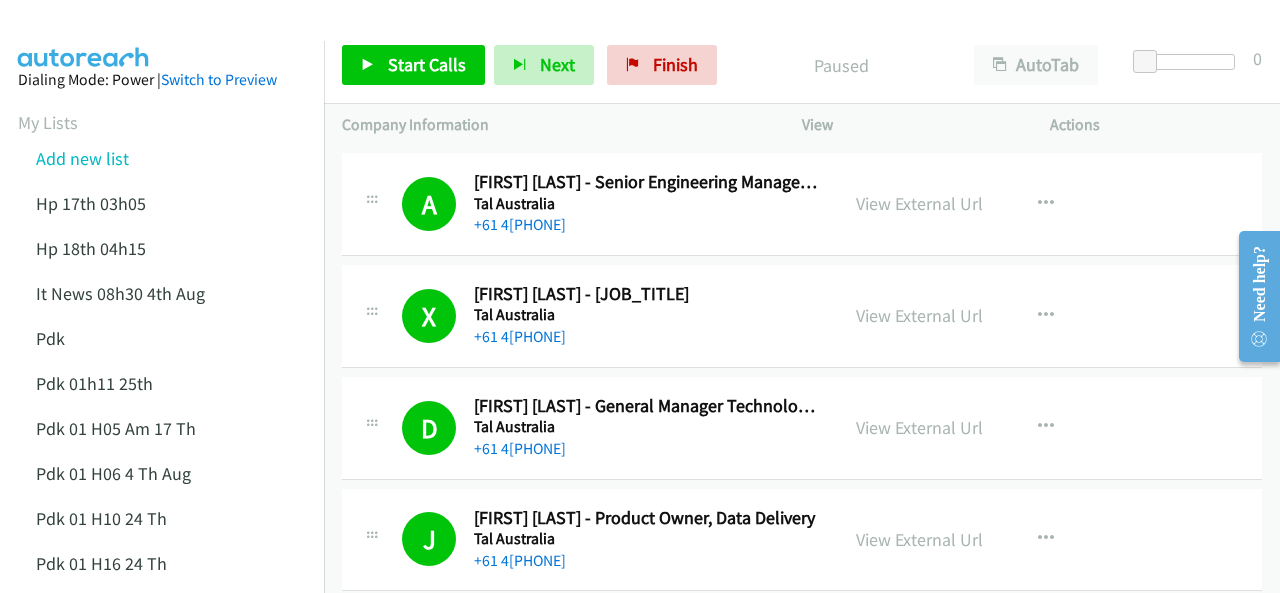 click at bounding box center [84, 35] 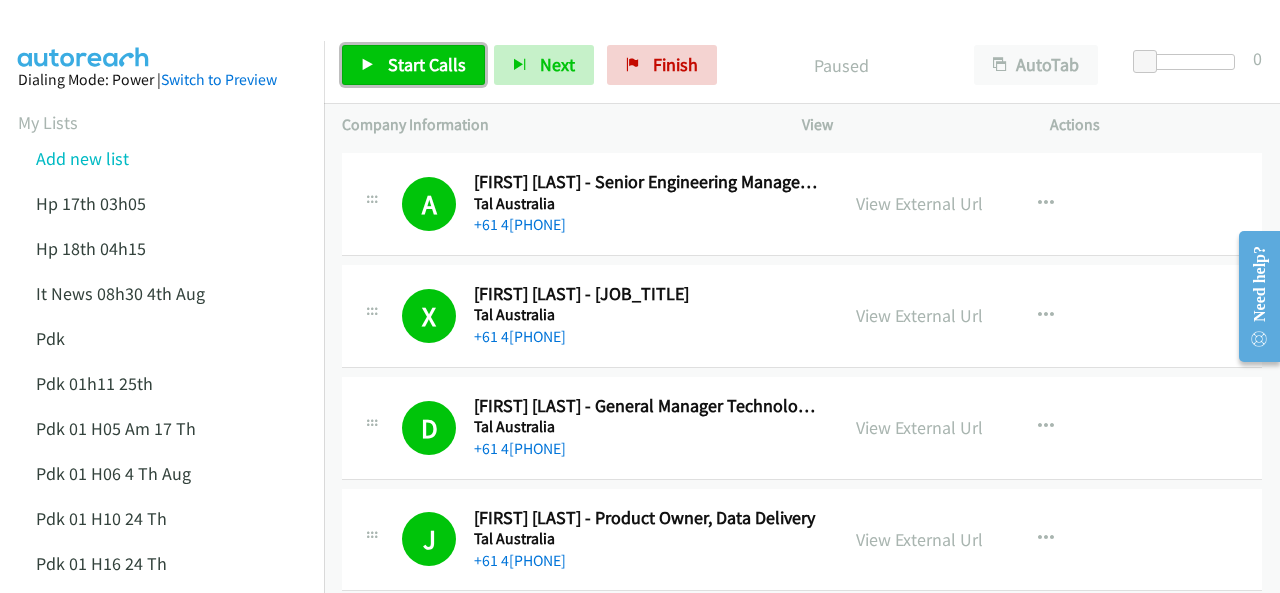 click on "Start Calls" at bounding box center (427, 64) 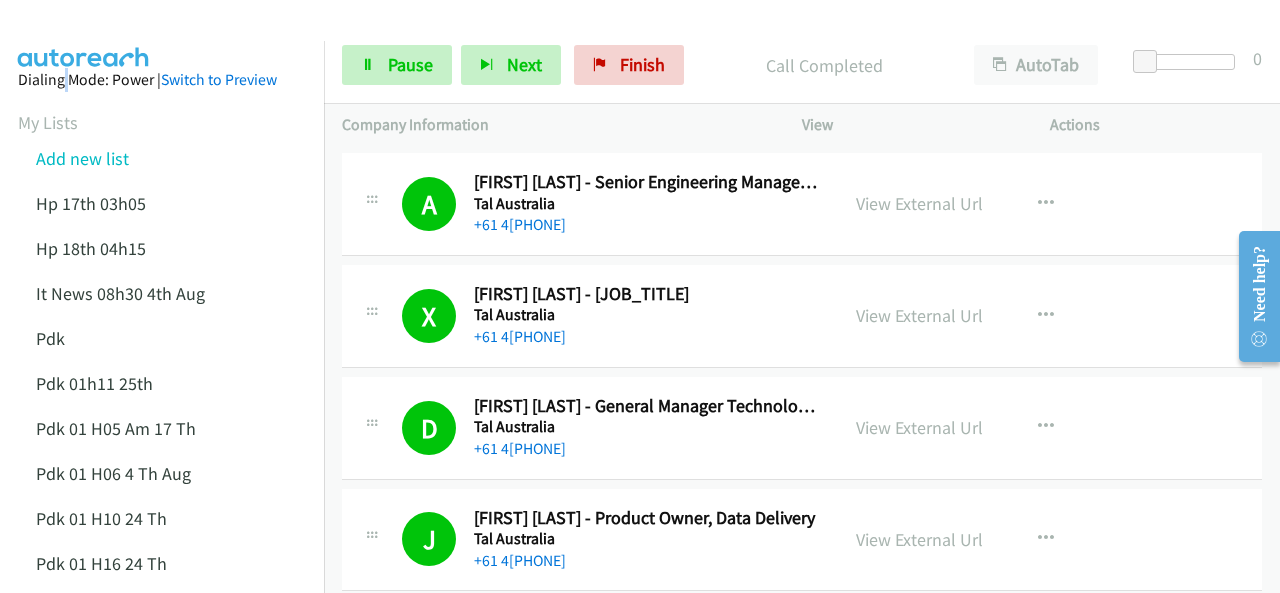 click on "Dialing Mode: Power
|
Switch to Preview
My Lists
Add new list
Hp 17th 03h05
Hp 18th 04h15
It News 08h30 4th Aug
Pdk
Pdk  01h11 25th
Pdk 01 H05 Am 17 Th
Pdk 01 H06 4 Th Aug
Pdk 01 H10 24 Th
Pdk 01 H16 24 Th
Pdk 01h06 29th
Pdk 01h07am 18th
Pdk 01h11 31st
Pdk 01h28 21st
Pdk 02h02am 18th
Pdk 03h42 29th
Pdk 05h56 4th Aug
Pdk 06h12 1st
Pdk 07h43 4th Aug
Pdk 08h03 1st
Pdk 23rd 05h47
Pdk 28th 3h00
Pdk 30th
Pdk 31st 05h31
Pdk 4h39 01st
Pdk 7h05 28th
Pdk 8h19 30 Th
P Dk 02h20 6th Aug
Sap 01h05 6th Aug
Sap 05h36 5th Aug
Hp 6am
It News 7h00 5th Aug
Pdk
Pdk 01h00 22nd
Pdk 01h04 16th
Pdk 1h10 1st
Pdk 23rd
Pdk 24th 07h43
Back to Campaign Management
Scheduled Callbacks
FAQ" at bounding box center [162, 1090] 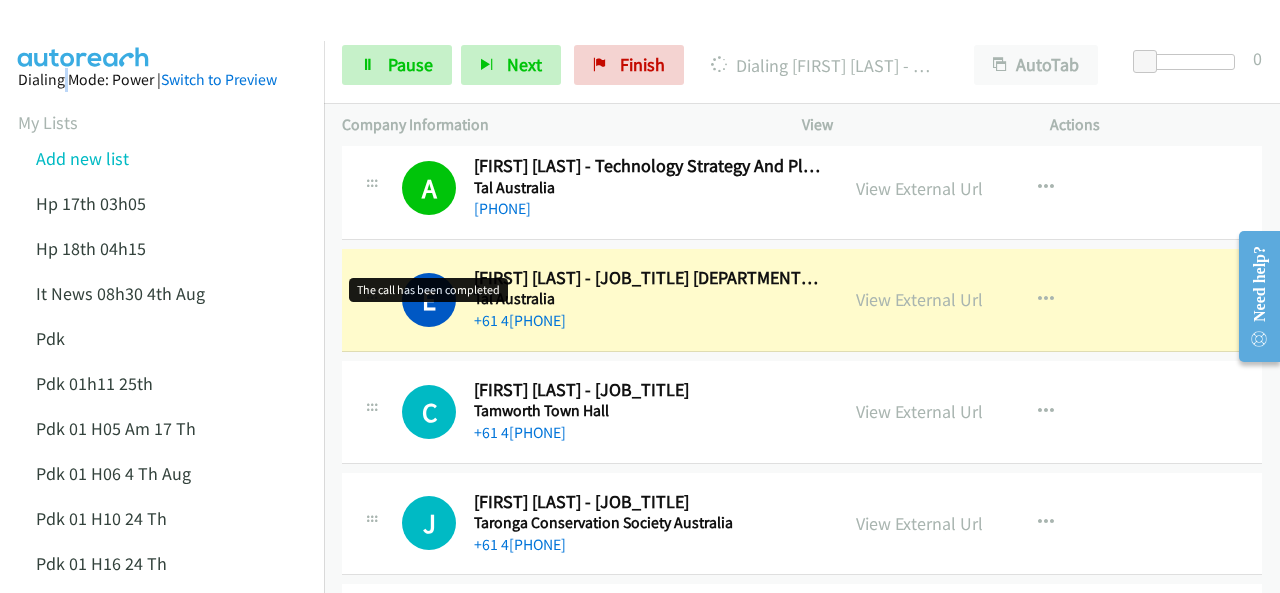scroll, scrollTop: 3840, scrollLeft: 0, axis: vertical 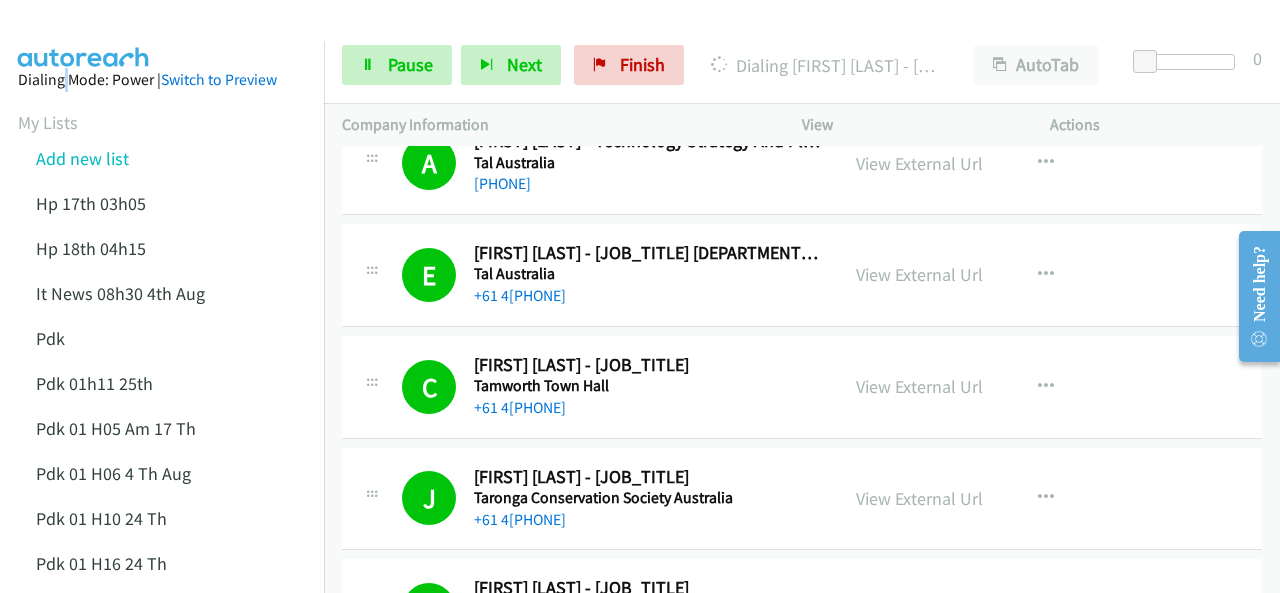 click at bounding box center (84, 35) 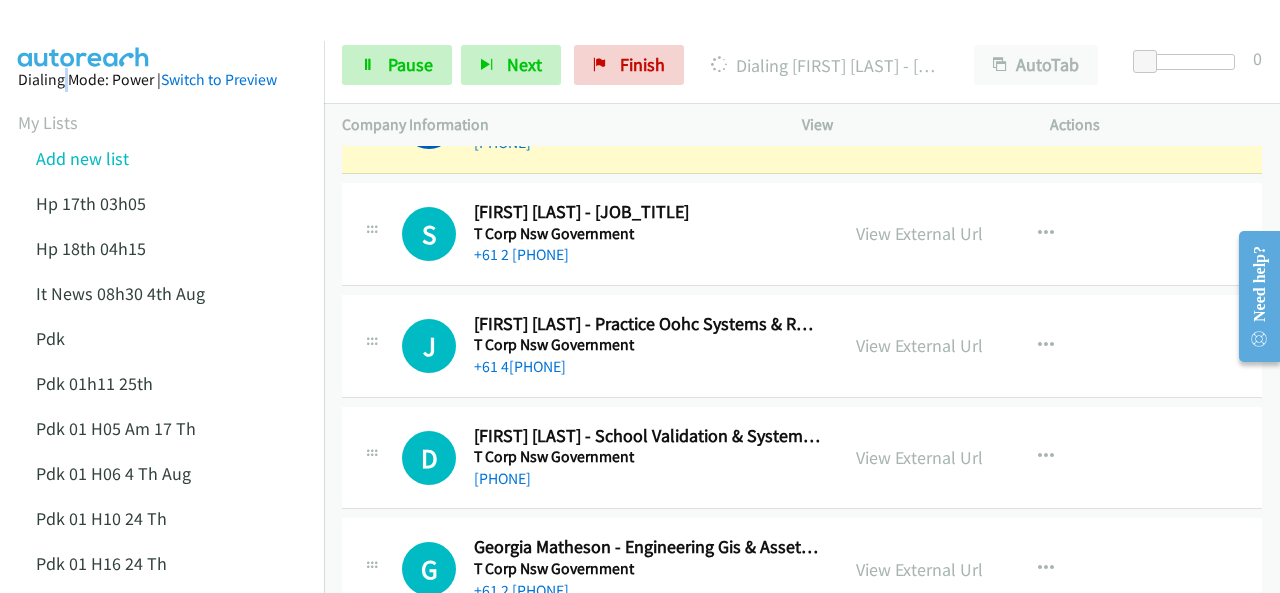 scroll, scrollTop: 4240, scrollLeft: 0, axis: vertical 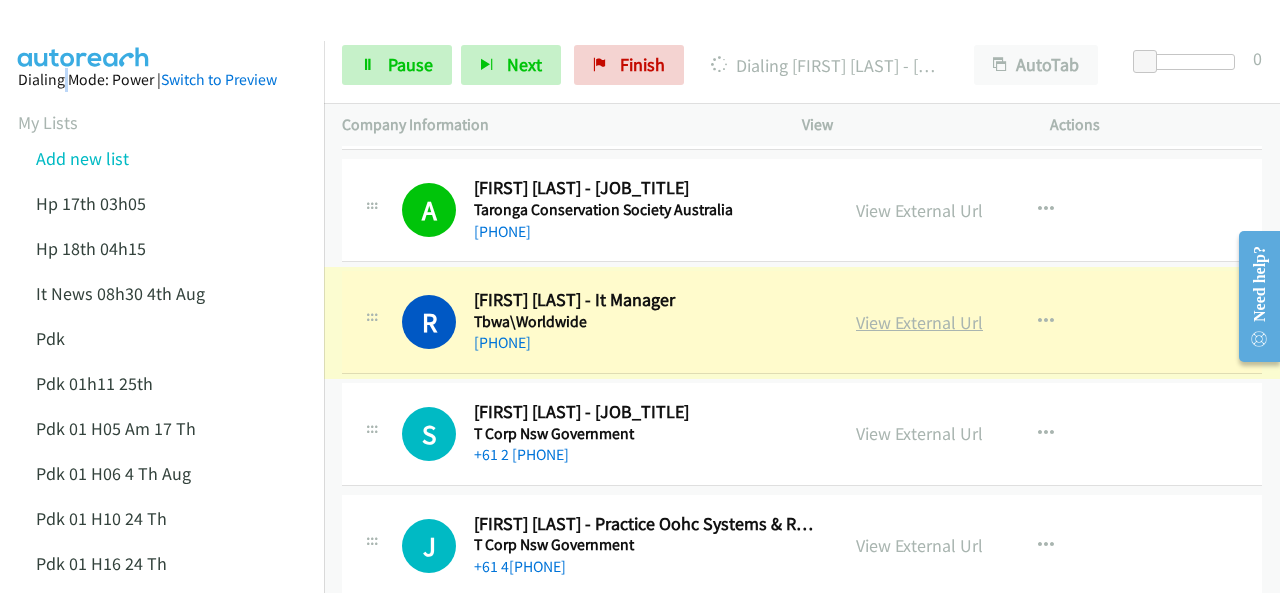 click on "View External Url" at bounding box center (919, 322) 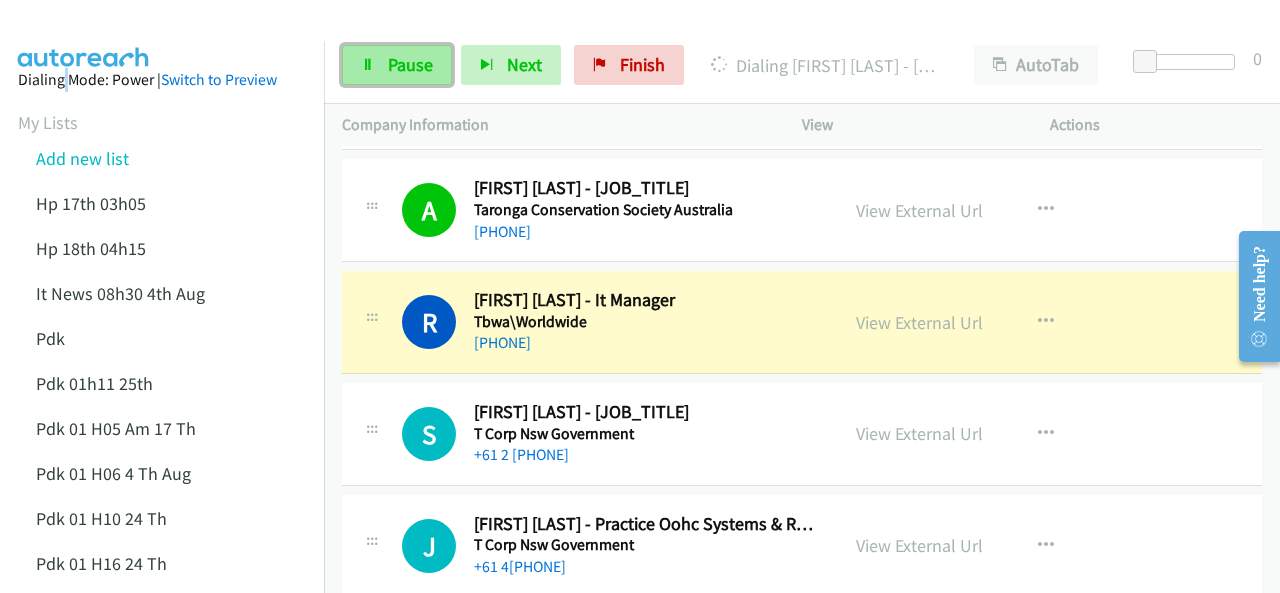 click on "Pause" at bounding box center (397, 65) 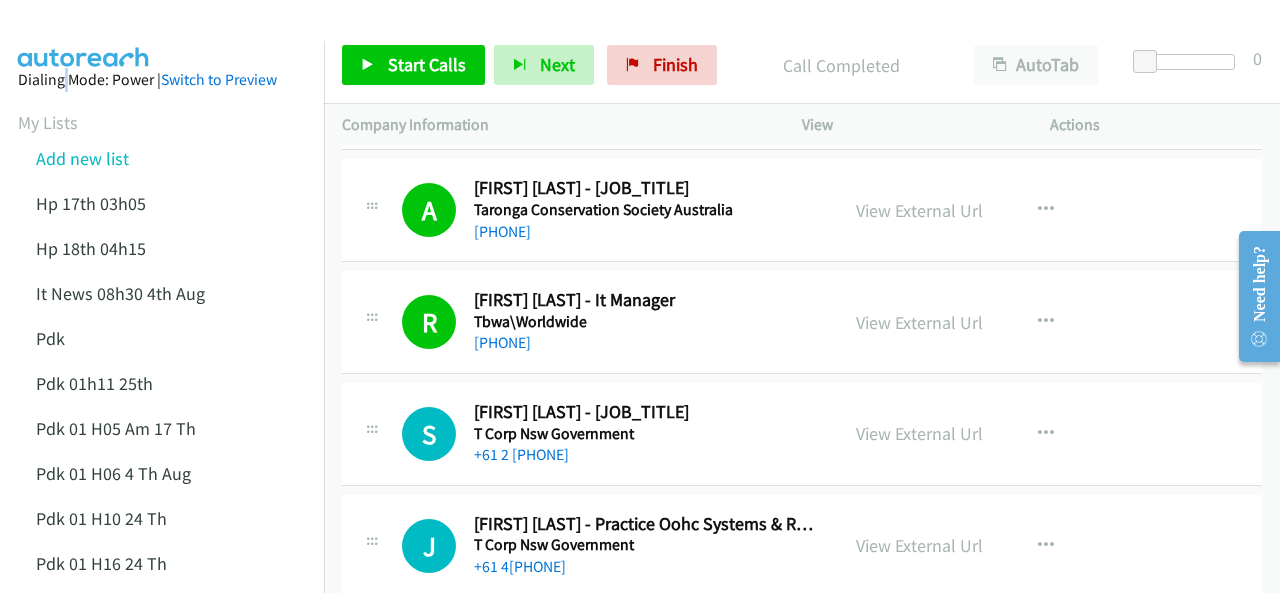 click at bounding box center [84, 35] 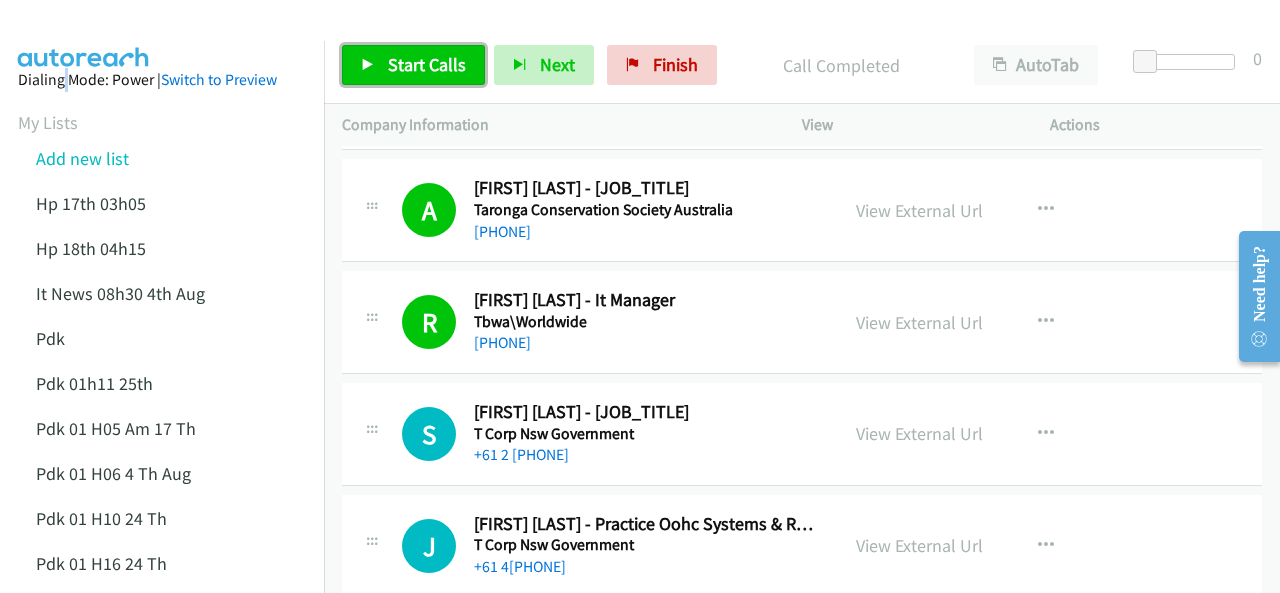 click on "Start Calls" at bounding box center [427, 64] 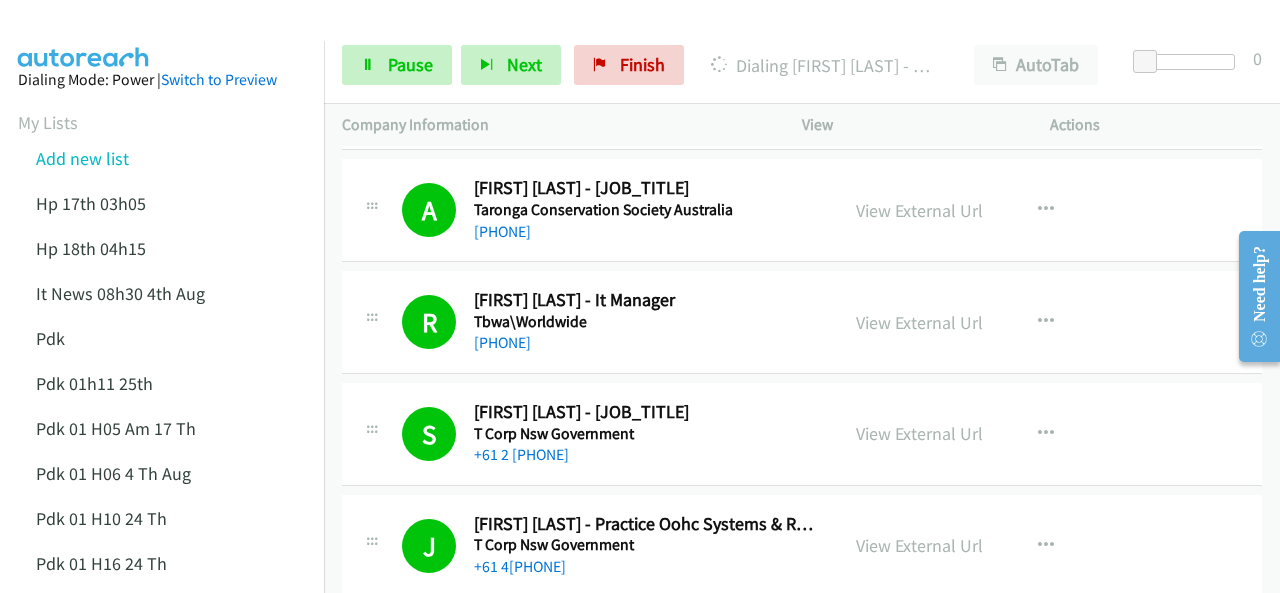 click on "Dialing Mode: Power
|
Switch to Preview
My Lists
Add new list
Hp 17th 03h05
Hp 18th 04h15
It News 08h30 4th Aug
Pdk
Pdk  01h11 25th
Pdk 01 H05 Am 17 Th
Pdk 01 H06 4 Th Aug
Pdk 01 H10 24 Th
Pdk 01 H16 24 Th
Pdk 01h06 29th
Pdk 01h07am 18th
Pdk 01h11 31st
Pdk 01h28 21st
Pdk 02h02am 18th
Pdk 03h42 29th
Pdk 05h56 4th Aug
Pdk 06h12 1st
Pdk 07h43 4th Aug
Pdk 08h03 1st
Pdk 23rd 05h47
Pdk 28th 3h00
Pdk 30th
Pdk 31st 05h31
Pdk 4h39 01st
Pdk 7h05 28th
Pdk 8h19 30 Th
P Dk 02h20 6th Aug
Sap 01h05 6th Aug
Sap 05h36 5th Aug
Hp 6am
It News 7h00 5th Aug
Pdk
Pdk 01h00 22nd
Pdk 01h04 16th
Pdk 1h10 1st
Pdk 23rd
Pdk 24th 07h43
Back to Campaign Management
Scheduled Callbacks
FAQ" at bounding box center [162, 1090] 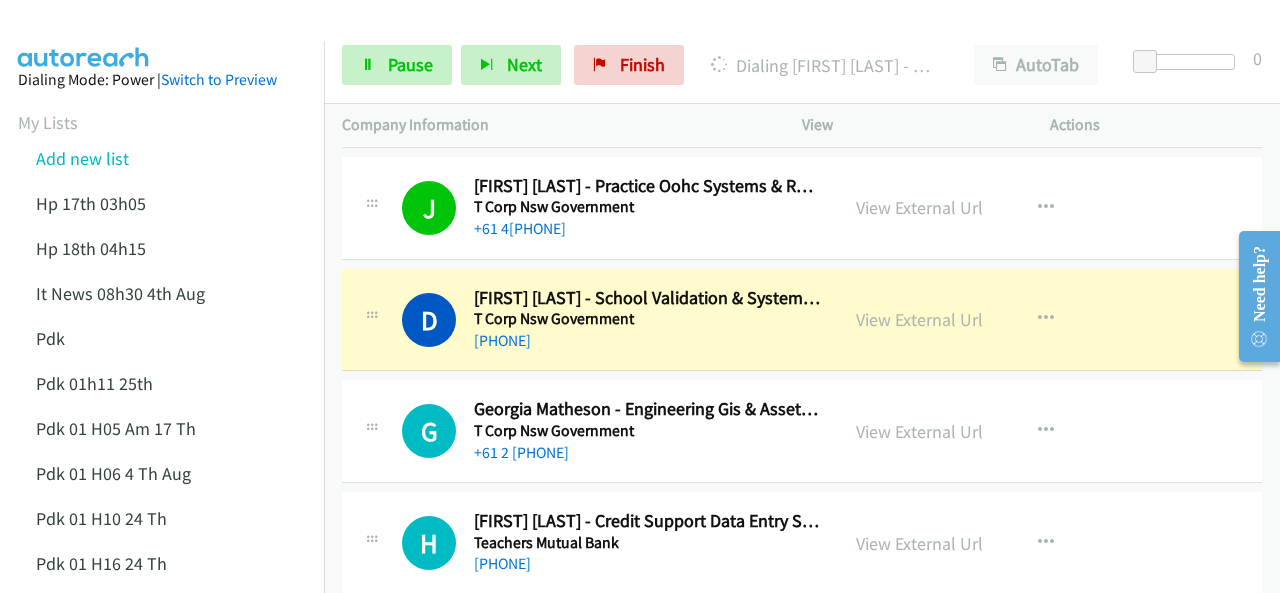 scroll, scrollTop: 4640, scrollLeft: 0, axis: vertical 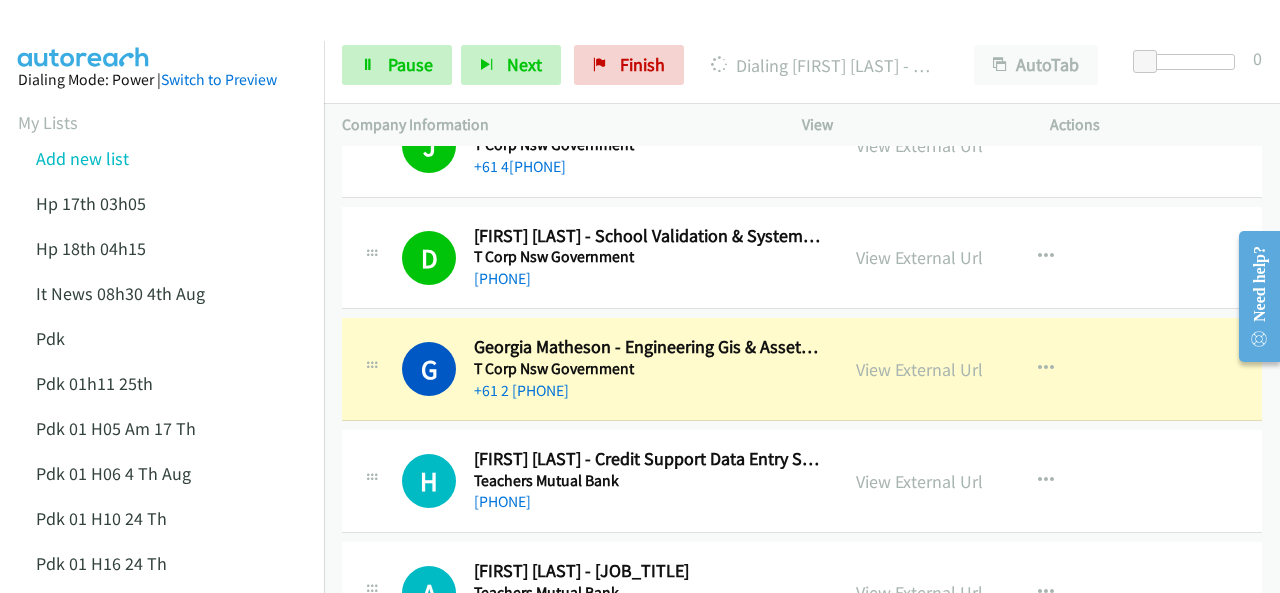 click at bounding box center [84, 35] 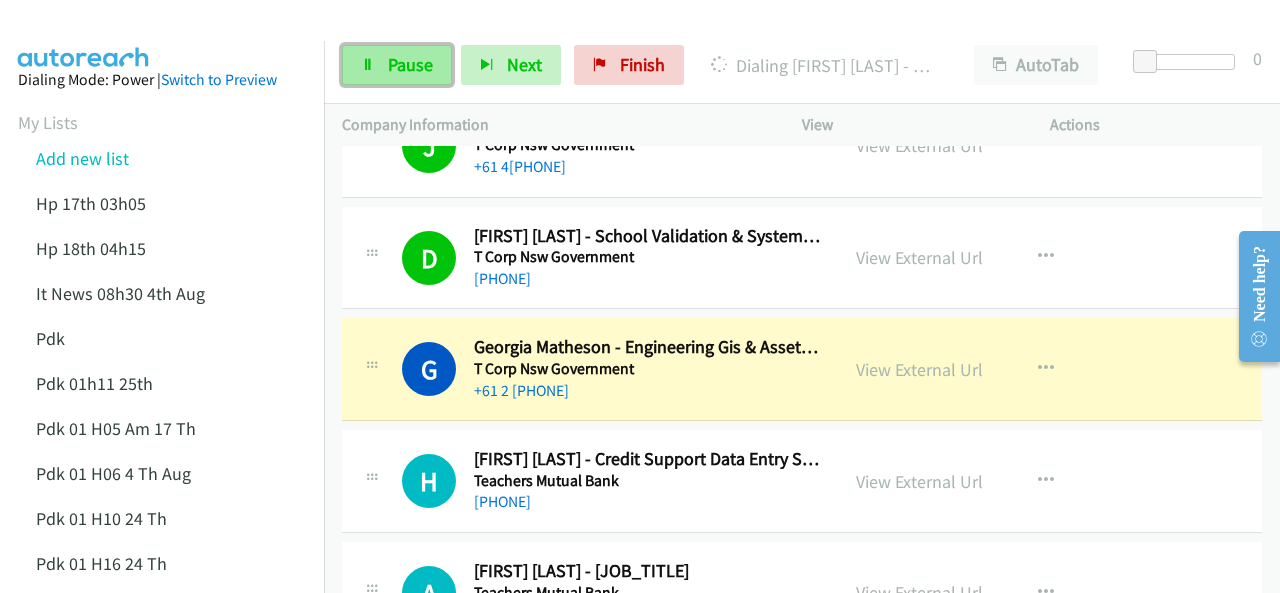 click on "Pause" at bounding box center (397, 65) 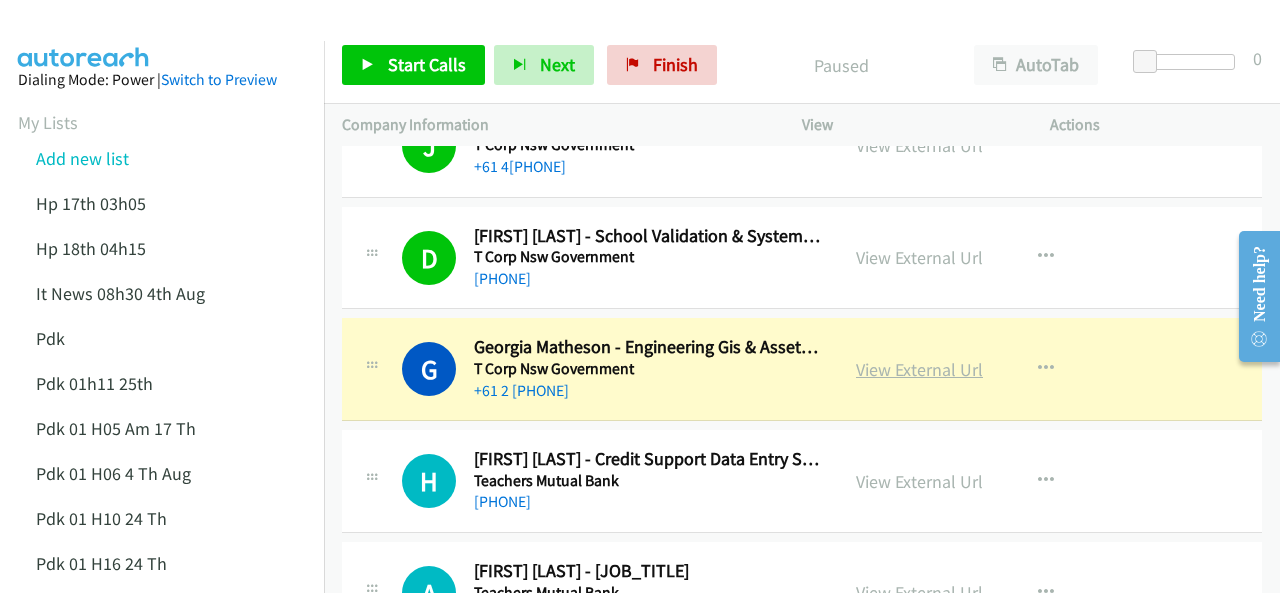 click on "View External Url" at bounding box center [919, 369] 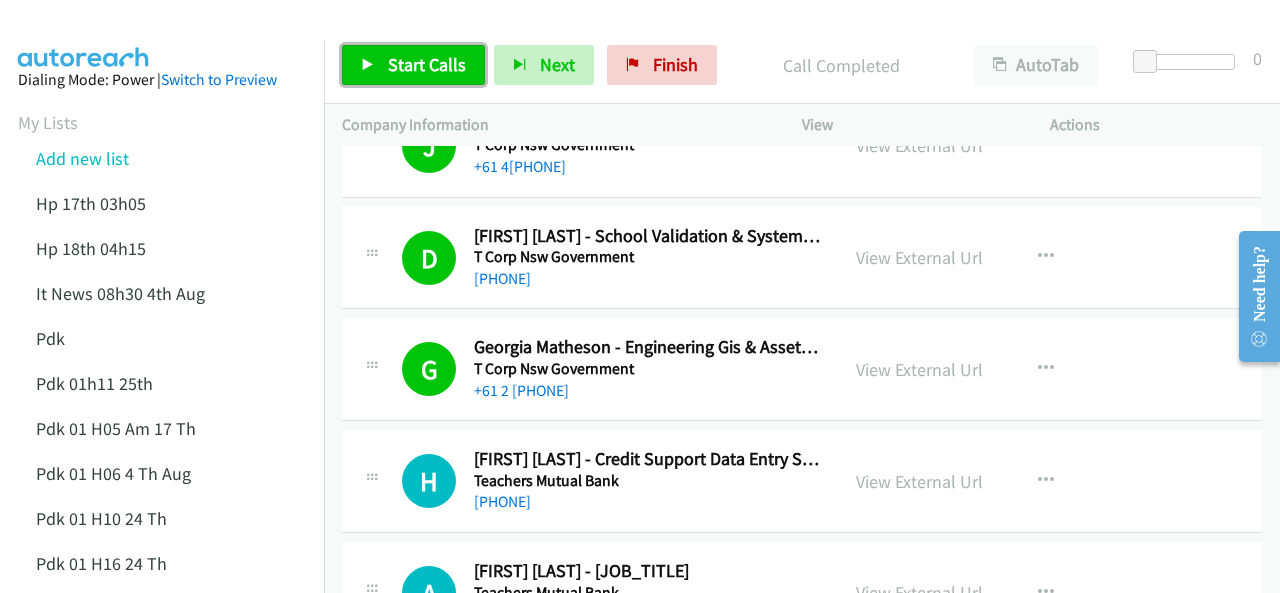 click on "Start Calls" at bounding box center (427, 64) 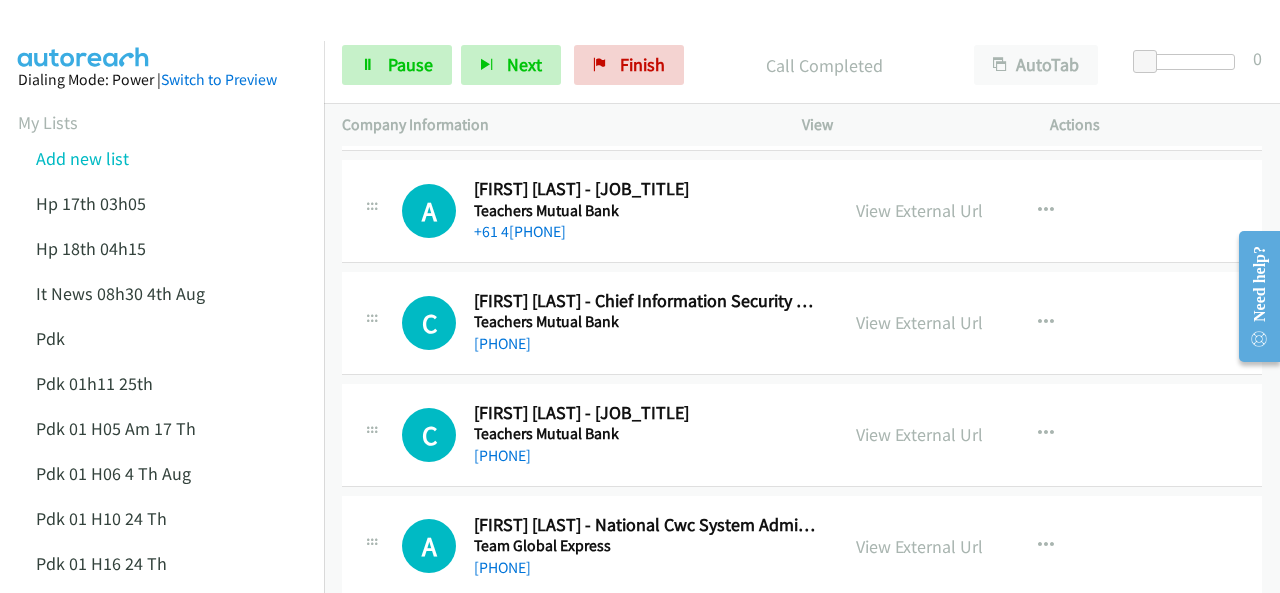 scroll, scrollTop: 5140, scrollLeft: 0, axis: vertical 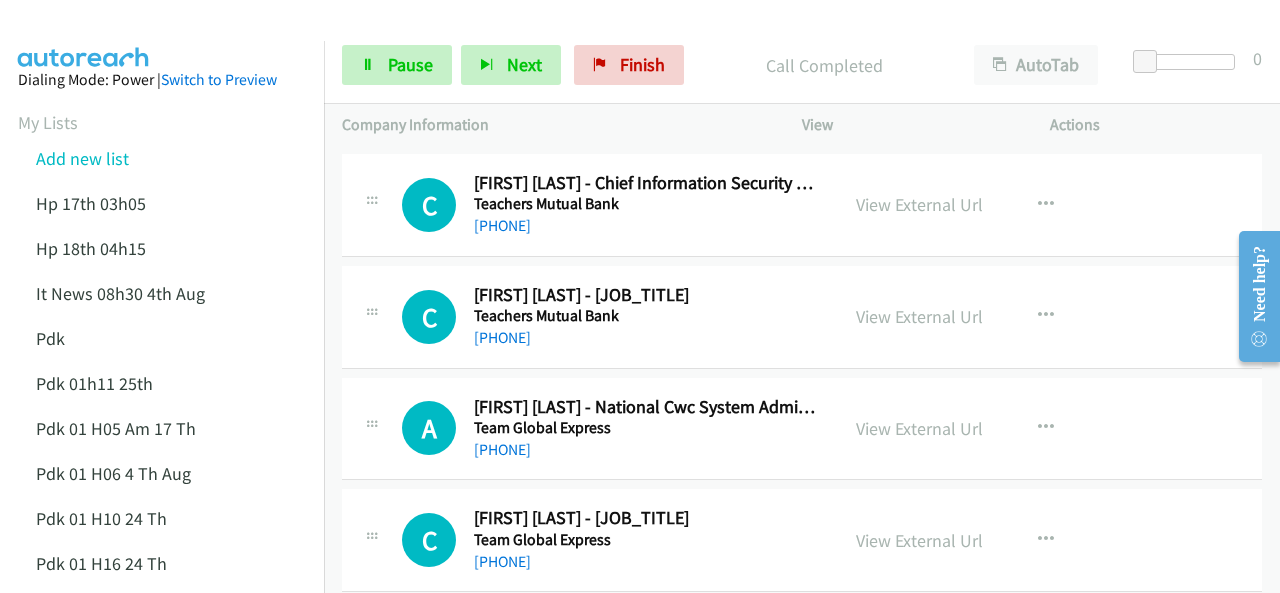 click on "Dialing Mode: Power
|
Switch to Preview
My Lists
Add new list
Hp 17th 03h05
Hp 18th 04h15
It News 08h30 4th Aug
Pdk
Pdk  01h11 25th
Pdk 01 H05 Am 17 Th
Pdk 01 H06 4 Th Aug
Pdk 01 H10 24 Th
Pdk 01 H16 24 Th
Pdk 01h06 29th
Pdk 01h07am 18th
Pdk 01h11 31st
Pdk 01h28 21st
Pdk 02h02am 18th
Pdk 03h42 29th
Pdk 05h56 4th Aug
Pdk 06h12 1st
Pdk 07h43 4th Aug
Pdk 08h03 1st
Pdk 23rd 05h47
Pdk 28th 3h00
Pdk 30th
Pdk 31st 05h31
Pdk 4h39 01st
Pdk 7h05 28th
Pdk 8h19 30 Th
P Dk 02h20 6th Aug
Sap 01h05 6th Aug
Sap 05h36 5th Aug
Hp 6am
It News 7h00 5th Aug
Pdk
Pdk 01h00 22nd
Pdk 01h04 16th
Pdk 1h10 1st
Pdk 23rd
Pdk 24th 07h43
Back to Campaign Management
Scheduled Callbacks
FAQ" at bounding box center (162, 1090) 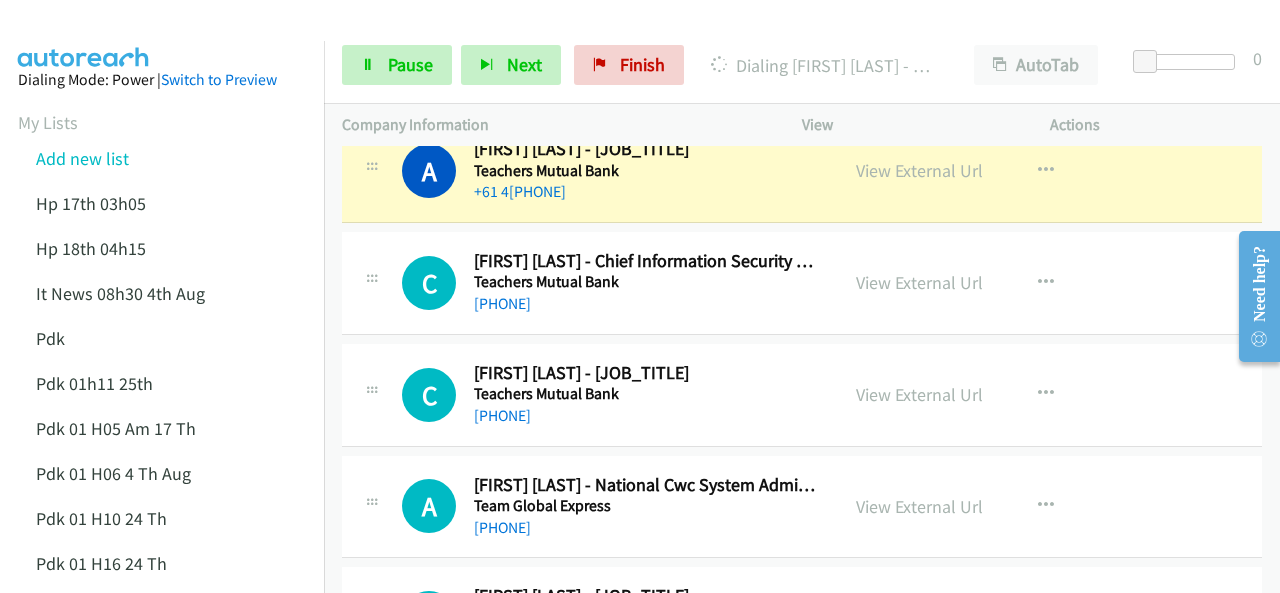 scroll, scrollTop: 5040, scrollLeft: 0, axis: vertical 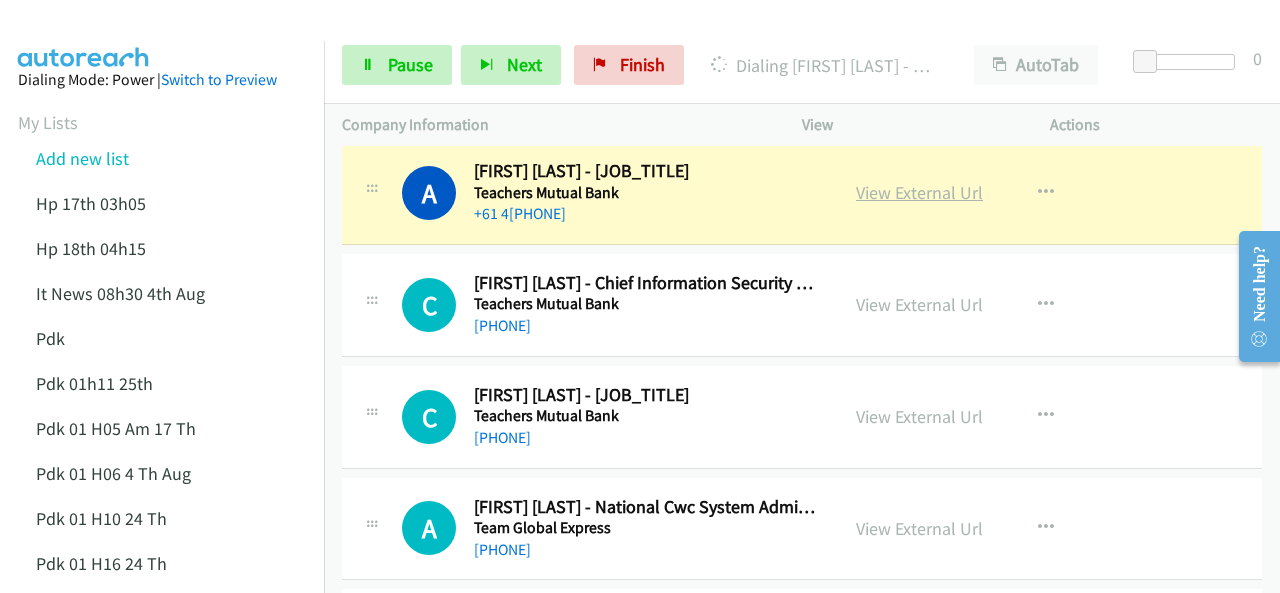 click on "View External Url" at bounding box center (919, 192) 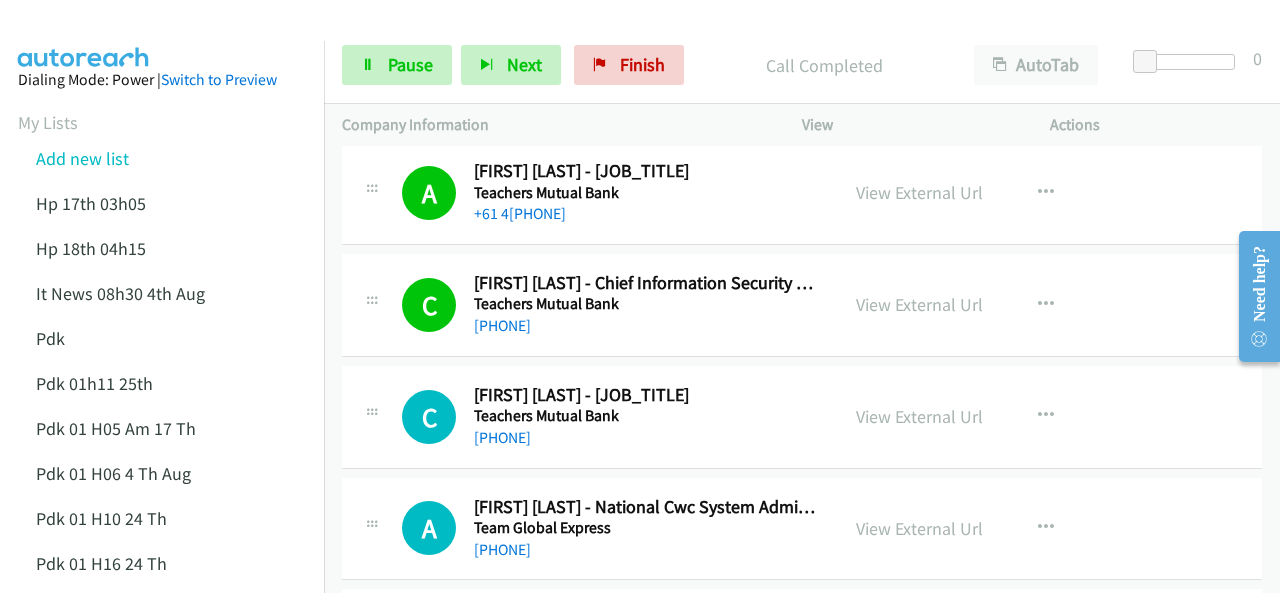 click at bounding box center [84, 35] 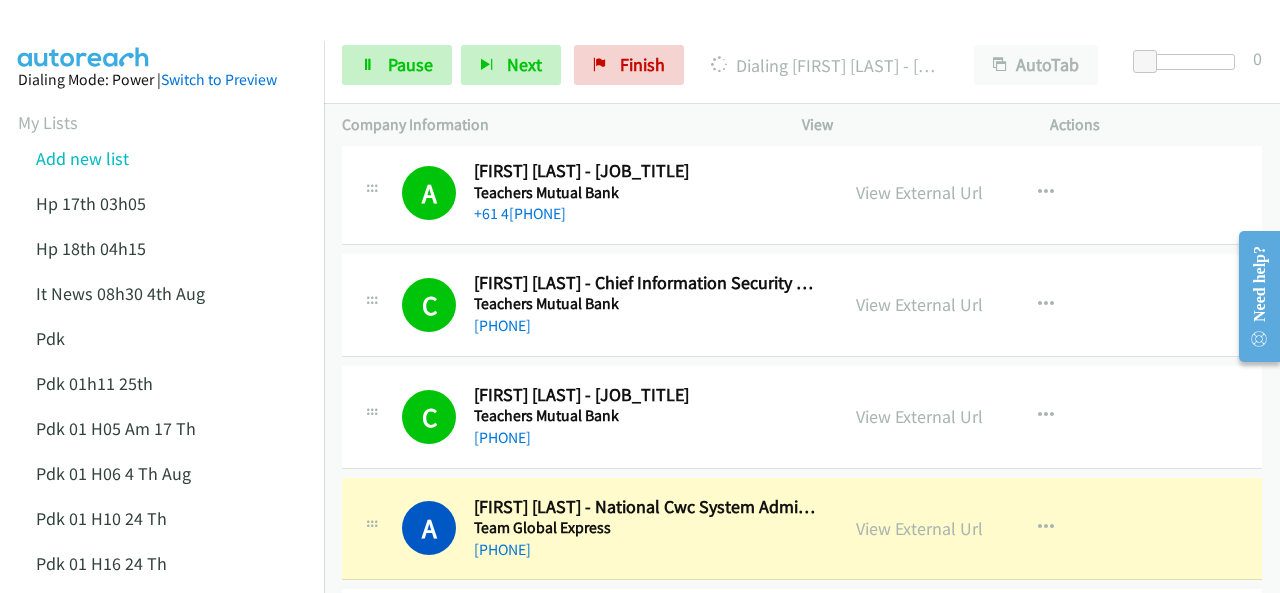click at bounding box center [84, 35] 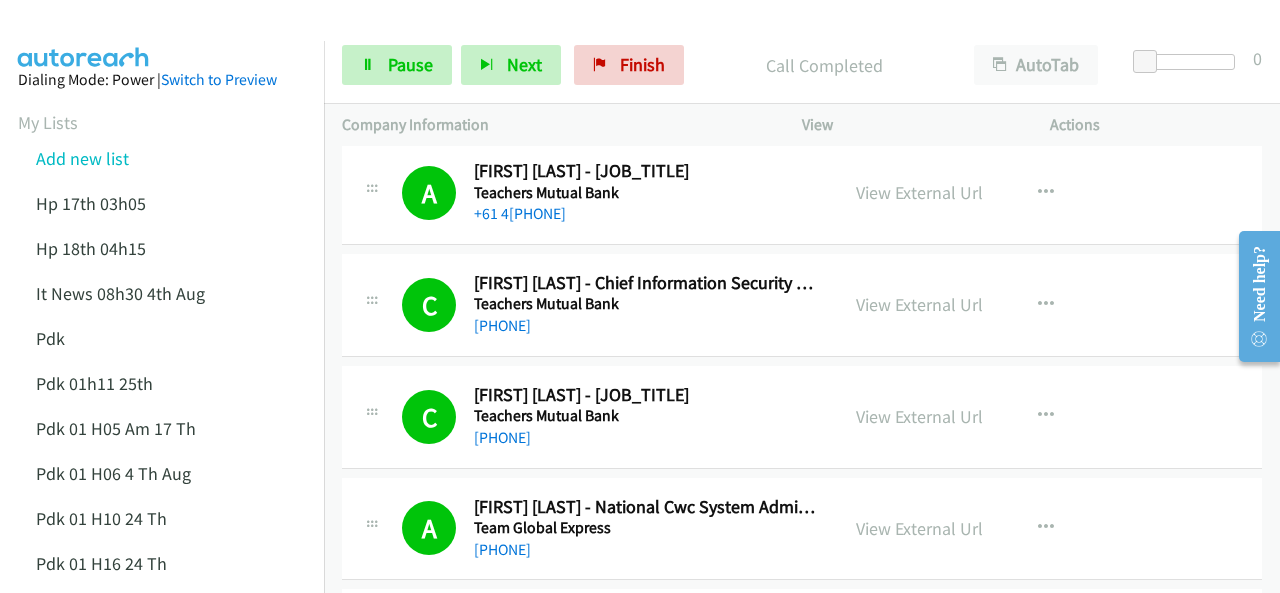 click at bounding box center (84, 35) 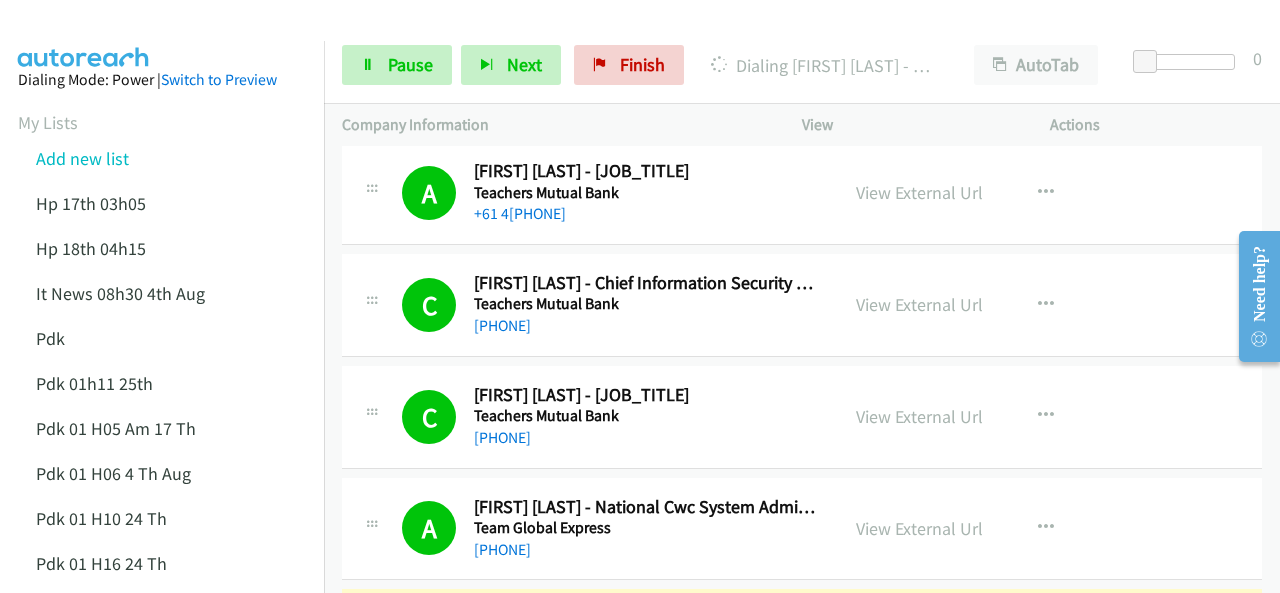 click on "Dialing Mode: Power
|
Switch to Preview
My Lists
Add new list
Hp 17th 03h05
Hp 18th 04h15
It News 08h30 4th Aug
Pdk
Pdk  01h11 25th
Pdk 01 H05 Am 17 Th
Pdk 01 H06 4 Th Aug
Pdk 01 H10 24 Th
Pdk 01 H16 24 Th
Pdk 01h06 29th
Pdk 01h07am 18th
Pdk 01h11 31st
Pdk 01h28 21st
Pdk 02h02am 18th
Pdk 03h42 29th
Pdk 05h56 4th Aug
Pdk 06h12 1st
Pdk 07h43 4th Aug
Pdk 08h03 1st
Pdk 23rd 05h47
Pdk 28th 3h00
Pdk 30th
Pdk 31st 05h31
Pdk 4h39 01st
Pdk 7h05 28th
Pdk 8h19 30 Th
P Dk 02h20 6th Aug
Sap 01h05 6th Aug
Sap 05h36 5th Aug
Hp 6am
It News 7h00 5th Aug
Pdk
Pdk 01h00 22nd
Pdk 01h04 16th
Pdk 1h10 1st
Pdk 23rd
Pdk 24th 07h43
Back to Campaign Management
Scheduled Callbacks
FAQ" at bounding box center [162, 1090] 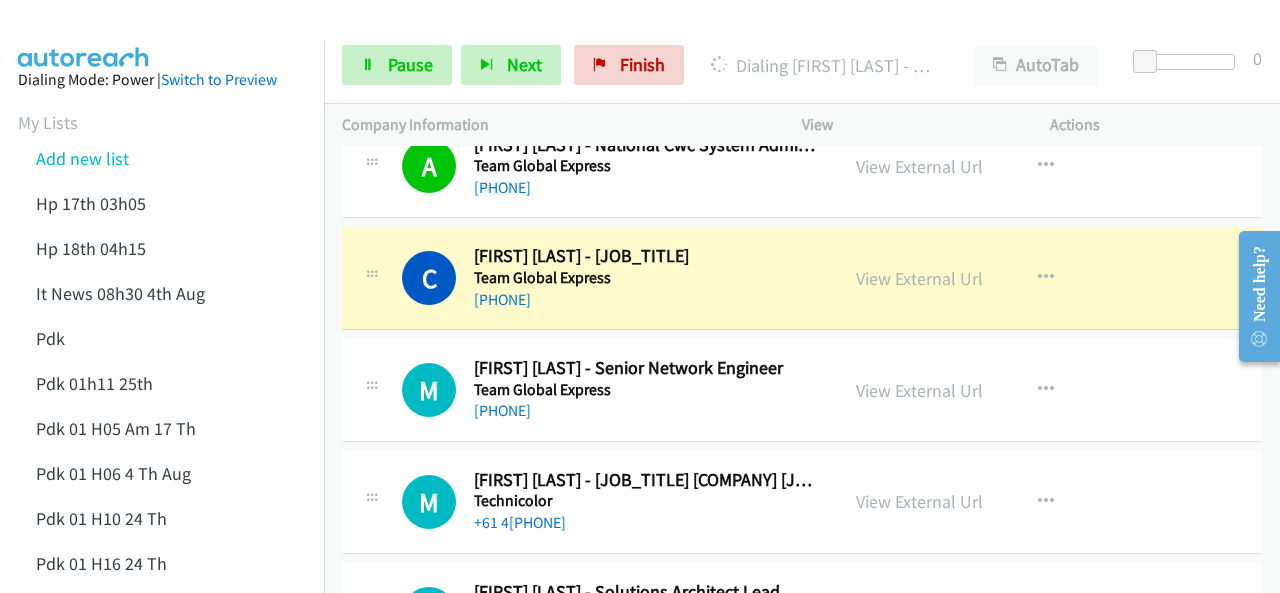 scroll, scrollTop: 5440, scrollLeft: 0, axis: vertical 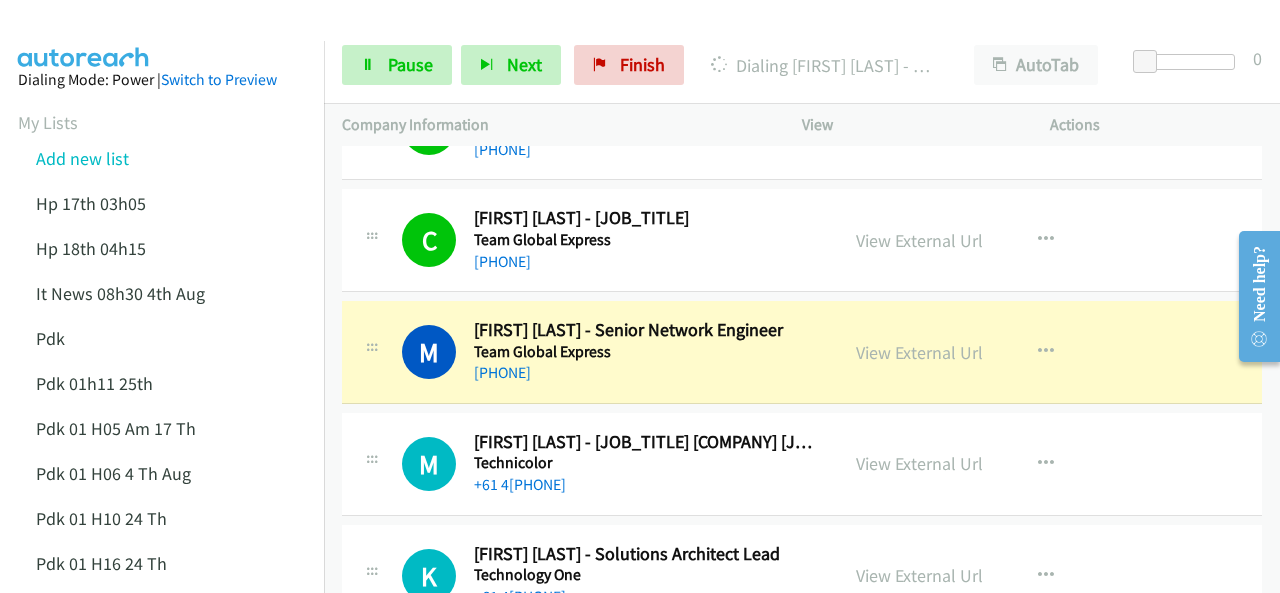 click at bounding box center (84, 35) 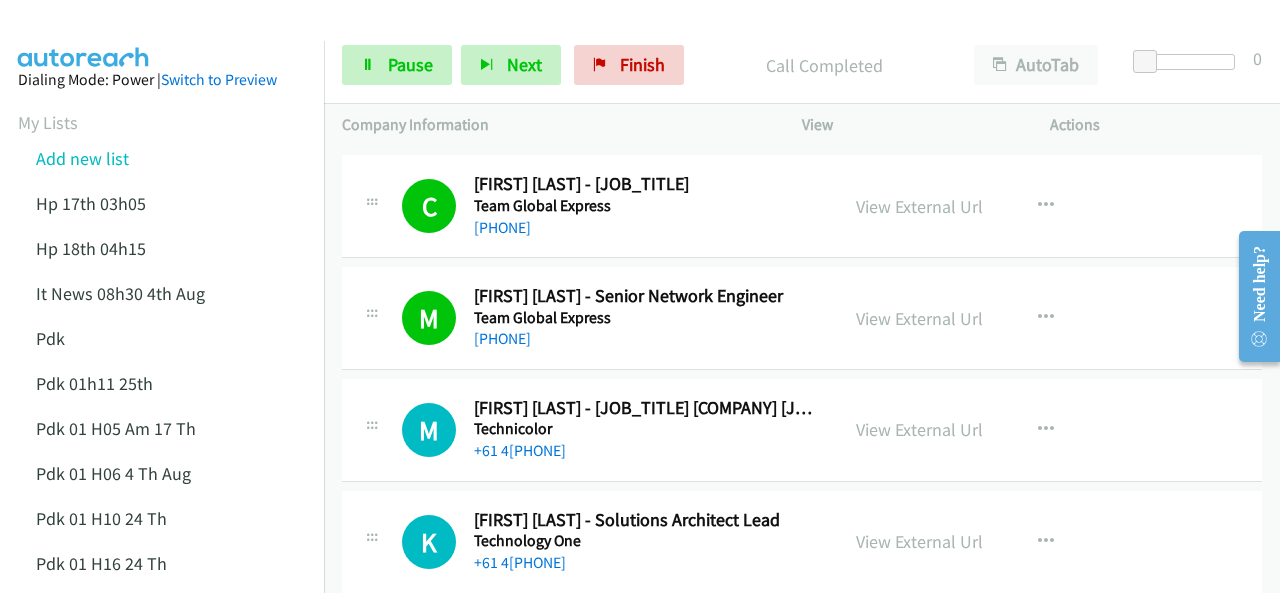 scroll, scrollTop: 5540, scrollLeft: 0, axis: vertical 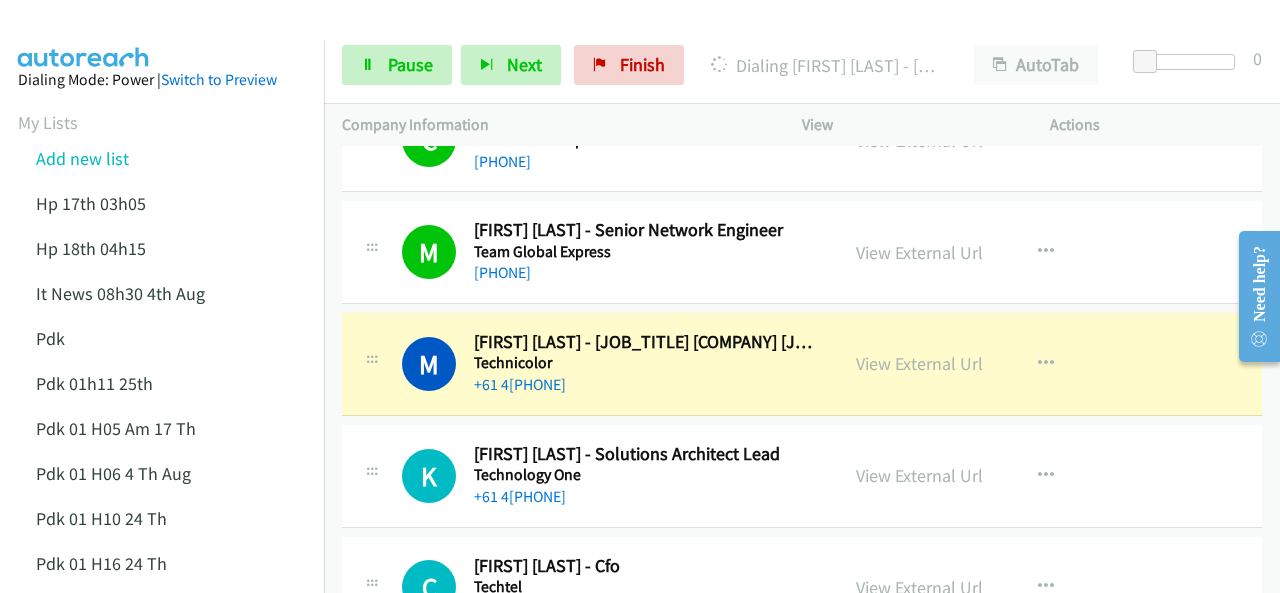 click at bounding box center [84, 35] 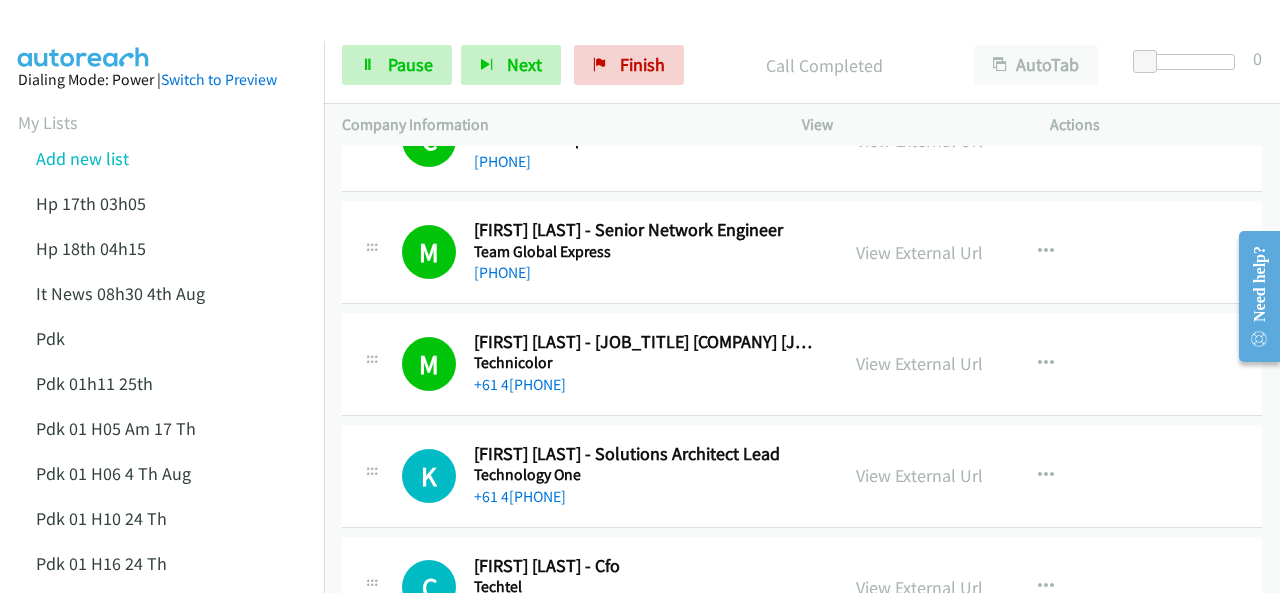 click at bounding box center (84, 35) 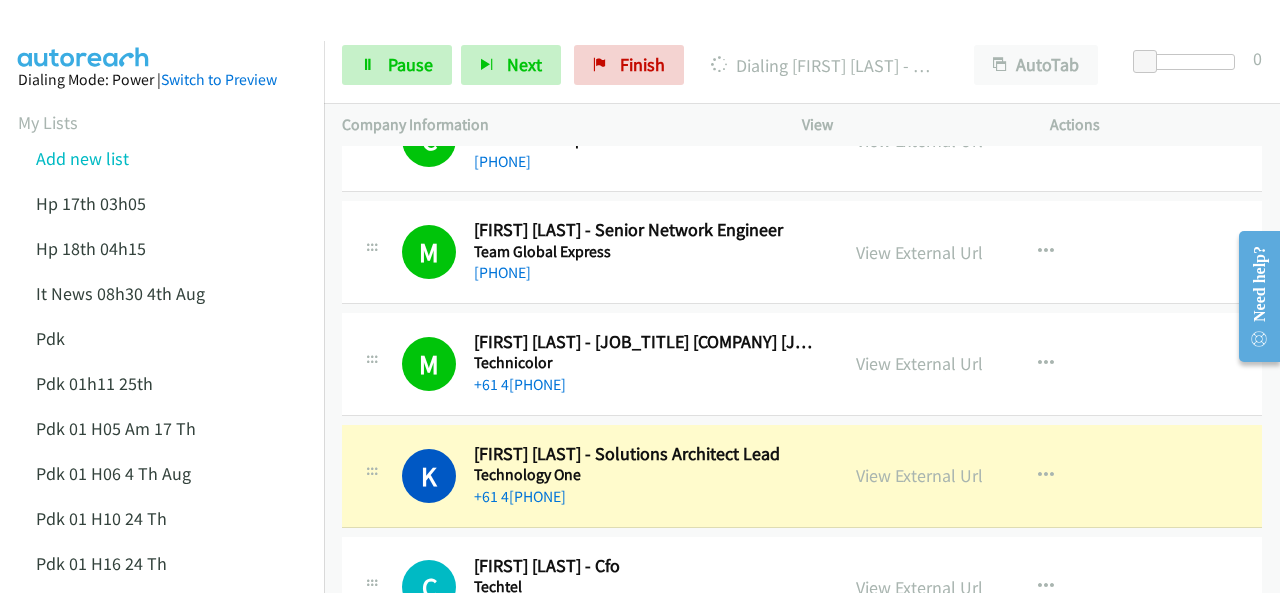 click at bounding box center [84, 35] 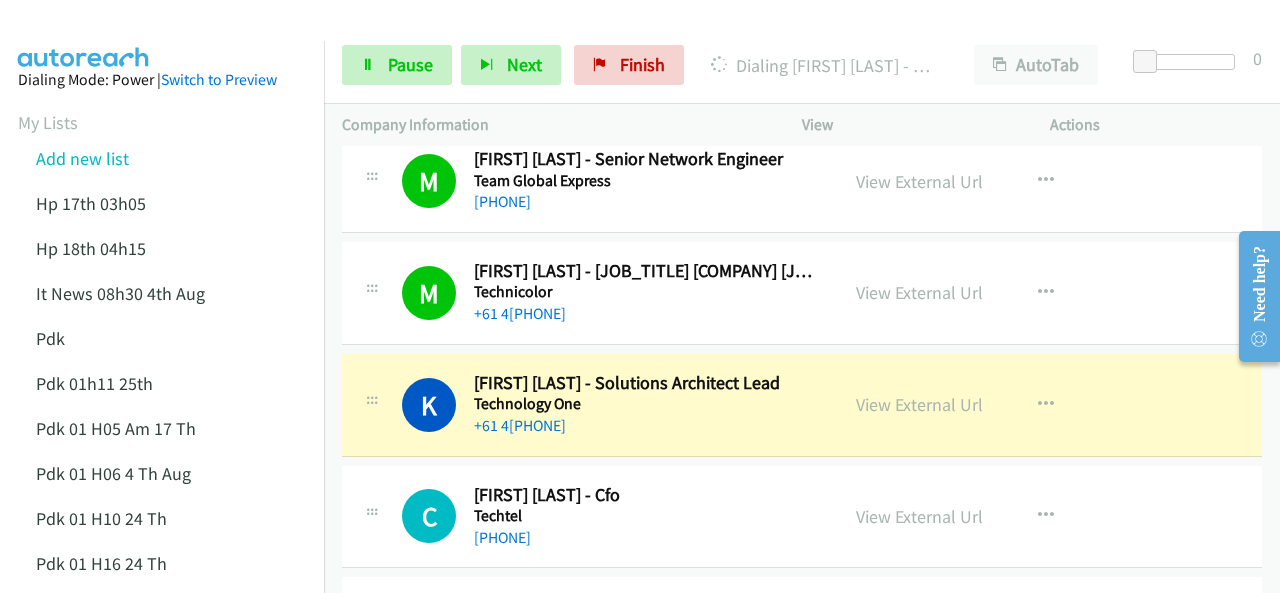 scroll, scrollTop: 5740, scrollLeft: 0, axis: vertical 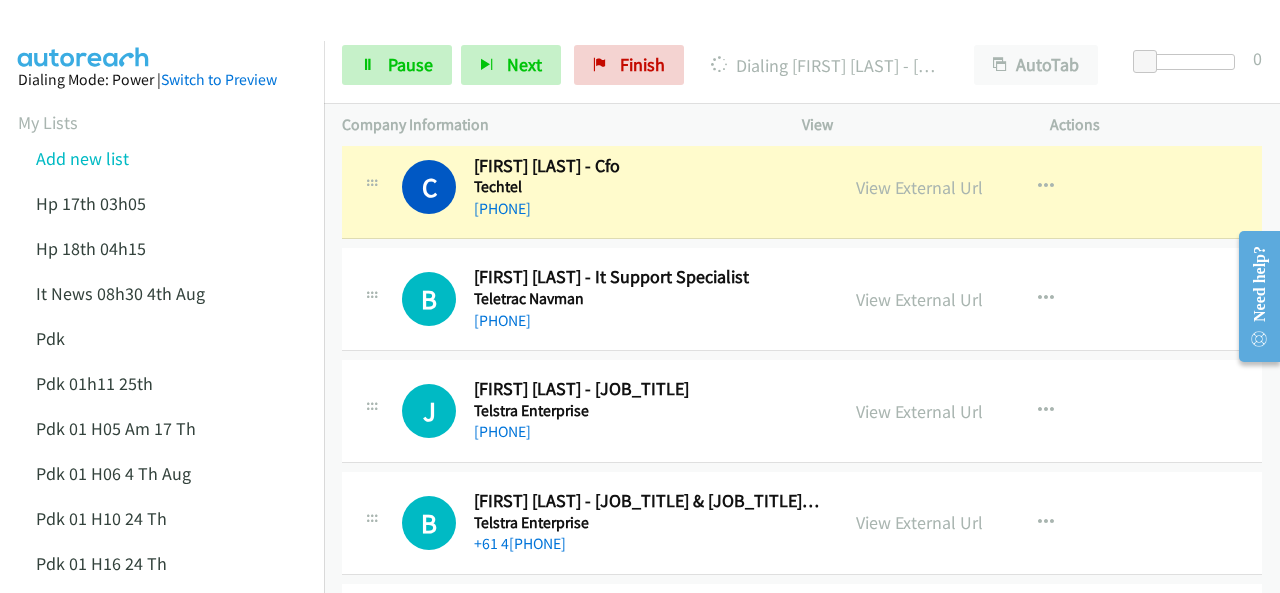click on "Dialing Mode: Power
|
Switch to Preview
My Lists
Add new list
Hp 17th 03h05
Hp 18th 04h15
It News 08h30 4th Aug
Pdk
Pdk  01h11 25th
Pdk 01 H05 Am 17 Th
Pdk 01 H06 4 Th Aug
Pdk 01 H10 24 Th
Pdk 01 H16 24 Th
Pdk 01h06 29th
Pdk 01h07am 18th
Pdk 01h11 31st
Pdk 01h28 21st
Pdk 02h02am 18th
Pdk 03h42 29th
Pdk 05h56 4th Aug
Pdk 06h12 1st
Pdk 07h43 4th Aug
Pdk 08h03 1st
Pdk 23rd 05h47
Pdk 28th 3h00
Pdk 30th
Pdk 31st 05h31
Pdk 4h39 01st
Pdk 7h05 28th
Pdk 8h19 30 Th
P Dk 02h20 6th Aug
Sap 01h05 6th Aug
Sap 05h36 5th Aug
Hp 6am
It News 7h00 5th Aug
Pdk
Pdk 01h00 22nd
Pdk 01h04 16th
Pdk 1h10 1st
Pdk 23rd
Pdk 24th 07h43
Back to Campaign Management
Scheduled Callbacks
FAQ" at bounding box center [162, 1090] 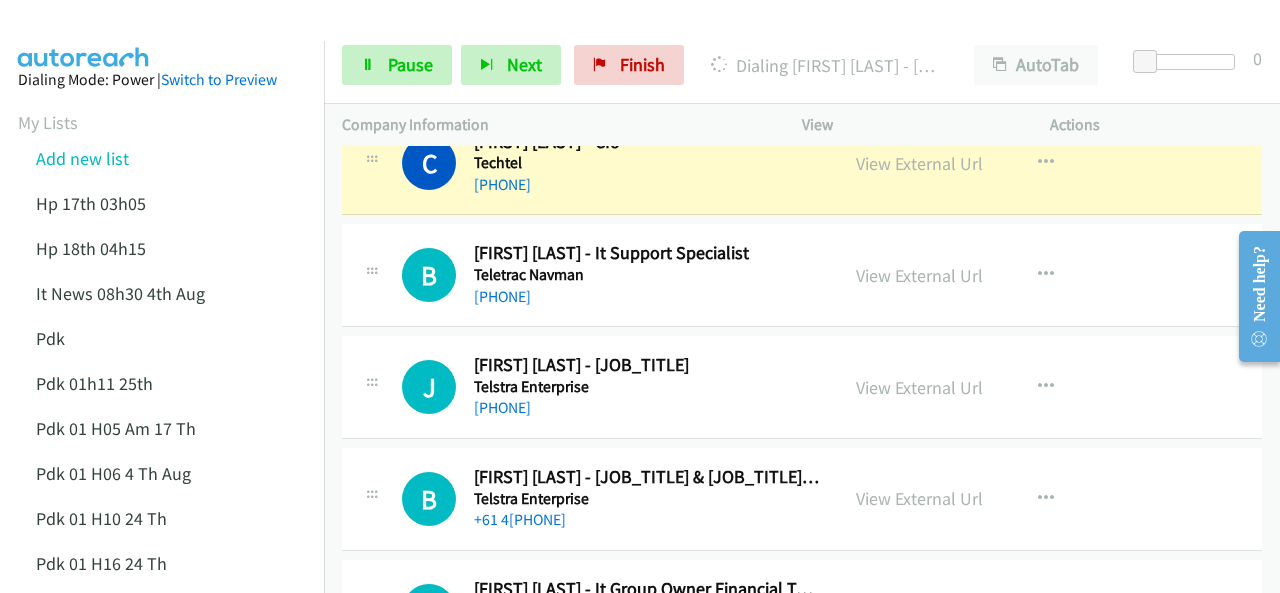 scroll, scrollTop: 5940, scrollLeft: 0, axis: vertical 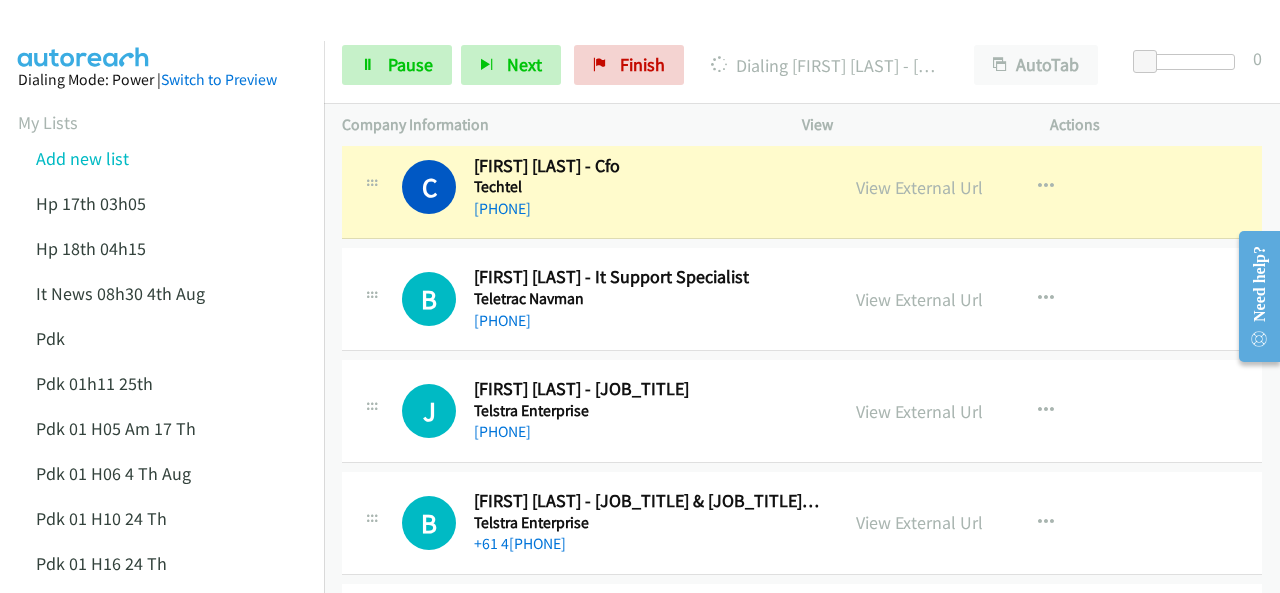 click at bounding box center (84, 35) 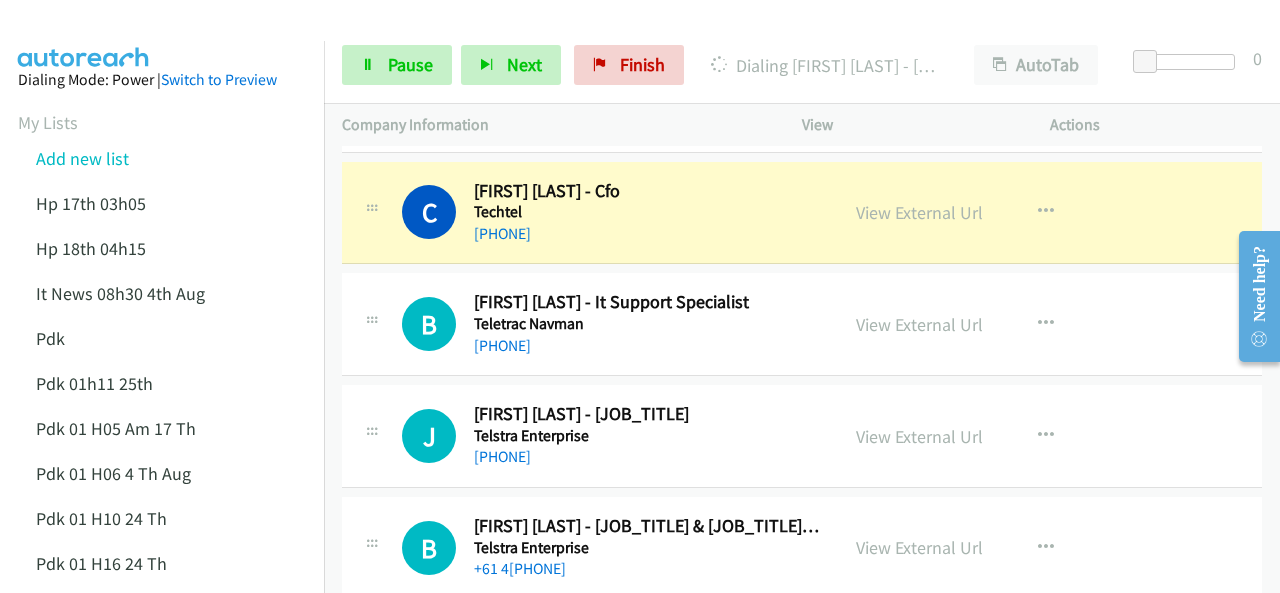 scroll, scrollTop: 5940, scrollLeft: 0, axis: vertical 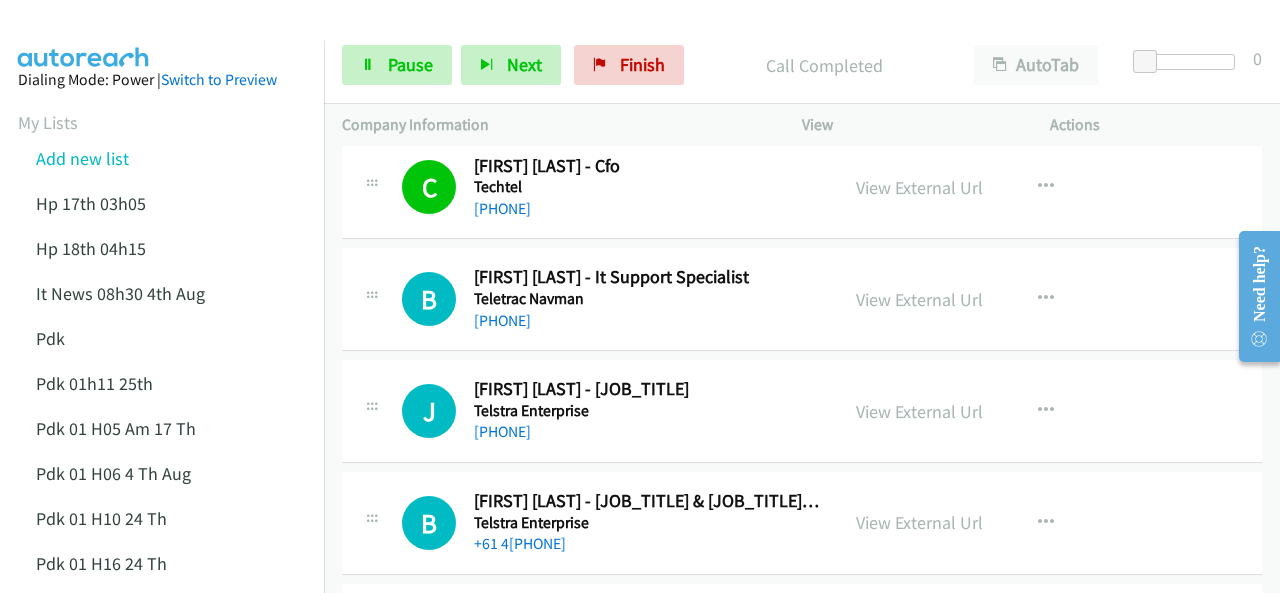 click at bounding box center [84, 35] 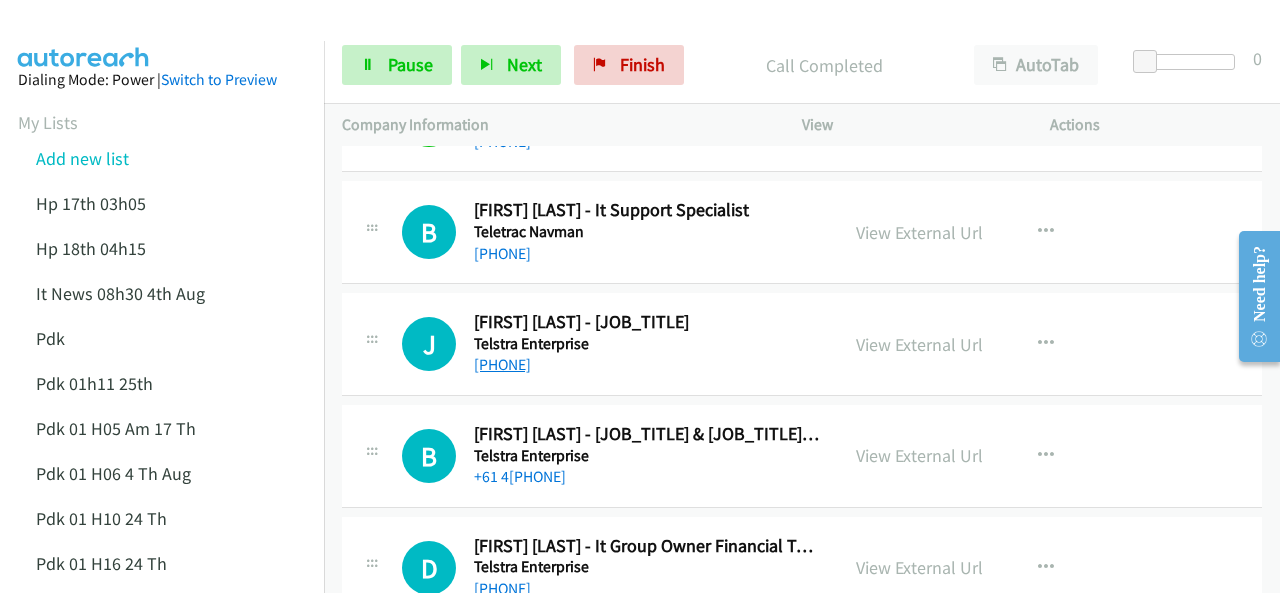 scroll, scrollTop: 6040, scrollLeft: 0, axis: vertical 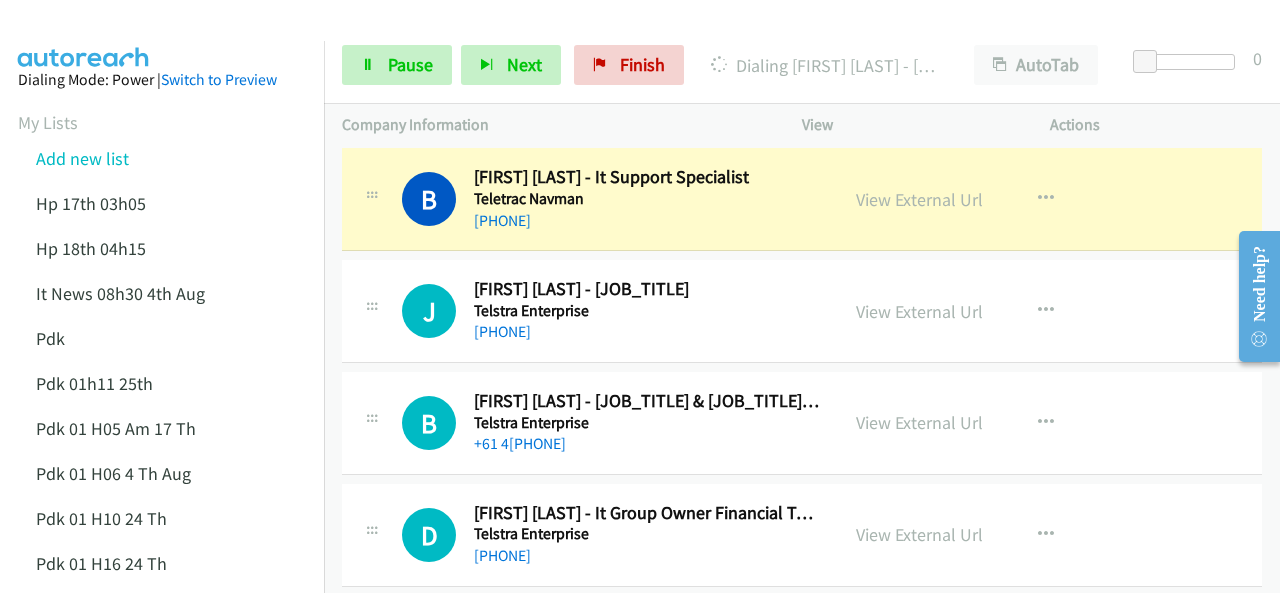 click on "Dialing Mode: Power
|
Switch to Preview
My Lists
Add new list
Hp 17th 03h05
Hp 18th 04h15
It News 08h30 4th Aug
Pdk
Pdk  01h11 25th
Pdk 01 H05 Am 17 Th
Pdk 01 H06 4 Th Aug
Pdk 01 H10 24 Th
Pdk 01 H16 24 Th
Pdk 01h06 29th
Pdk 01h07am 18th
Pdk 01h11 31st
Pdk 01h28 21st
Pdk 02h02am 18th
Pdk 03h42 29th
Pdk 05h56 4th Aug
Pdk 06h12 1st
Pdk 07h43 4th Aug
Pdk 08h03 1st
Pdk 23rd 05h47
Pdk 28th 3h00
Pdk 30th
Pdk 31st 05h31
Pdk 4h39 01st
Pdk 7h05 28th
Pdk 8h19 30 Th
P Dk 02h20 6th Aug
Sap 01h05 6th Aug
Sap 05h36 5th Aug
Hp 6am
It News 7h00 5th Aug
Pdk
Pdk 01h00 22nd
Pdk 01h04 16th
Pdk 1h10 1st
Pdk 23rd
Pdk 24th 07h43
Back to Campaign Management
Scheduled Callbacks
FAQ" at bounding box center (162, 1090) 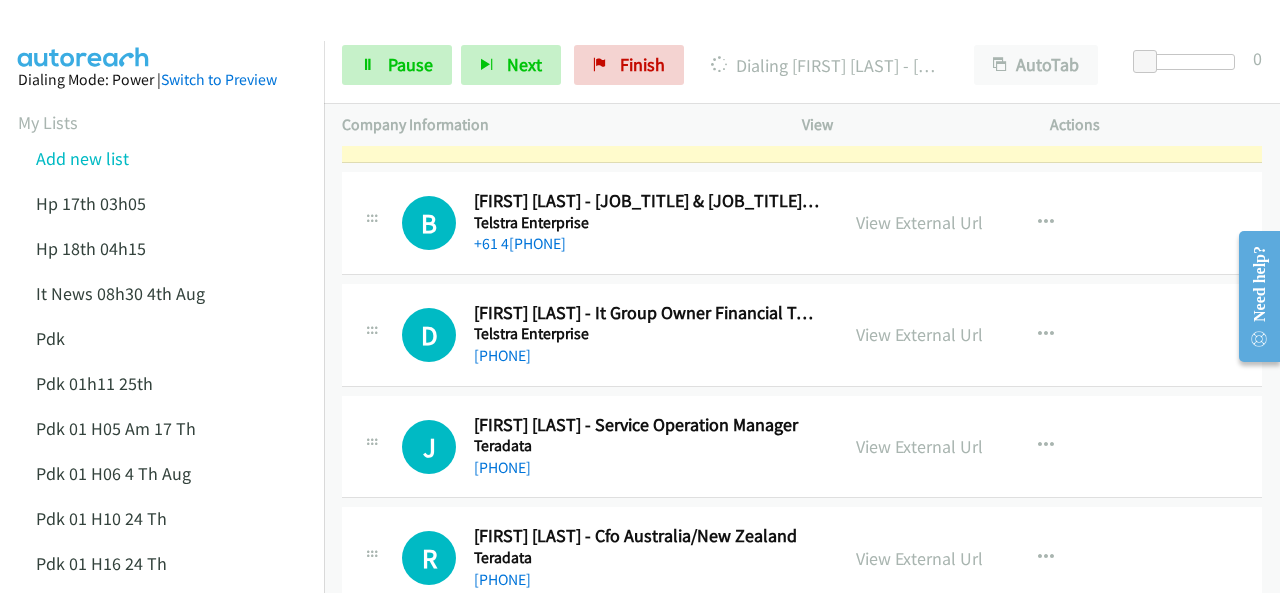 scroll, scrollTop: 6140, scrollLeft: 0, axis: vertical 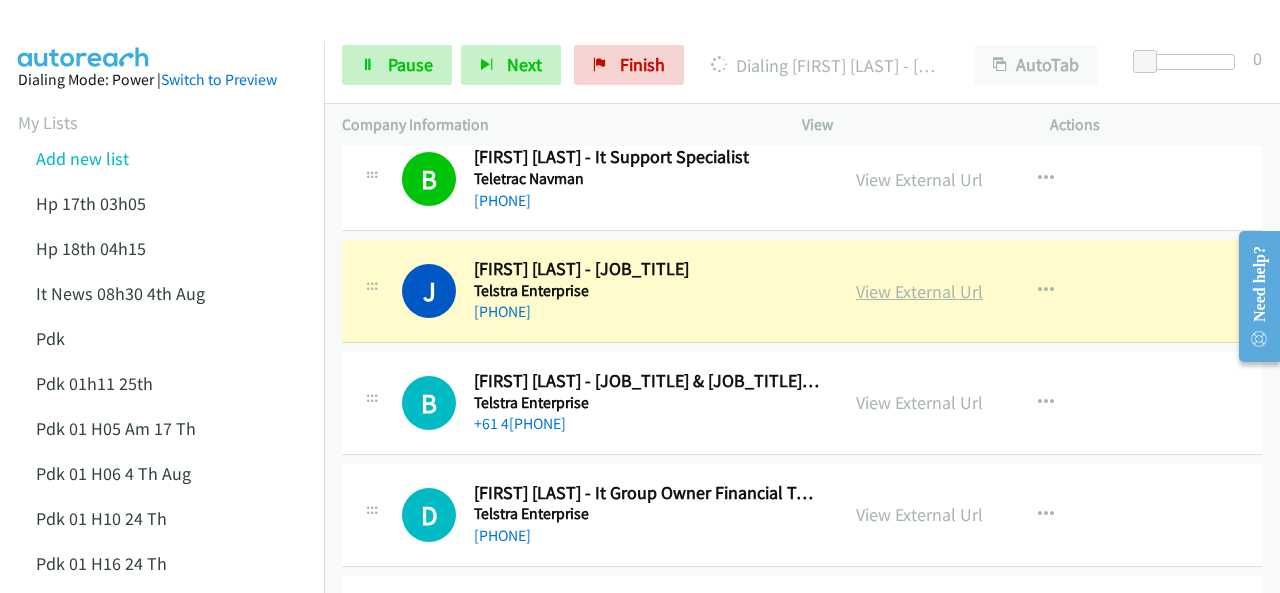 click on "View External Url" at bounding box center (919, 291) 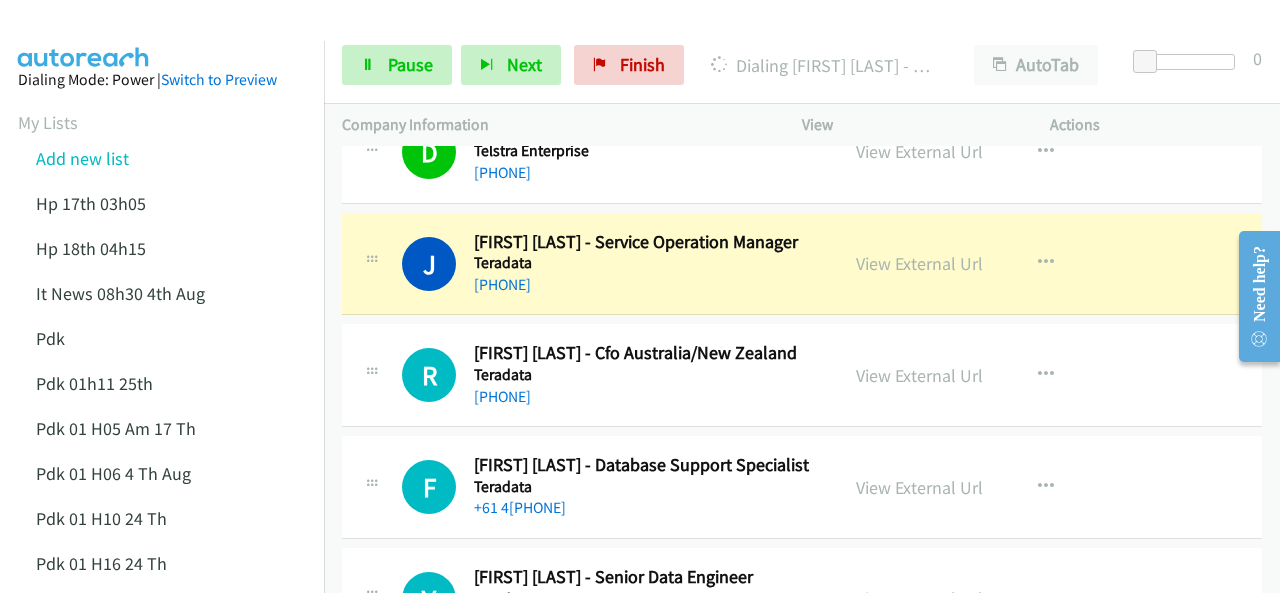 scroll, scrollTop: 6460, scrollLeft: 0, axis: vertical 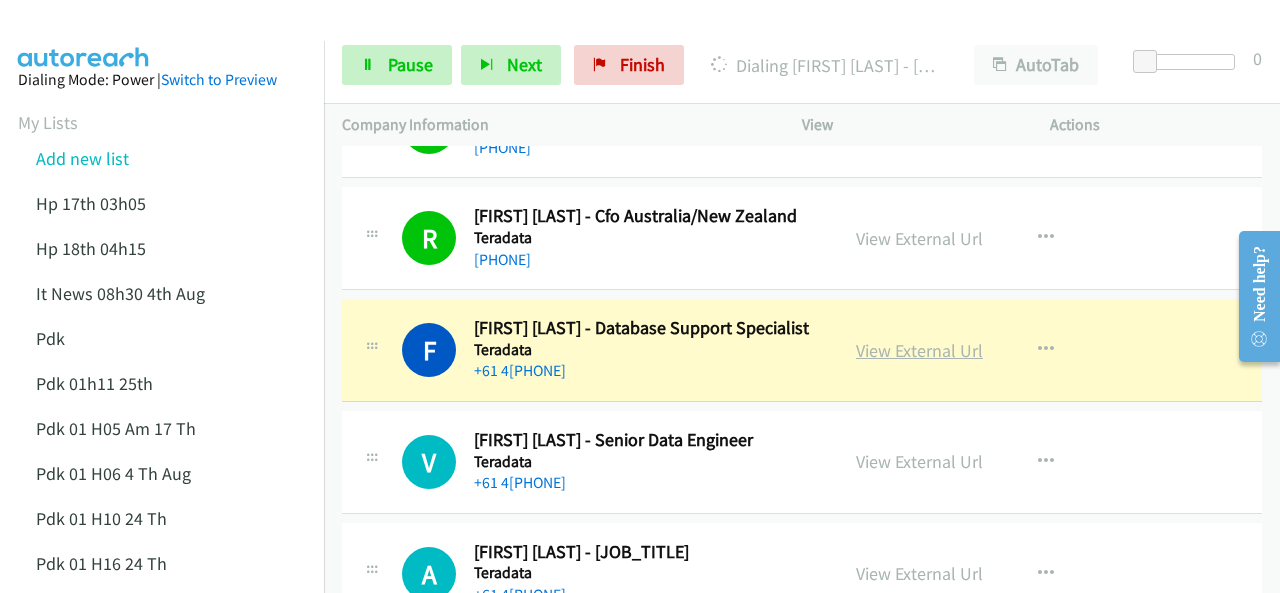 click on "View External Url" at bounding box center [919, 350] 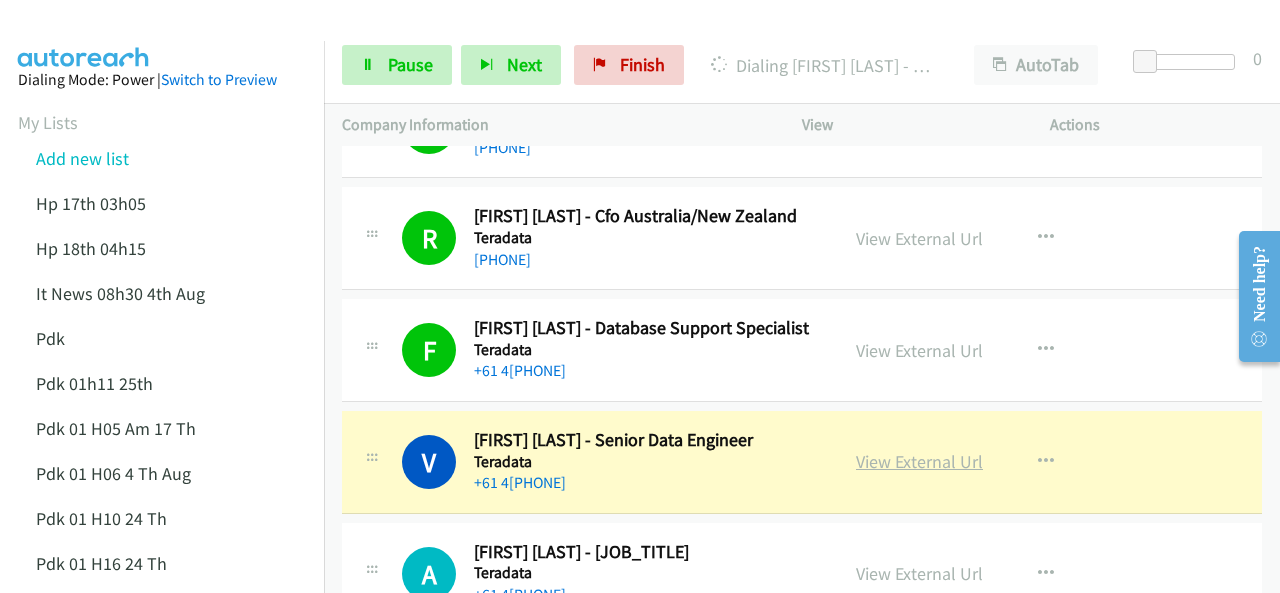 click on "View External Url" at bounding box center [919, 461] 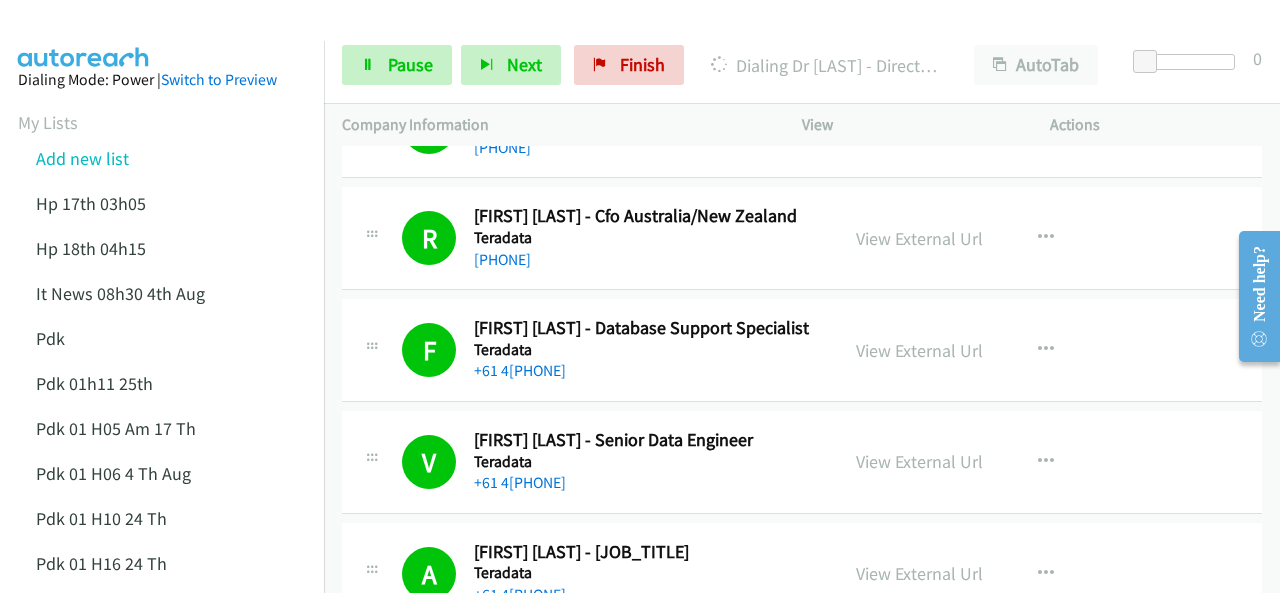 click at bounding box center [84, 35] 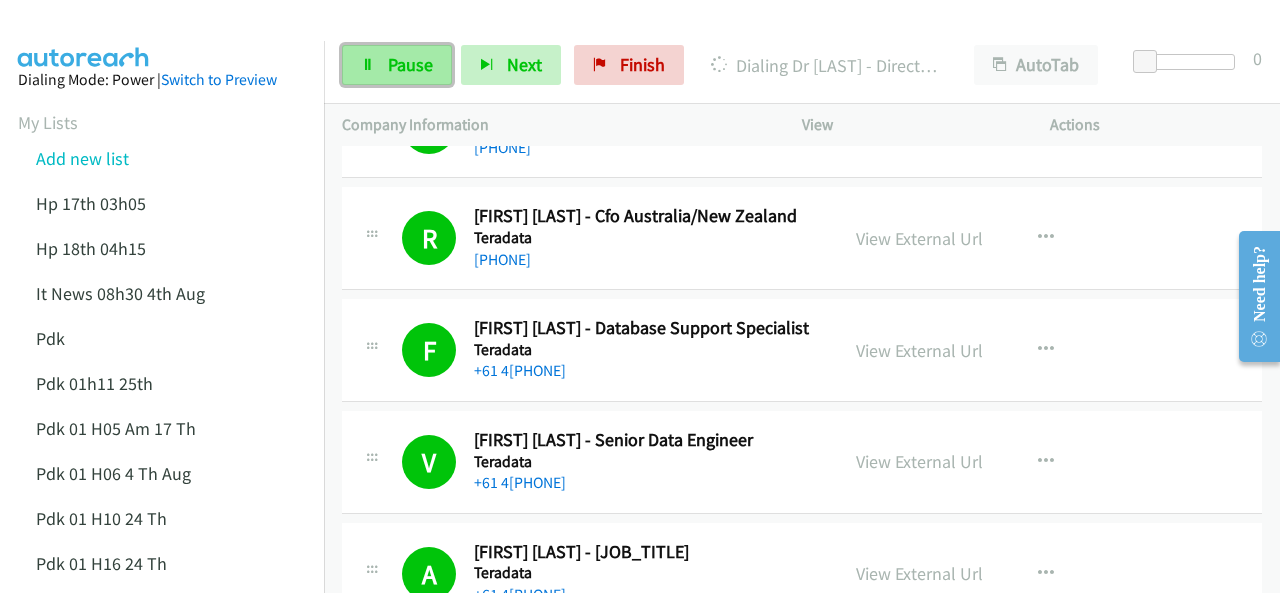 click at bounding box center [368, 66] 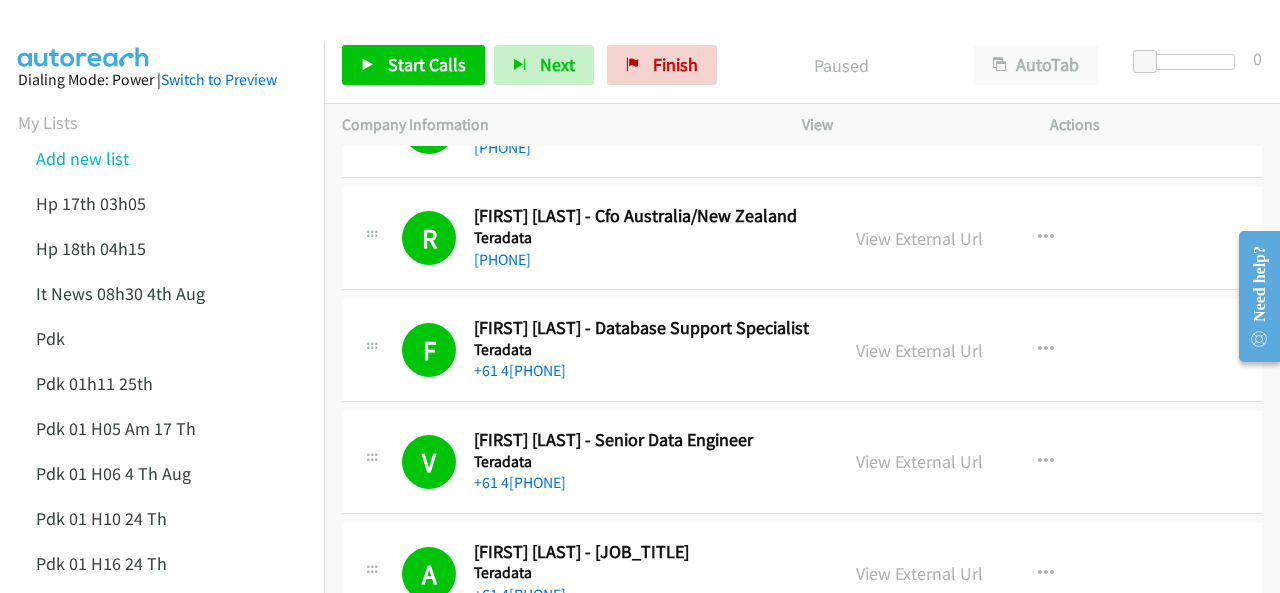 click at bounding box center [84, 35] 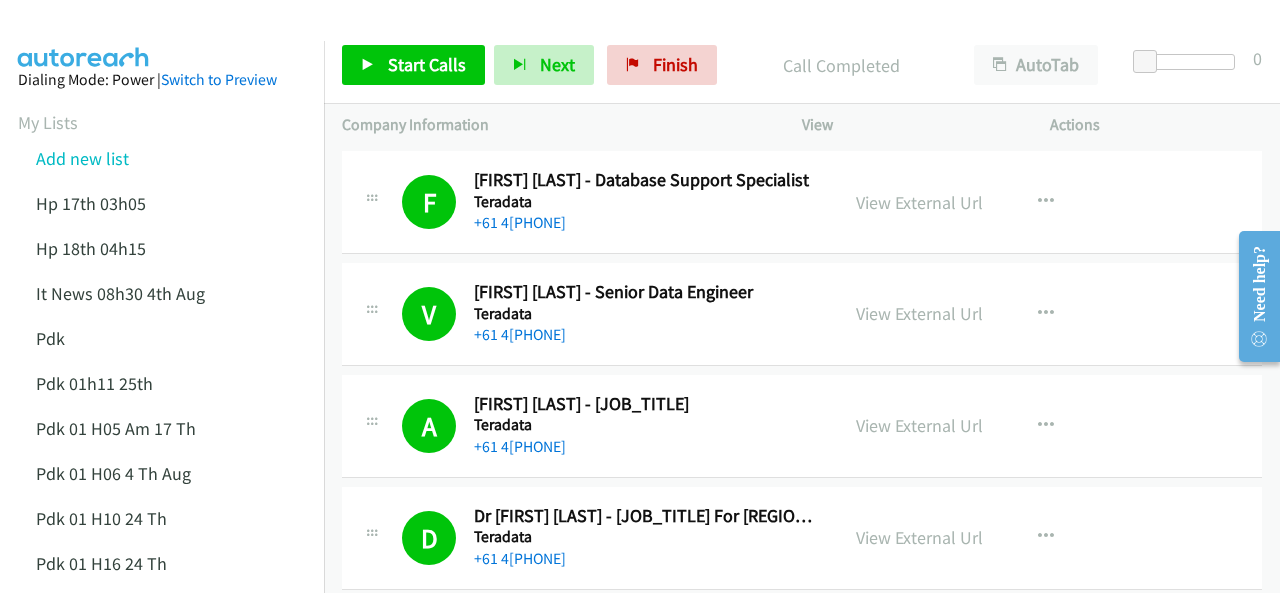 scroll, scrollTop: 6960, scrollLeft: 0, axis: vertical 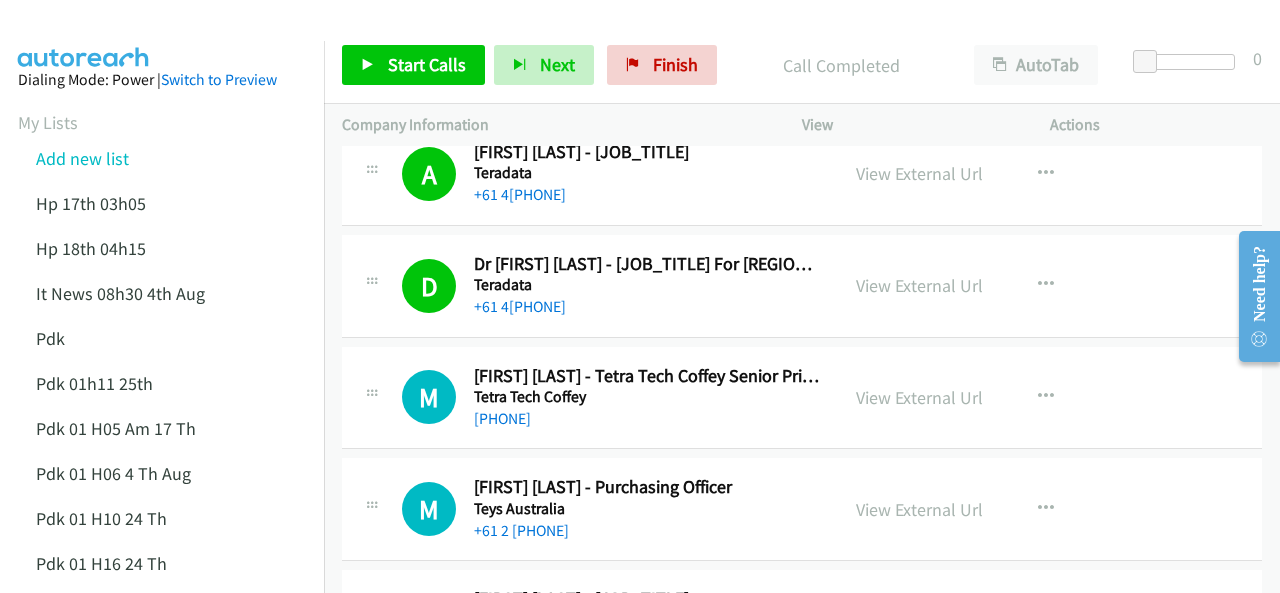 click at bounding box center (84, 35) 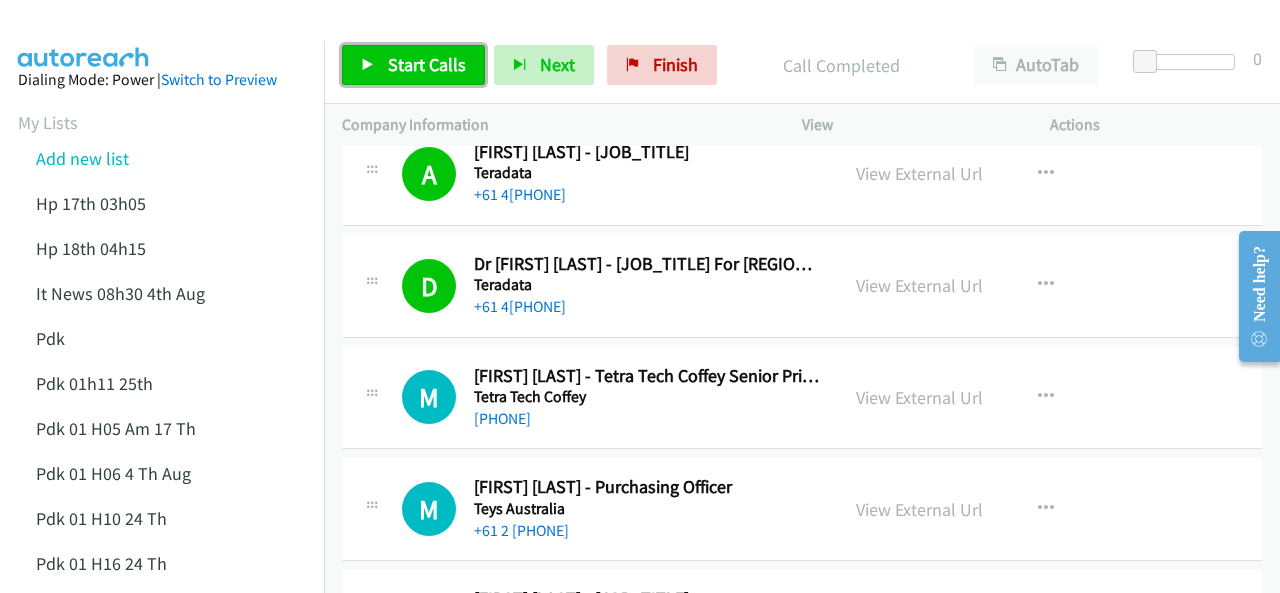 click on "Start Calls" at bounding box center [427, 64] 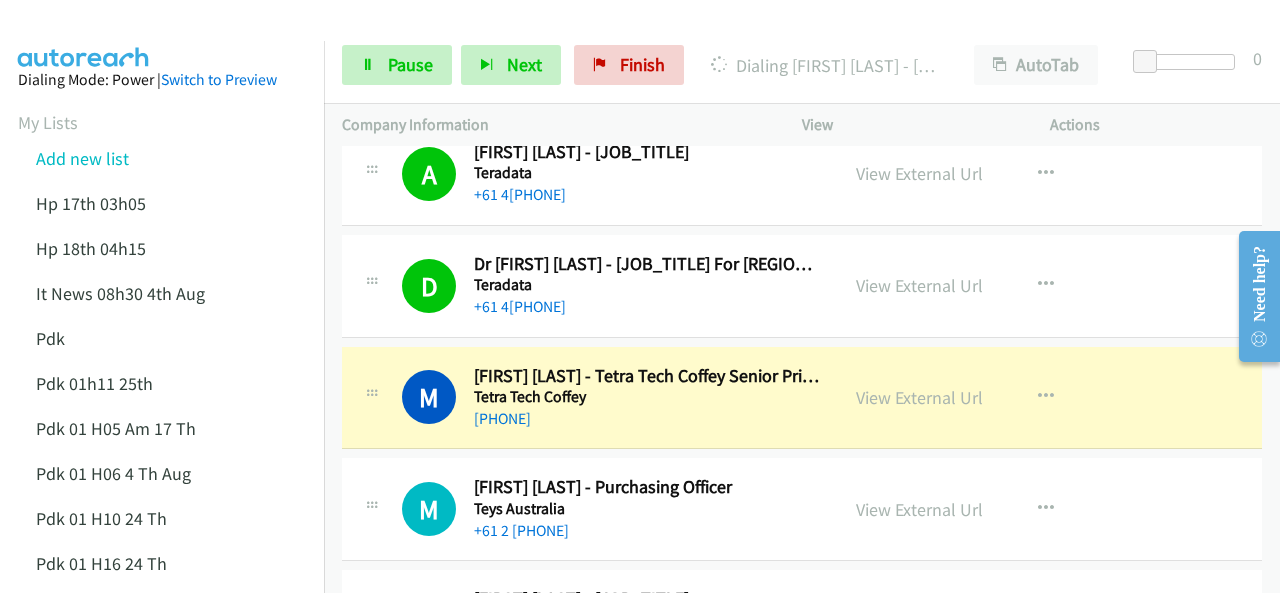 click at bounding box center (84, 35) 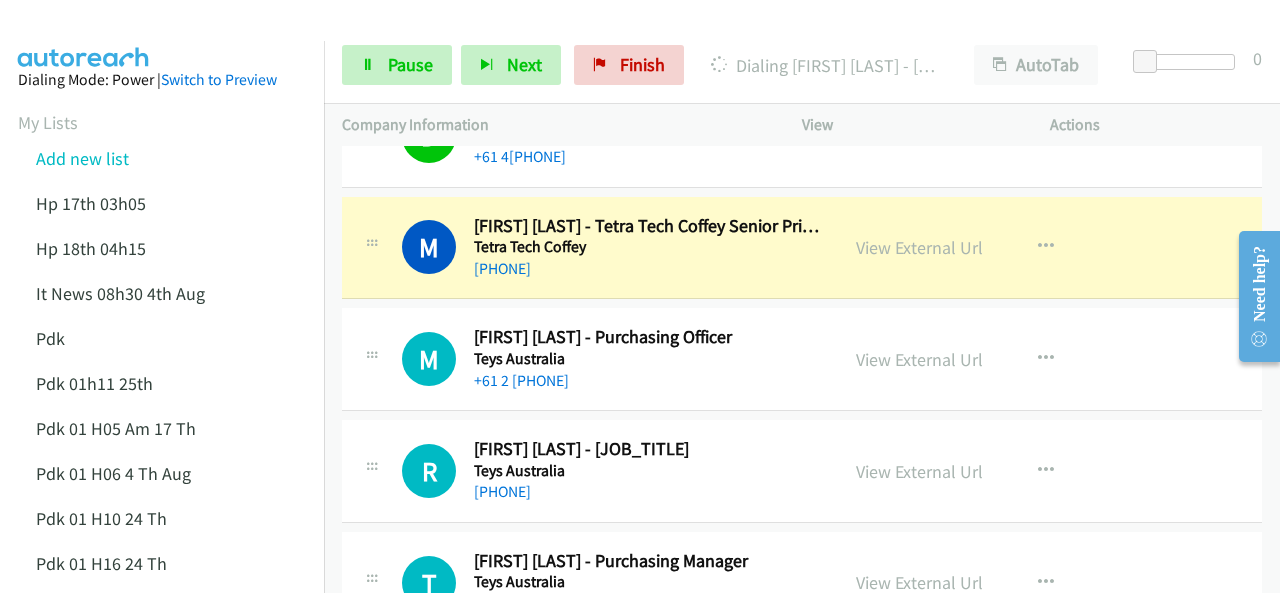 scroll, scrollTop: 7160, scrollLeft: 0, axis: vertical 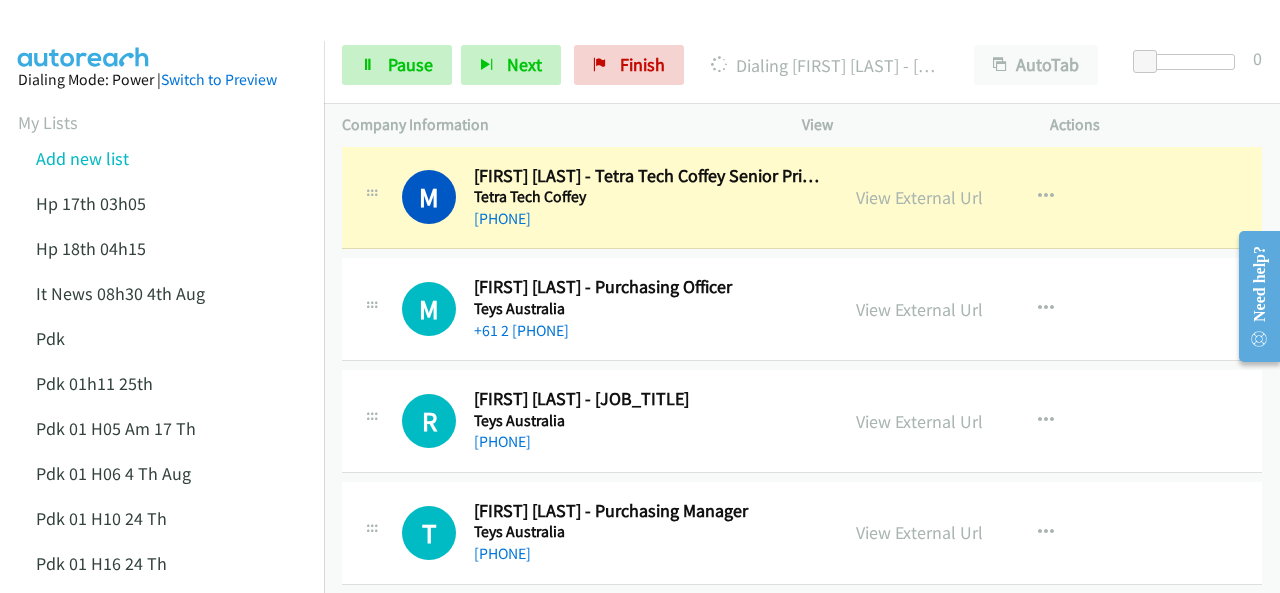 click on "Dialing Mode: Power
|
Switch to Preview
My Lists
Add new list
Hp 17th 03h05
Hp 18th 04h15
It News 08h30 4th Aug
Pdk
Pdk  01h11 25th
Pdk 01 H05 Am 17 Th
Pdk 01 H06 4 Th Aug
Pdk 01 H10 24 Th
Pdk 01 H16 24 Th
Pdk 01h06 29th
Pdk 01h07am 18th
Pdk 01h11 31st
Pdk 01h28 21st
Pdk 02h02am 18th
Pdk 03h42 29th
Pdk 05h56 4th Aug
Pdk 06h12 1st
Pdk 07h43 4th Aug
Pdk 08h03 1st
Pdk 23rd 05h47
Pdk 28th 3h00
Pdk 30th
Pdk 31st 05h31
Pdk 4h39 01st
Pdk 7h05 28th
Pdk 8h19 30 Th
P Dk 02h20 6th Aug
Sap 01h05 6th Aug
Sap 05h36 5th Aug
Hp 6am
It News 7h00 5th Aug
Pdk
Pdk 01h00 22nd
Pdk 01h04 16th
Pdk 1h10 1st
Pdk 23rd
Pdk 24th 07h43
Back to Campaign Management
Scheduled Callbacks
FAQ" at bounding box center [162, 1090] 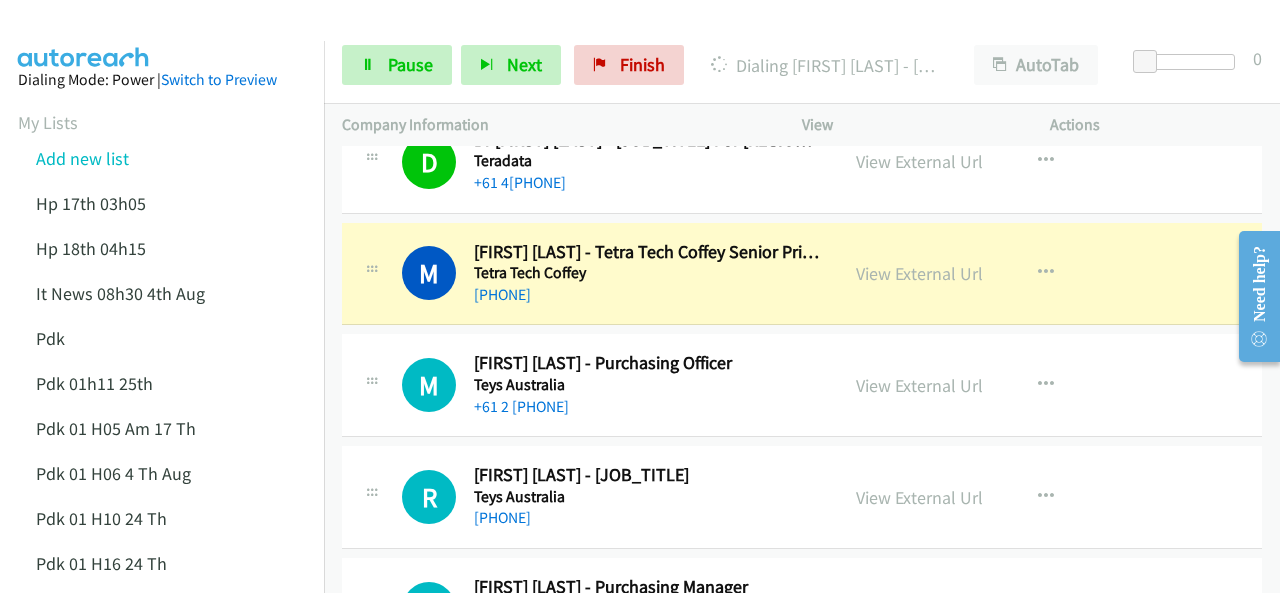 scroll, scrollTop: 7060, scrollLeft: 0, axis: vertical 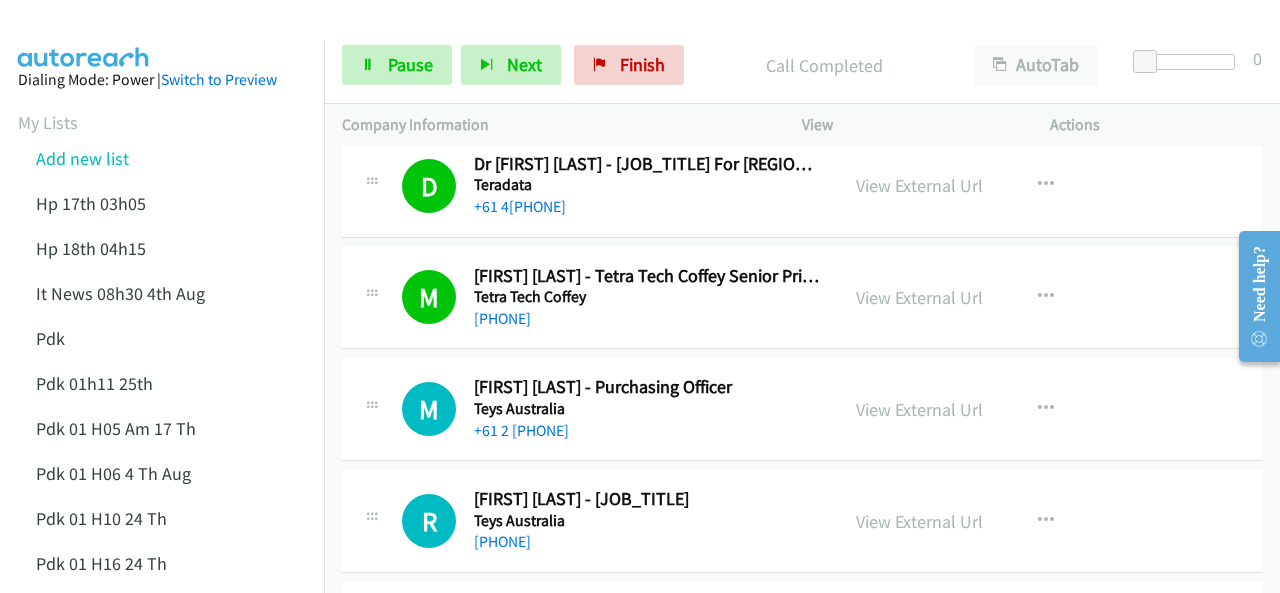 click at bounding box center (84, 35) 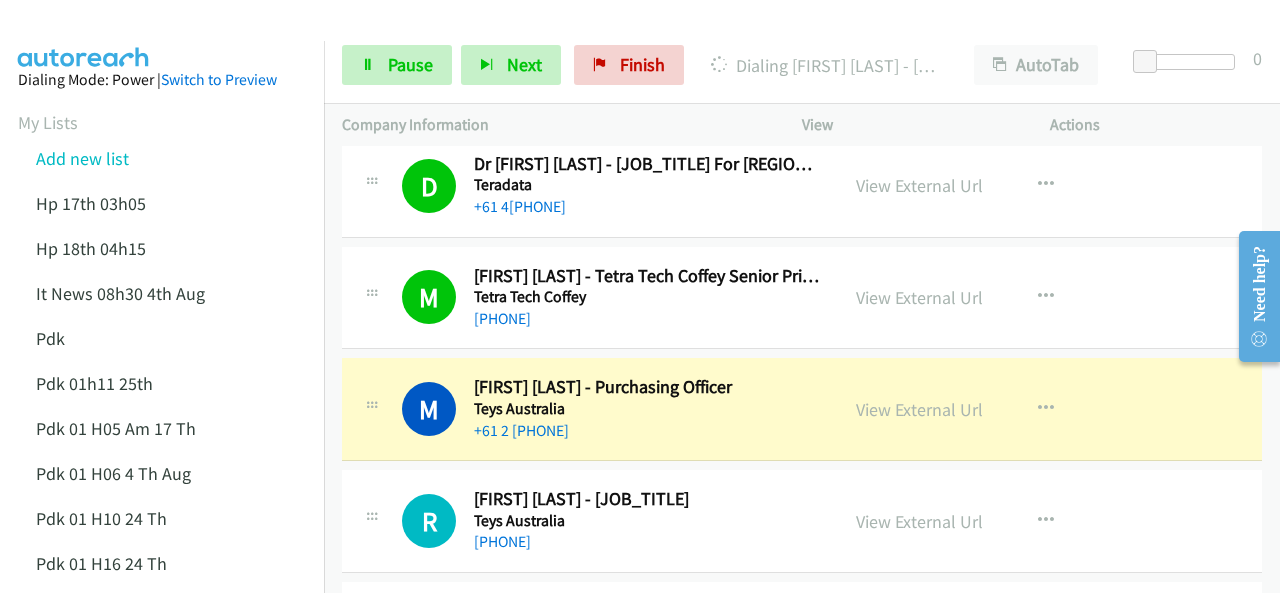 click at bounding box center [84, 35] 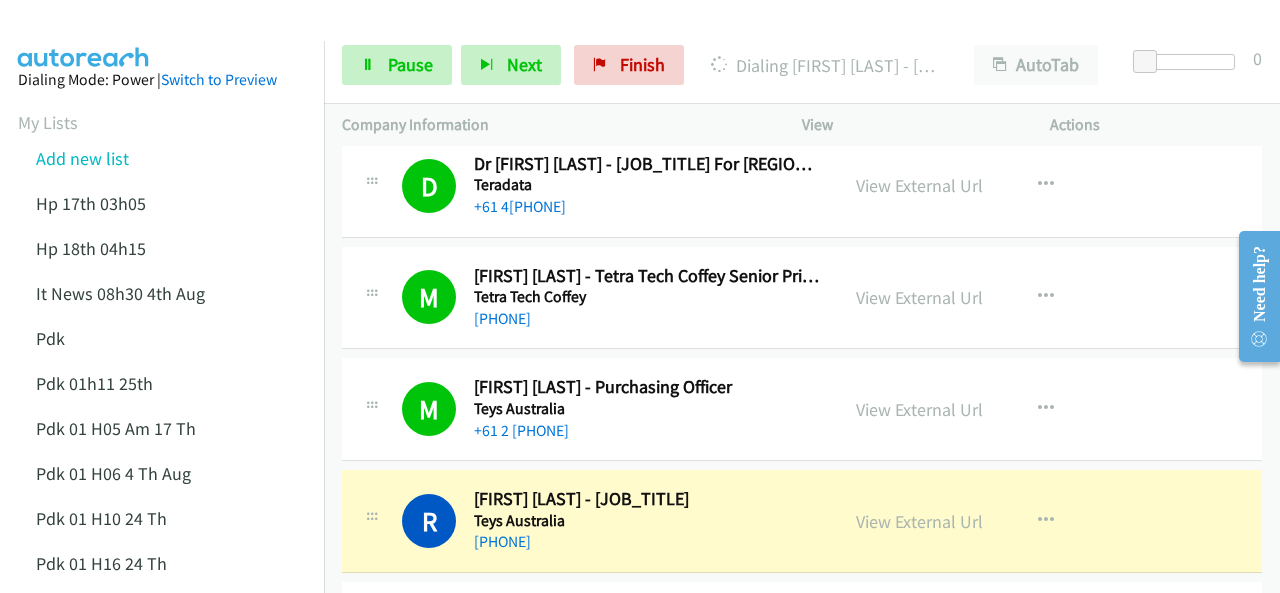 click at bounding box center [84, 35] 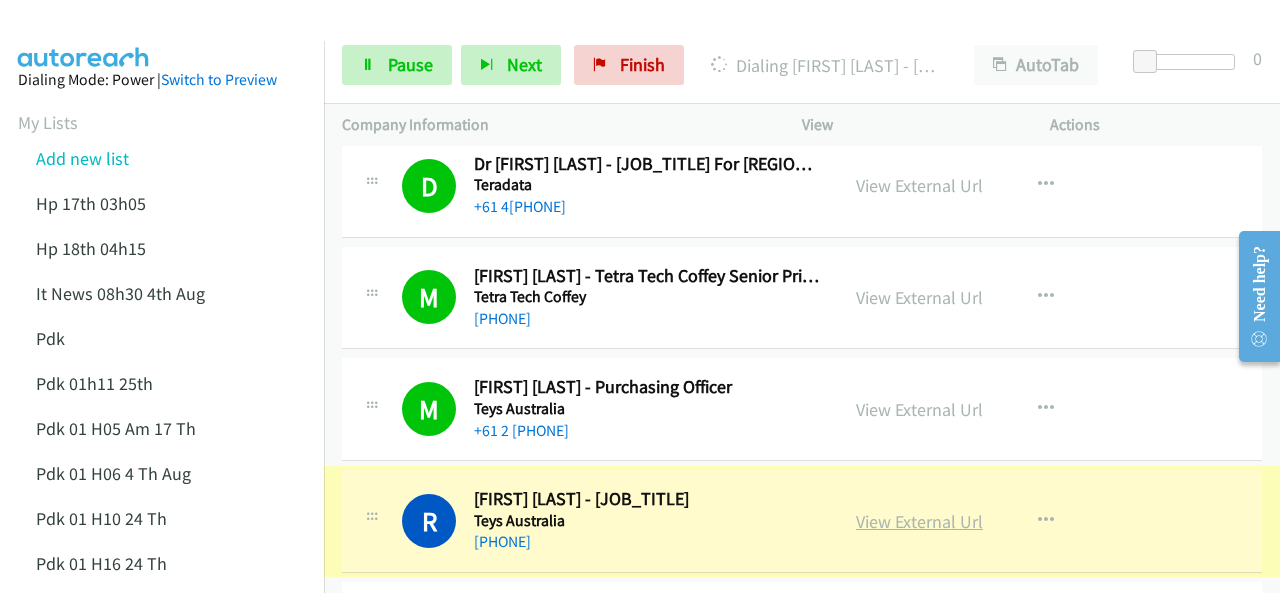 click on "View External Url" at bounding box center (919, 521) 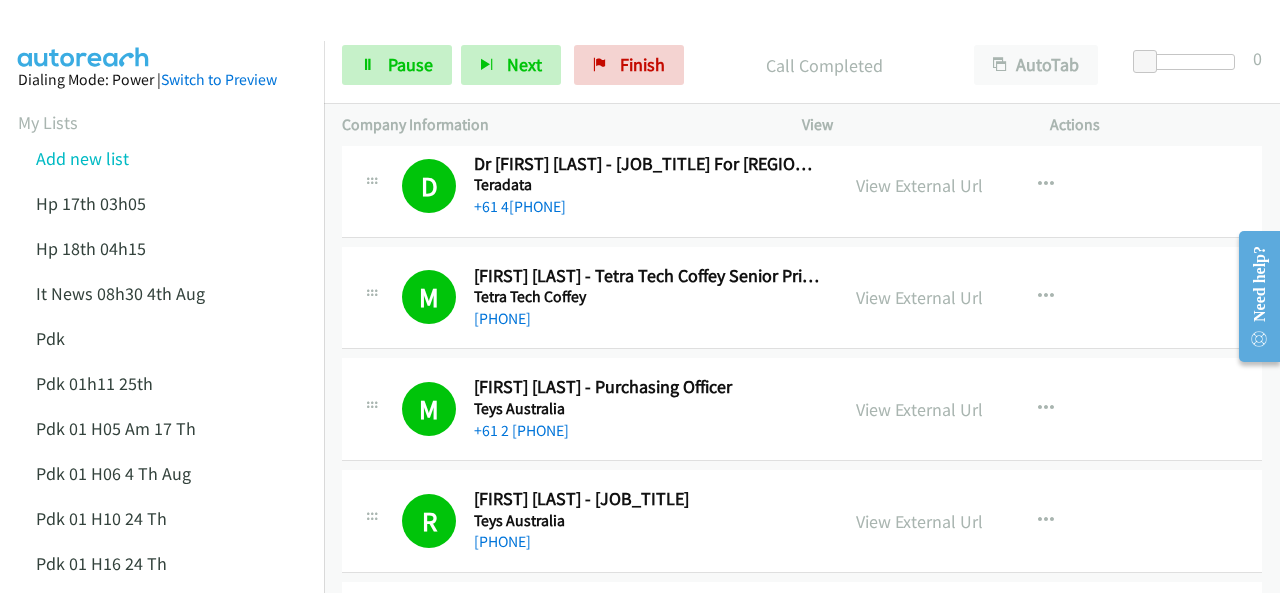 click on "Dialing Mode: Power
|
Switch to Preview
My Lists
Add new list
Hp 17th 03h05
Hp 18th 04h15
It News 08h30 4th Aug
Pdk
Pdk  01h11 25th
Pdk 01 H05 Am 17 Th
Pdk 01 H06 4 Th Aug
Pdk 01 H10 24 Th
Pdk 01 H16 24 Th
Pdk 01h06 29th
Pdk 01h07am 18th
Pdk 01h11 31st
Pdk 01h28 21st
Pdk 02h02am 18th
Pdk 03h42 29th
Pdk 05h56 4th Aug
Pdk 06h12 1st
Pdk 07h43 4th Aug
Pdk 08h03 1st
Pdk 23rd 05h47
Pdk 28th 3h00
Pdk 30th
Pdk 31st 05h31
Pdk 4h39 01st
Pdk 7h05 28th
Pdk 8h19 30 Th
P Dk 02h20 6th Aug
Sap 01h05 6th Aug
Sap 05h36 5th Aug
Hp 6am
It News 7h00 5th Aug
Pdk
Pdk 01h00 22nd
Pdk 01h04 16th
Pdk 1h10 1st
Pdk 23rd
Pdk 24th 07h43
Back to Campaign Management
Scheduled Callbacks
FAQ" at bounding box center (162, 1090) 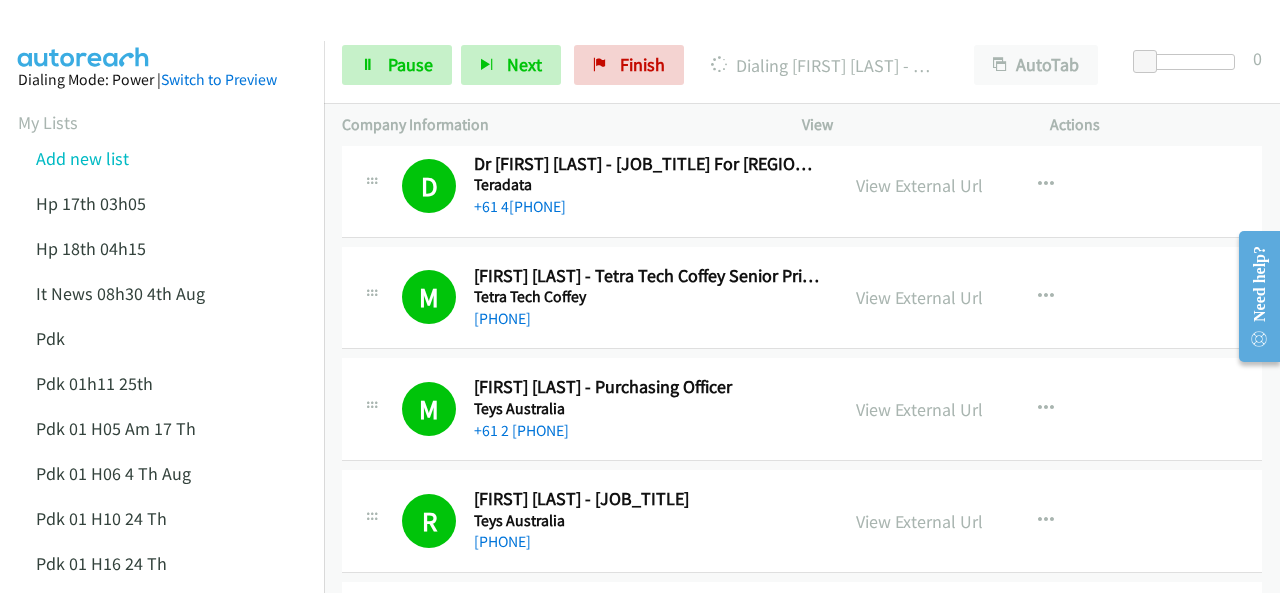click at bounding box center (84, 35) 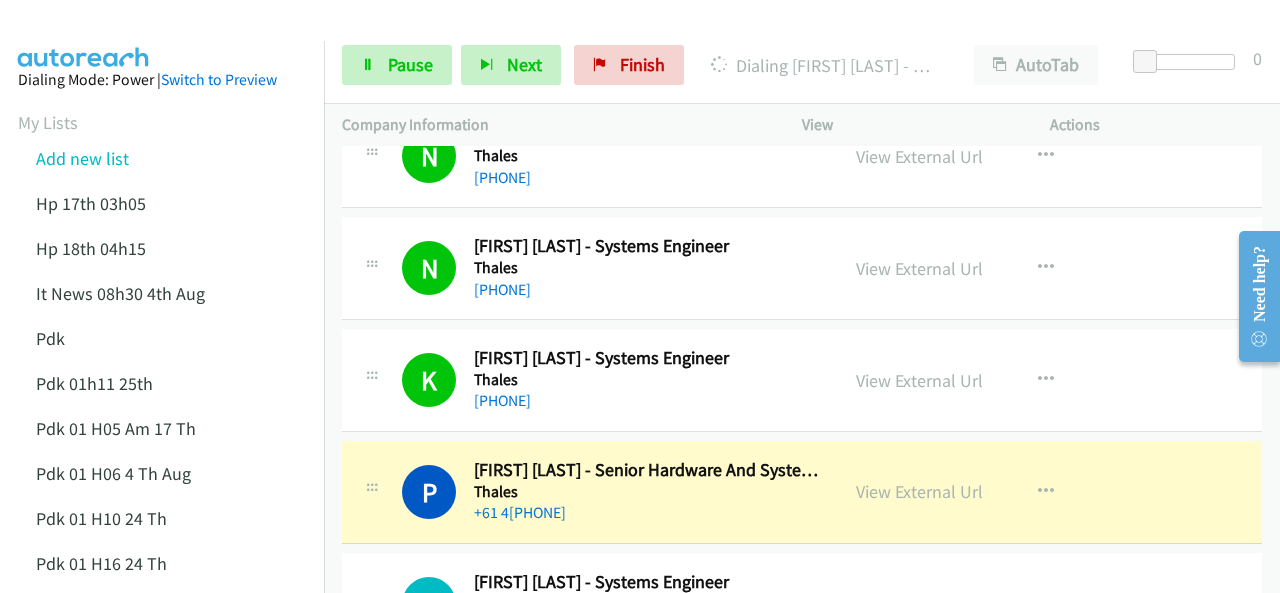 scroll, scrollTop: 7960, scrollLeft: 0, axis: vertical 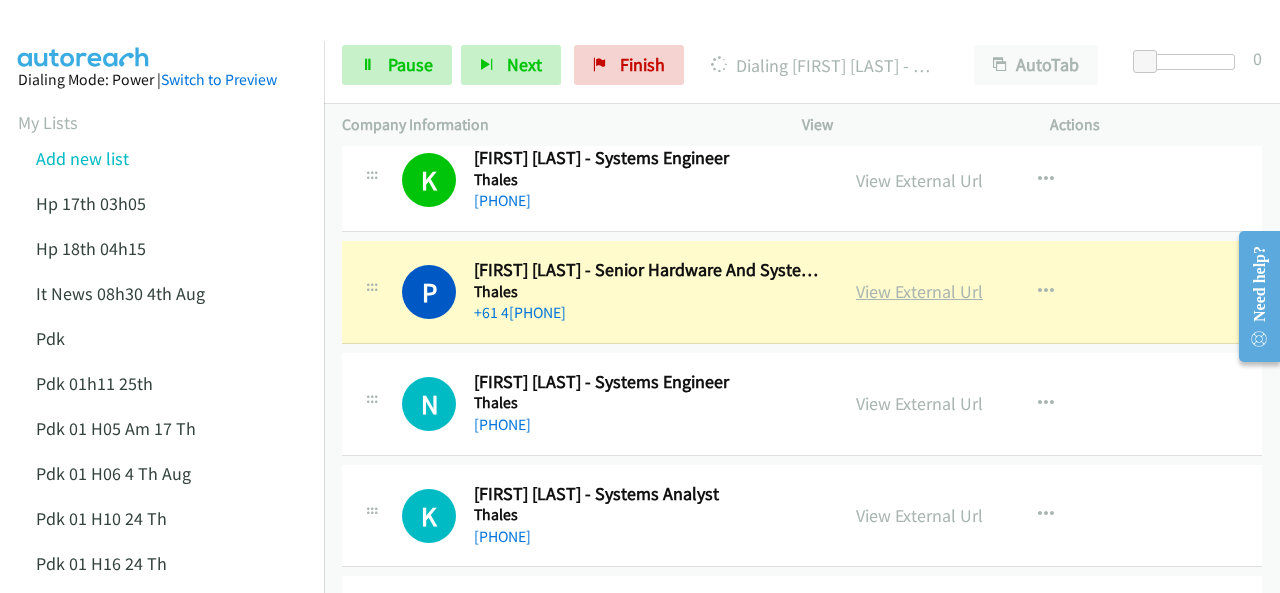 click on "View External Url" at bounding box center [919, 291] 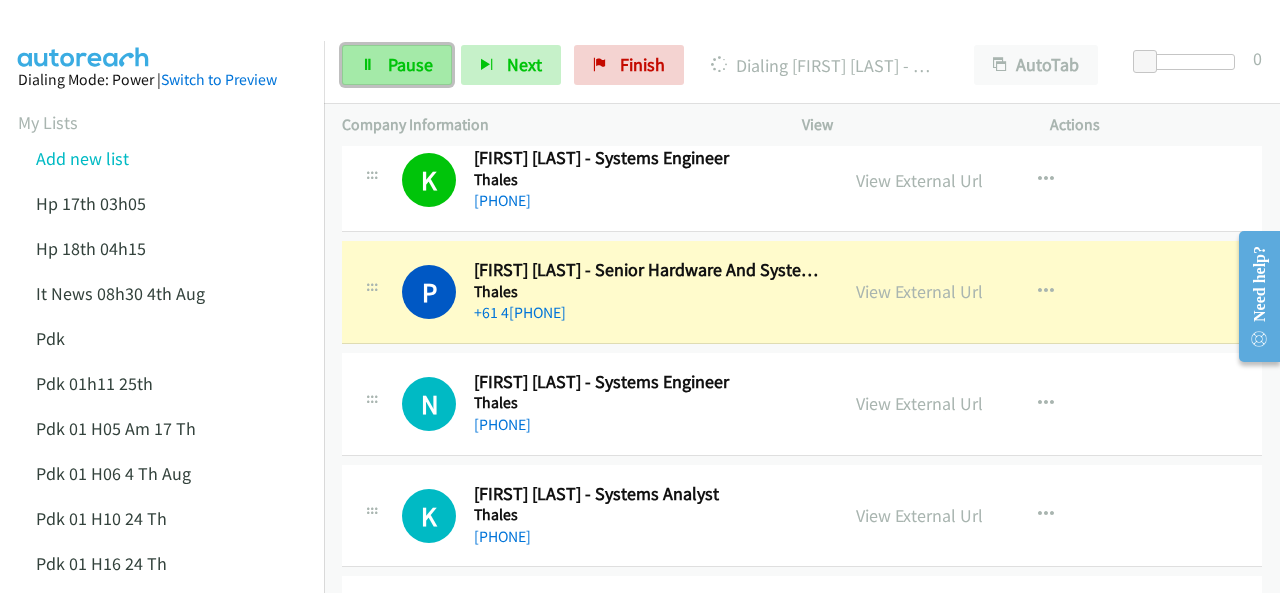 click on "Pause" at bounding box center [397, 65] 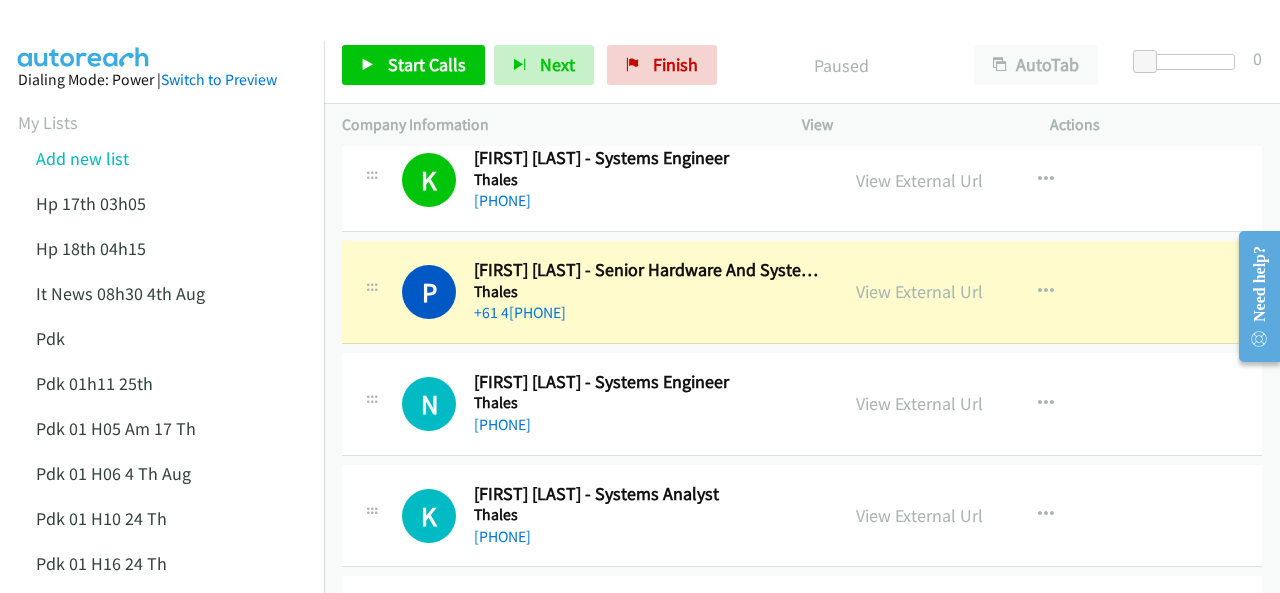 click at bounding box center (84, 35) 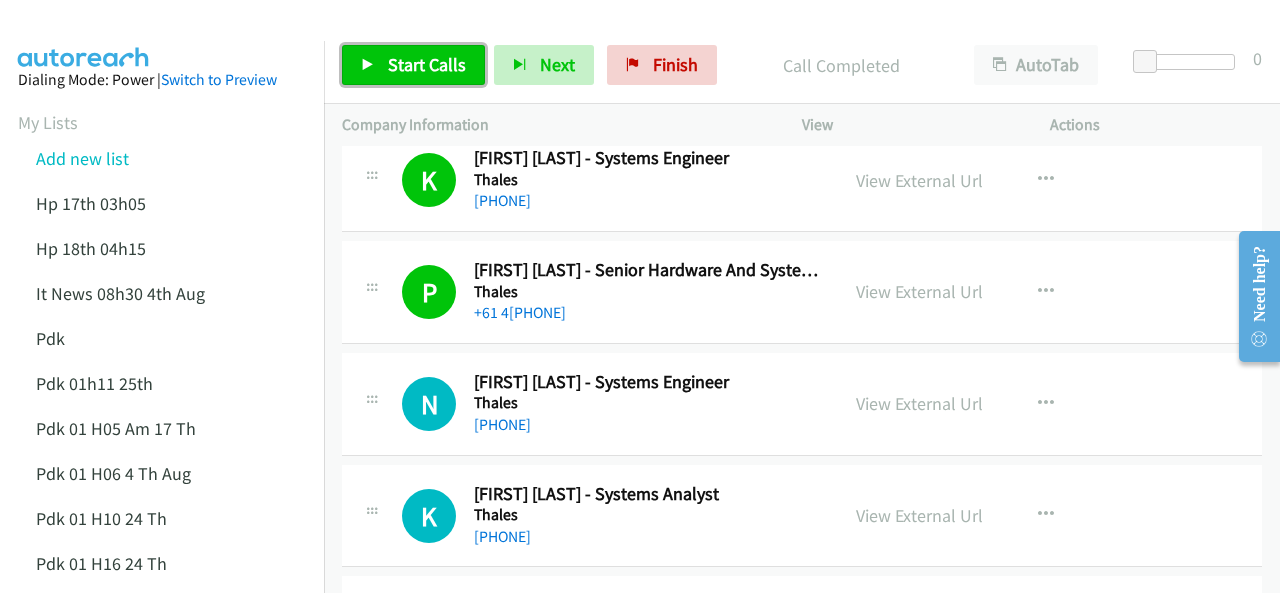 click on "Start Calls" at bounding box center (427, 64) 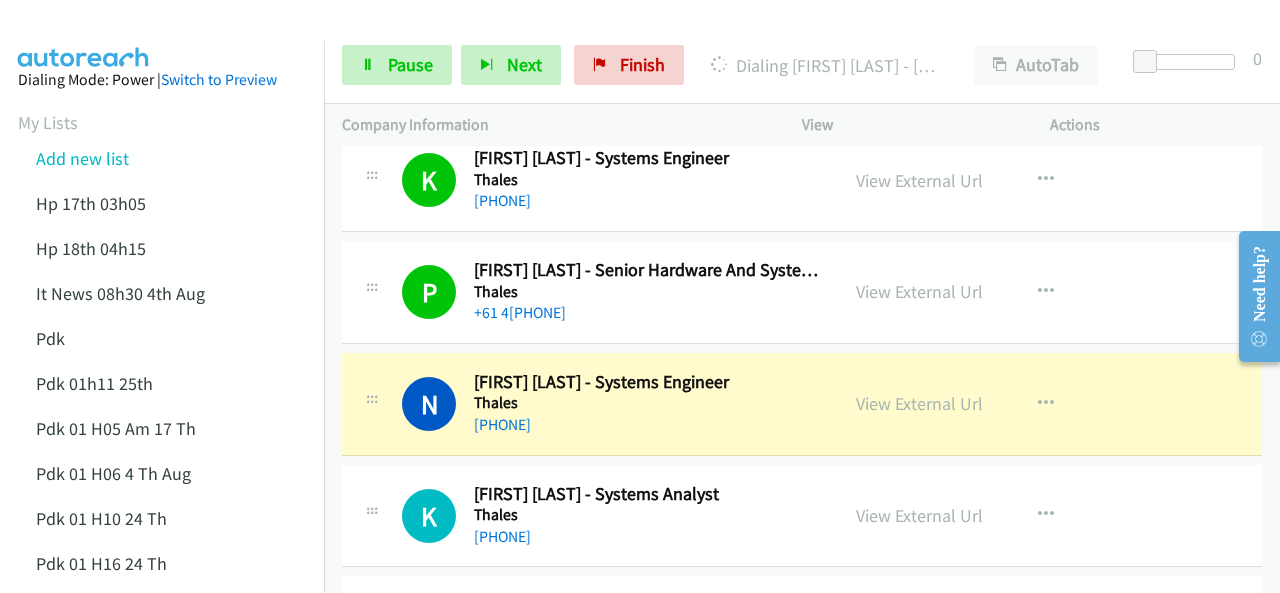 click at bounding box center [84, 35] 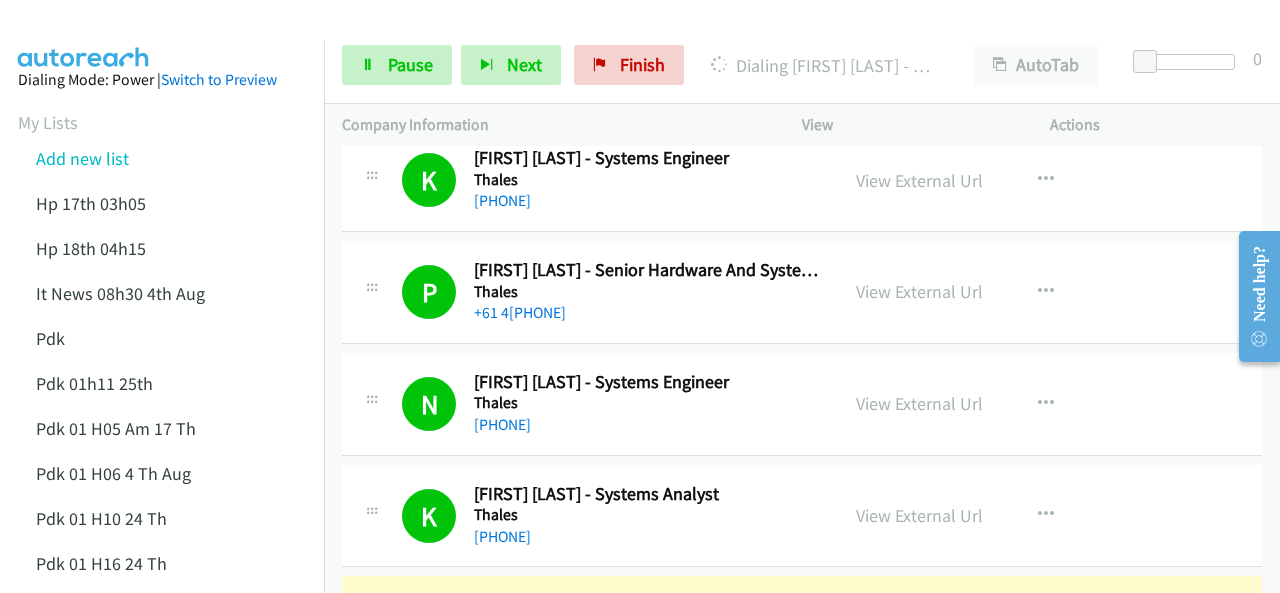 click at bounding box center [84, 35] 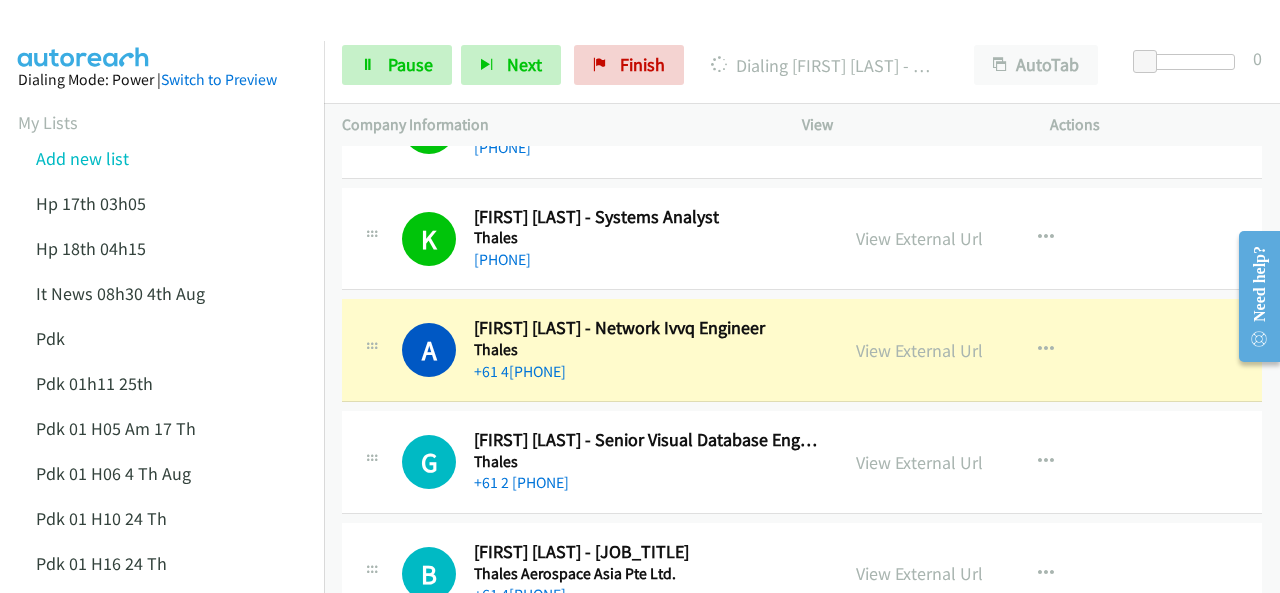 scroll, scrollTop: 8260, scrollLeft: 0, axis: vertical 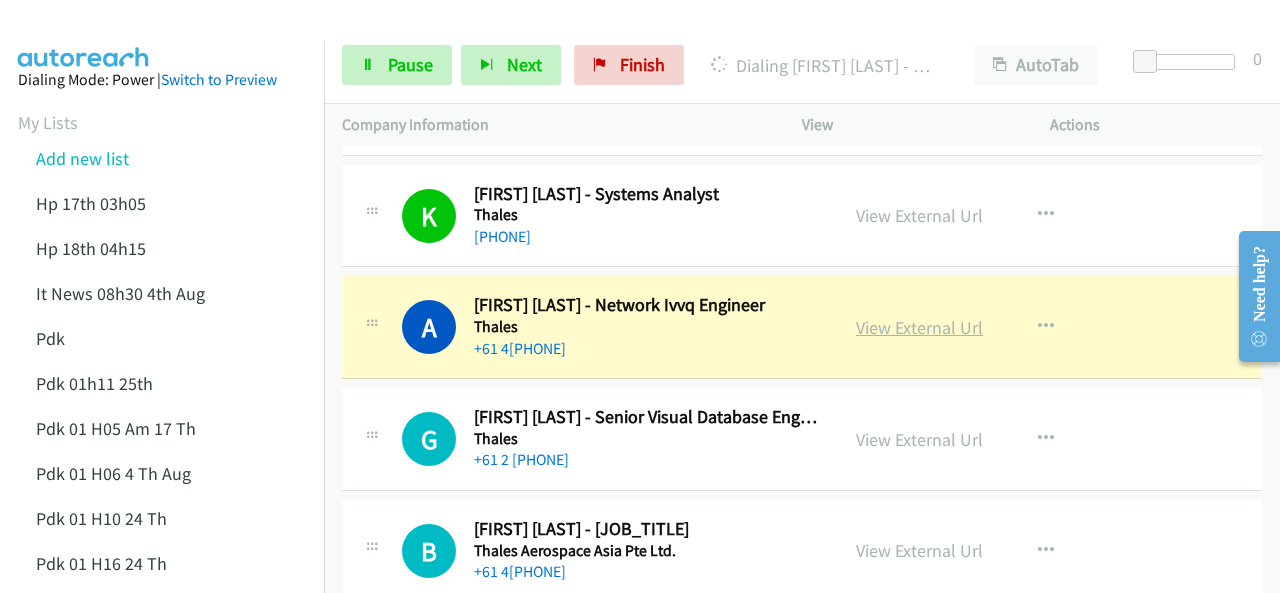 click on "View External Url" at bounding box center (919, 327) 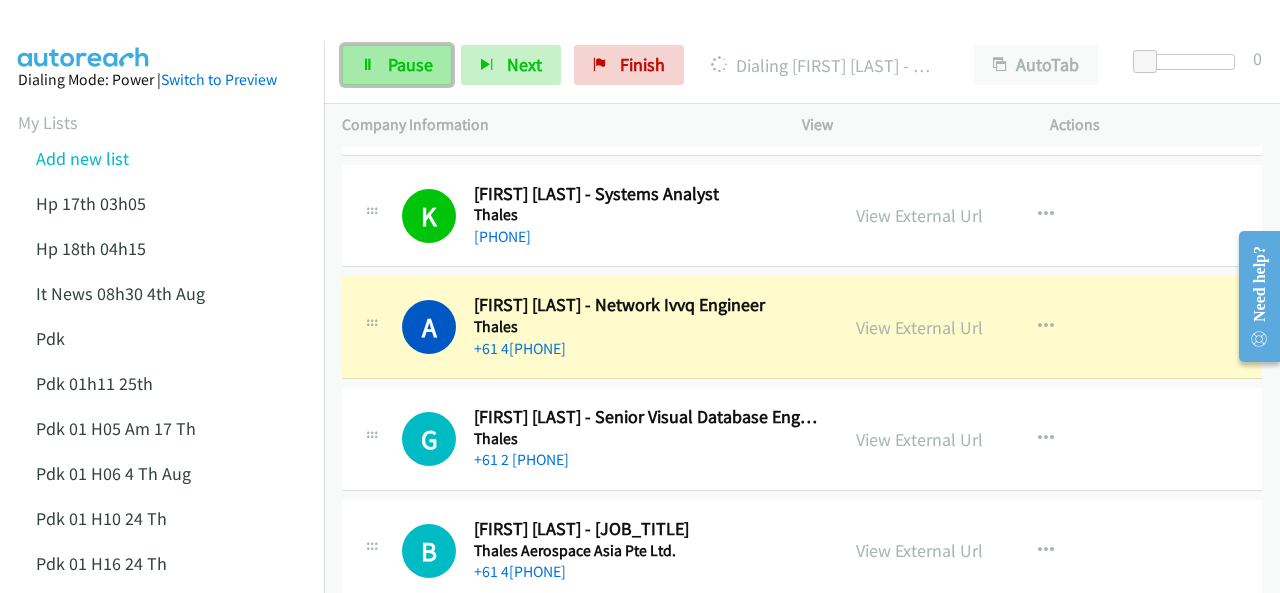 click on "Pause" at bounding box center [397, 65] 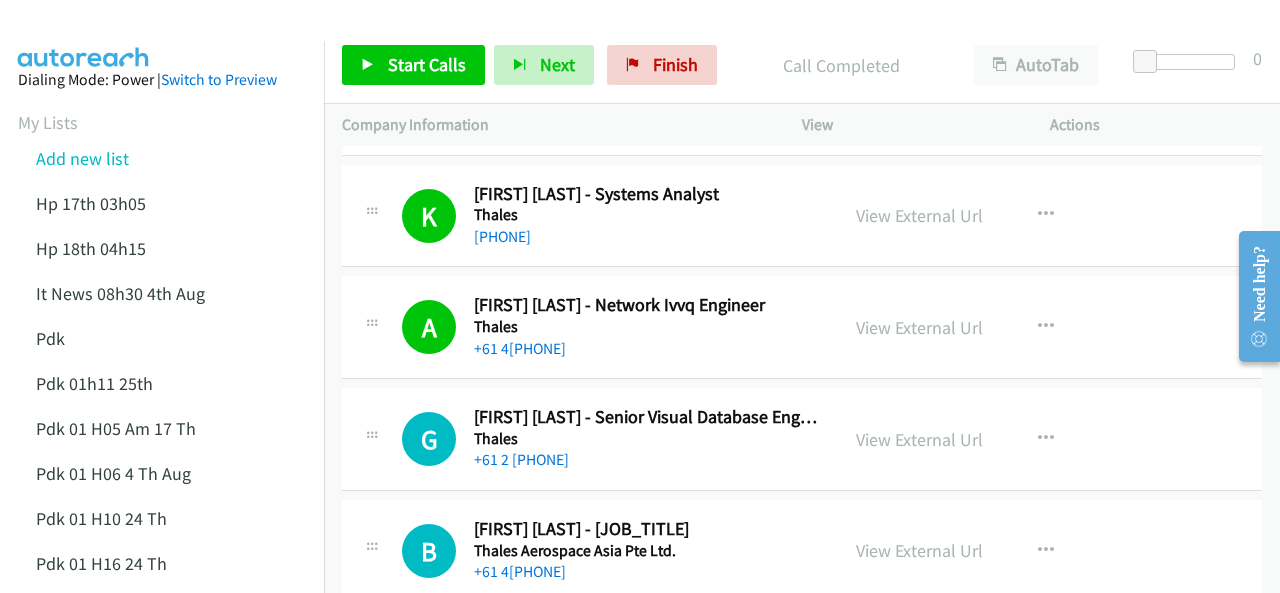 click on "Dialing Mode: Power
|
Switch to Preview
My Lists
Add new list
Hp 17th 03h05
Hp 18th 04h15
It News 08h30 4th Aug
Pdk
Pdk  01h11 25th
Pdk 01 H05 Am 17 Th
Pdk 01 H06 4 Th Aug
Pdk 01 H10 24 Th
Pdk 01 H16 24 Th
Pdk 01h06 29th
Pdk 01h07am 18th
Pdk 01h11 31st
Pdk 01h28 21st
Pdk 02h02am 18th
Pdk 03h42 29th
Pdk 05h56 4th Aug
Pdk 06h12 1st
Pdk 07h43 4th Aug
Pdk 08h03 1st
Pdk 23rd 05h47
Pdk 28th 3h00
Pdk 30th
Pdk 31st 05h31
Pdk 4h39 01st
Pdk 7h05 28th
Pdk 8h19 30 Th
P Dk 02h20 6th Aug
Sap 01h05 6th Aug
Sap 05h36 5th Aug
Hp 6am
It News 7h00 5th Aug
Pdk
Pdk 01h00 22nd
Pdk 01h04 16th
Pdk 1h10 1st
Pdk 23rd
Pdk 24th 07h43
Back to Campaign Management
Scheduled Callbacks
FAQ" at bounding box center [162, 1090] 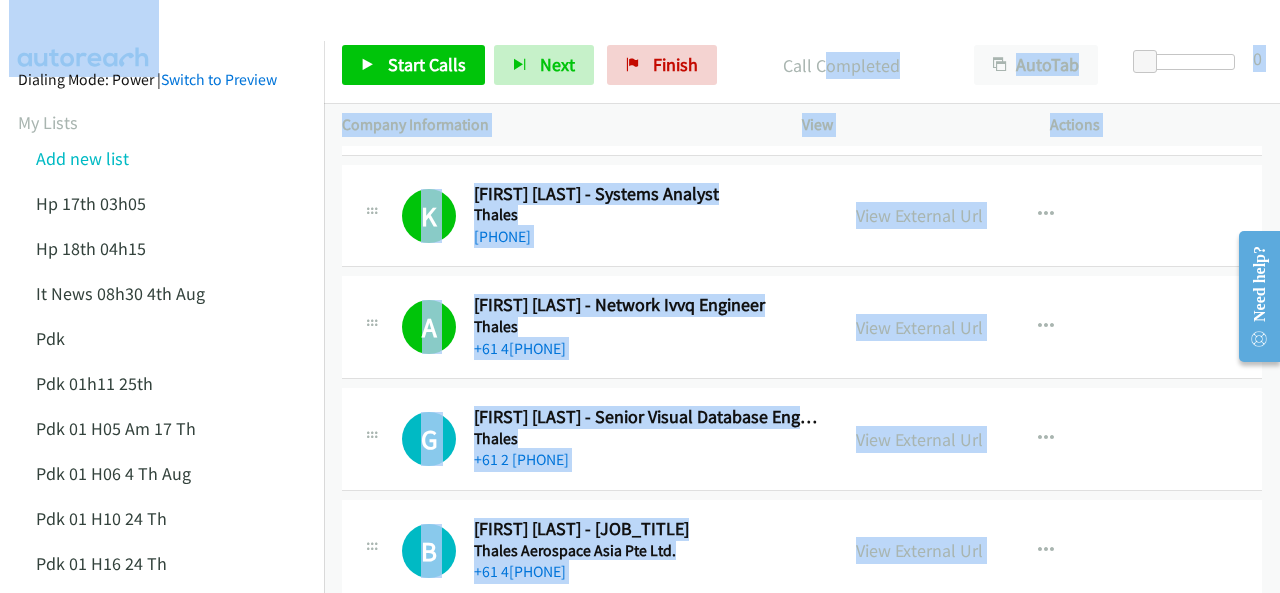 click at bounding box center (631, 38) 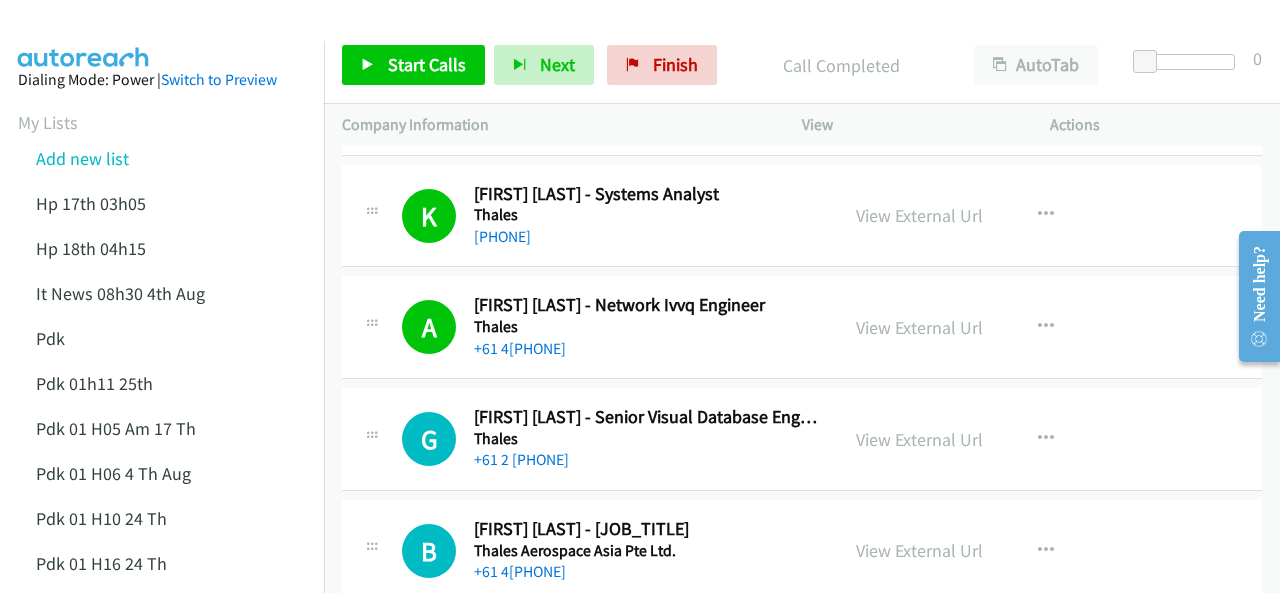 drag, startPoint x: 756, startPoint y: 31, endPoint x: 758, endPoint y: 43, distance: 12.165525 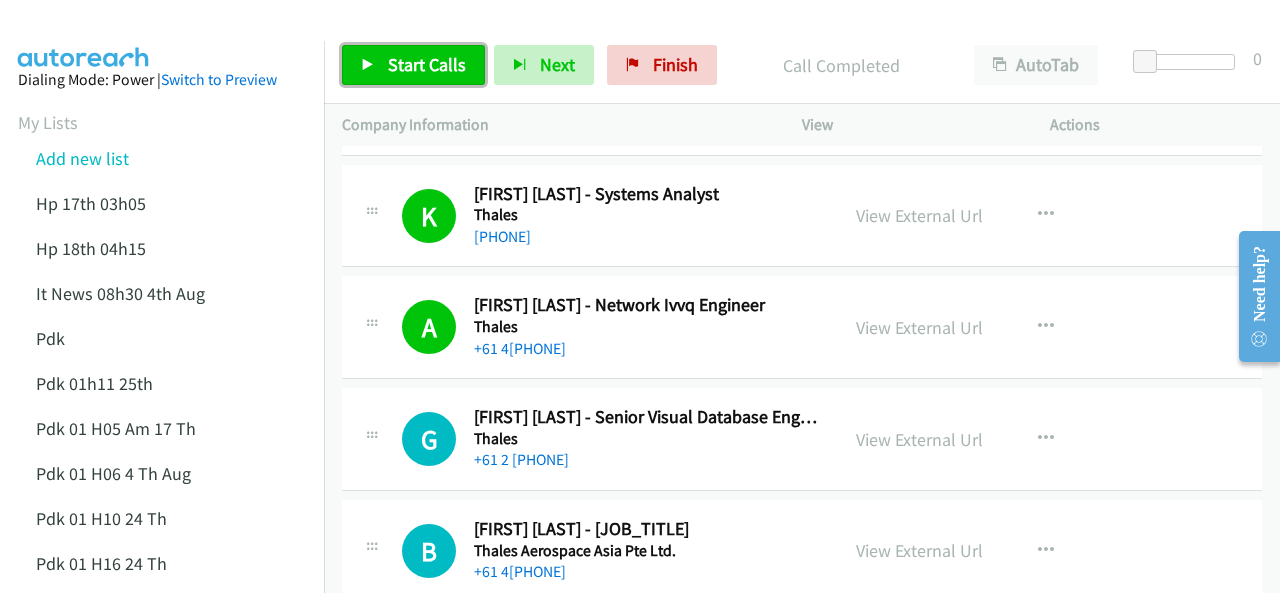 click on "Start Calls" at bounding box center (427, 64) 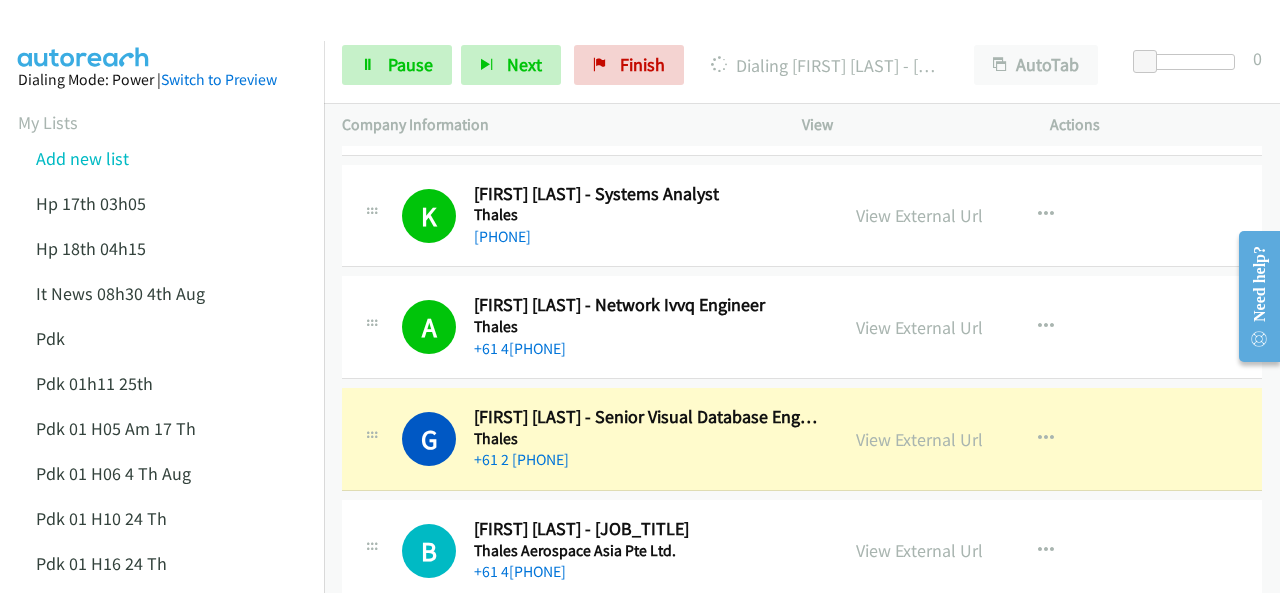 click at bounding box center (84, 35) 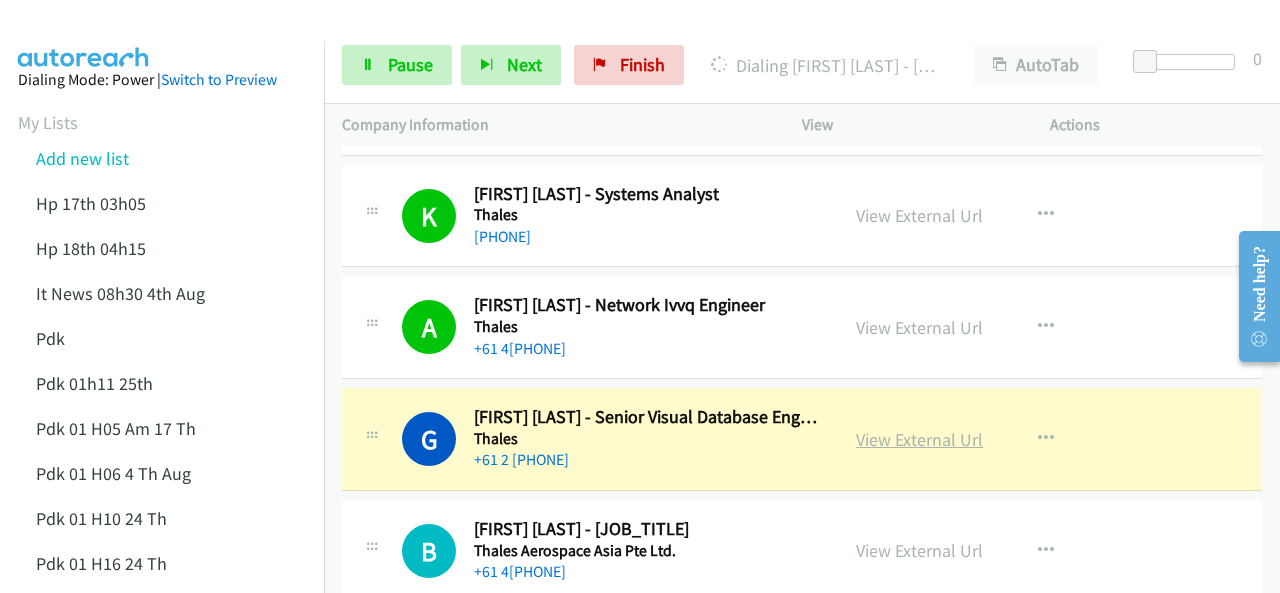 click on "View External Url" at bounding box center [919, 439] 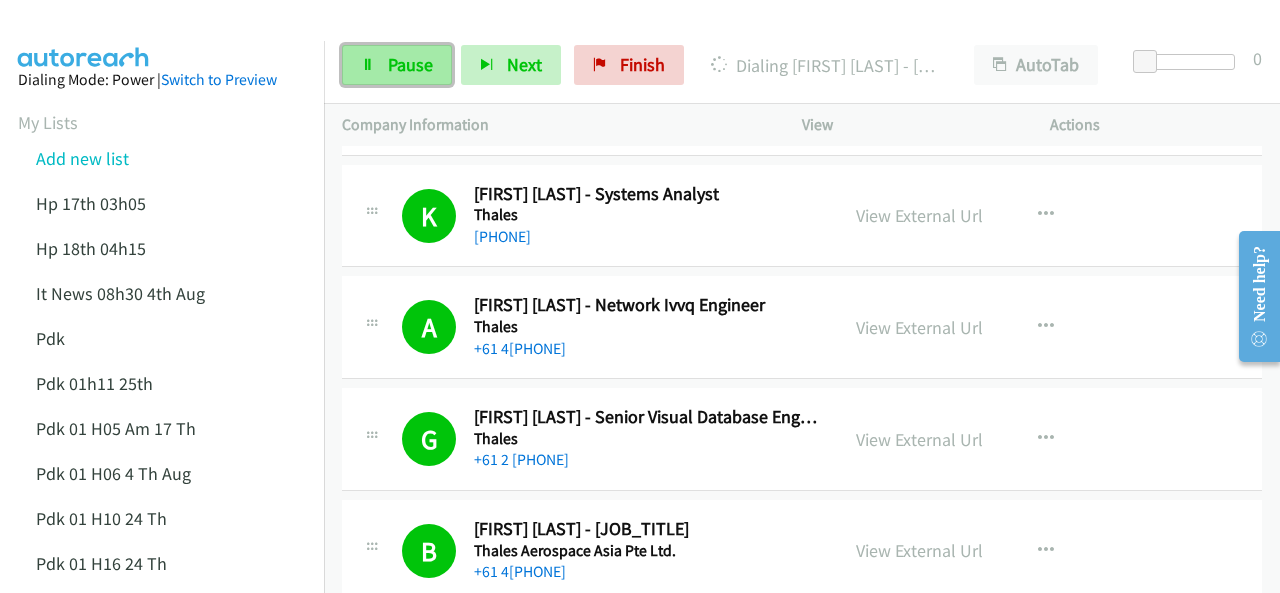 click on "Pause" at bounding box center (410, 64) 